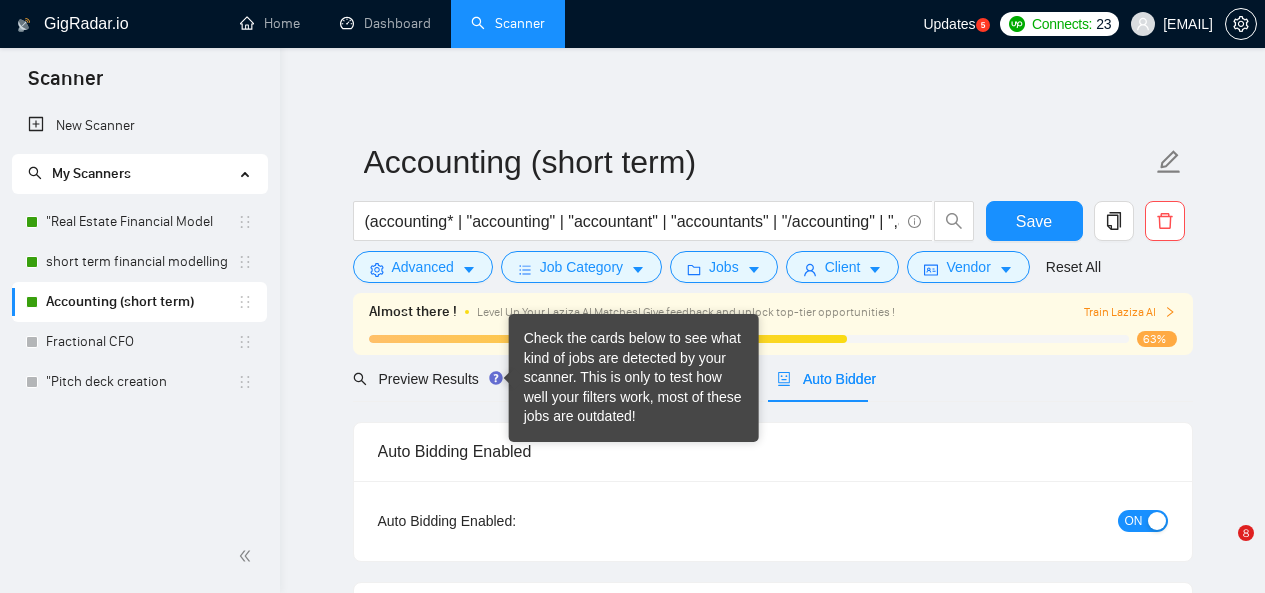 scroll, scrollTop: 0, scrollLeft: 0, axis: both 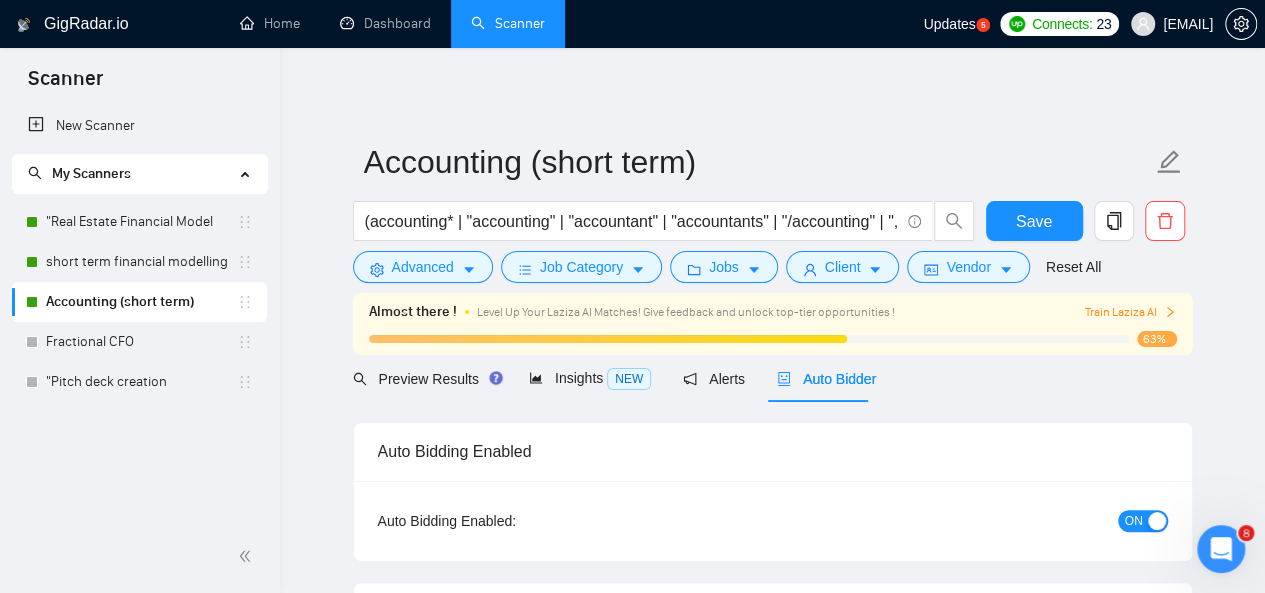 click on "GigRadar.io Home Dashboard Scanner Updates
5
Connects: 23 ahmed@finalysiz.com Accounting (short term) (accounting* | "accounting" | "accountant" | "accountants" | "/accounting" | ",accounting")  | (bookkeeper* | bookkeeping | "book keeping")  | ("QuickBooks" | "Quick Books" | "Quick-Books" | "Quickbooks Online" | "QBO")  | ("Xero" | "/xero" | ",xero") | "reconciliation" | "AR/AP" | "financial statements" | "cash flow report") | "bank reconciliation" | "financial management" | "CFO needed" | "financial reporting" | "CFO Required" Save Advanced   Job Category   Jobs   Client   Vendor   Reset All Almost there ! Level Up Your Laziza AI Matches! Give feedback and unlock top-tier opportunities ! Train Laziza AI 63% Preview Results Insights NEW Alerts Auto Bidder Auto Bidding Enabled Auto Bidding Enabled: ON Auto Bidder Schedule Auto Bidding Type: Automated (recommended) Semi-automated Auto Bidding Schedule: 24/7 Custom Custom Auto Bidder Schedule Monday Tuesday (" at bounding box center [772, 3005] 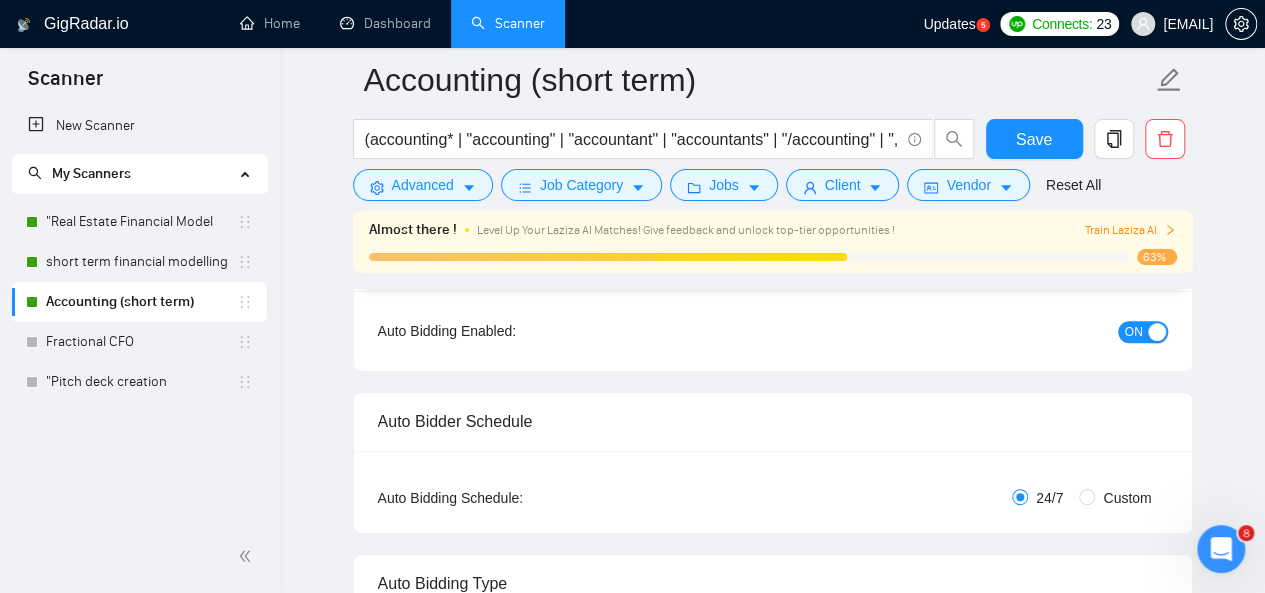 scroll, scrollTop: 206, scrollLeft: 0, axis: vertical 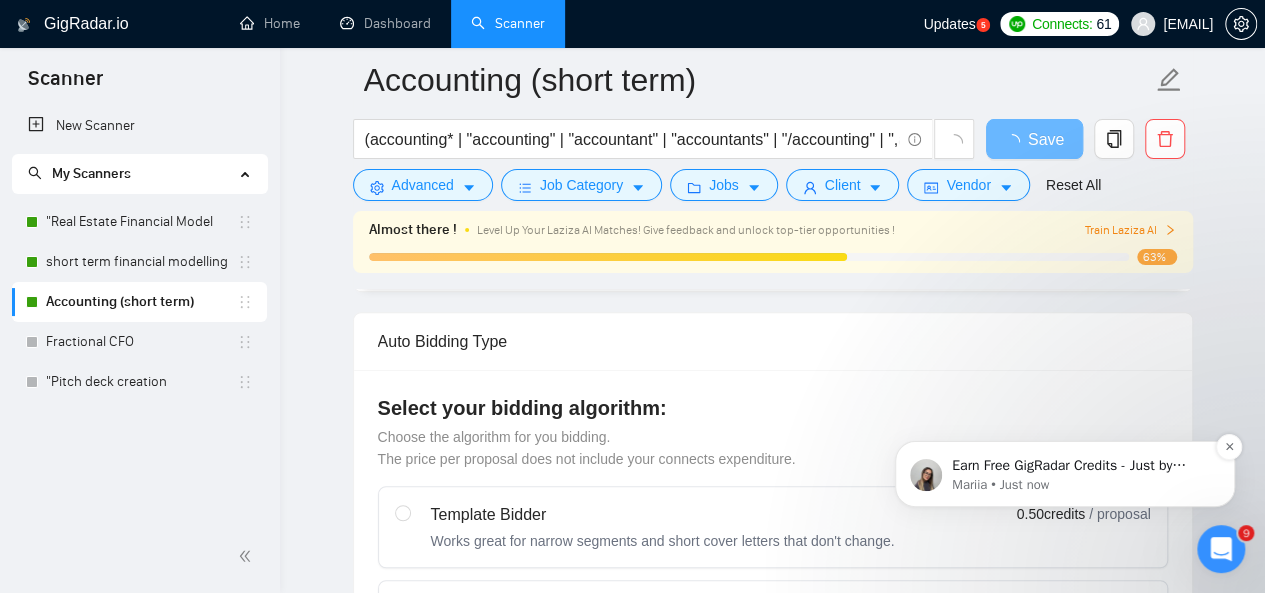 click on "Mariia • Just now" at bounding box center (1081, 485) 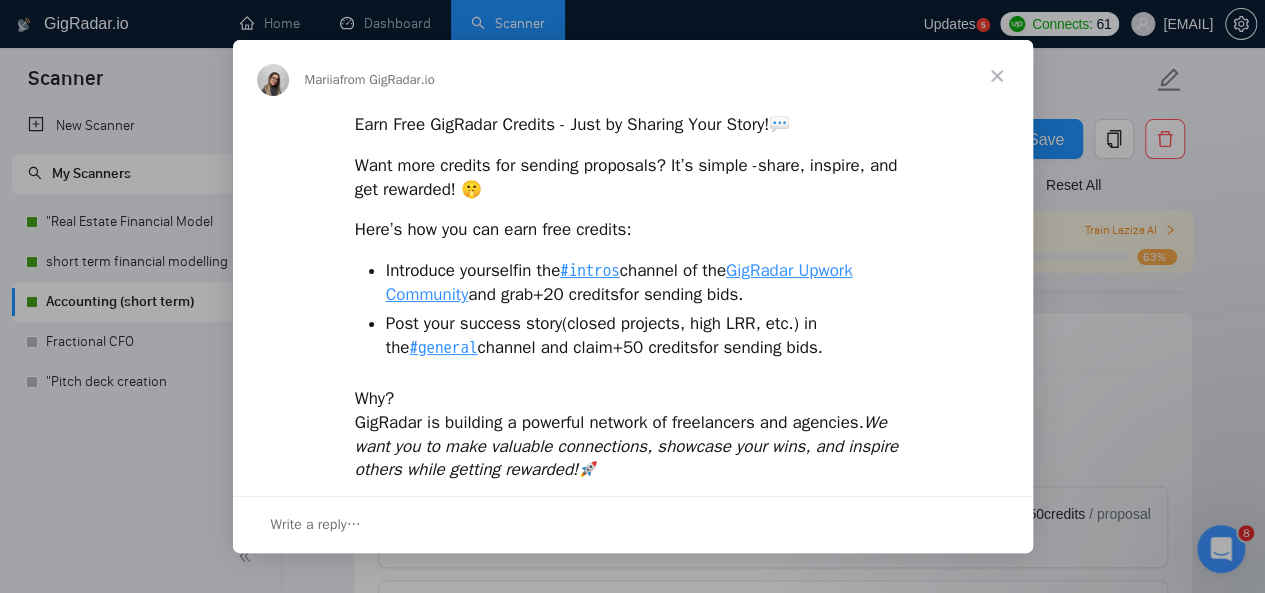 scroll, scrollTop: 0, scrollLeft: 0, axis: both 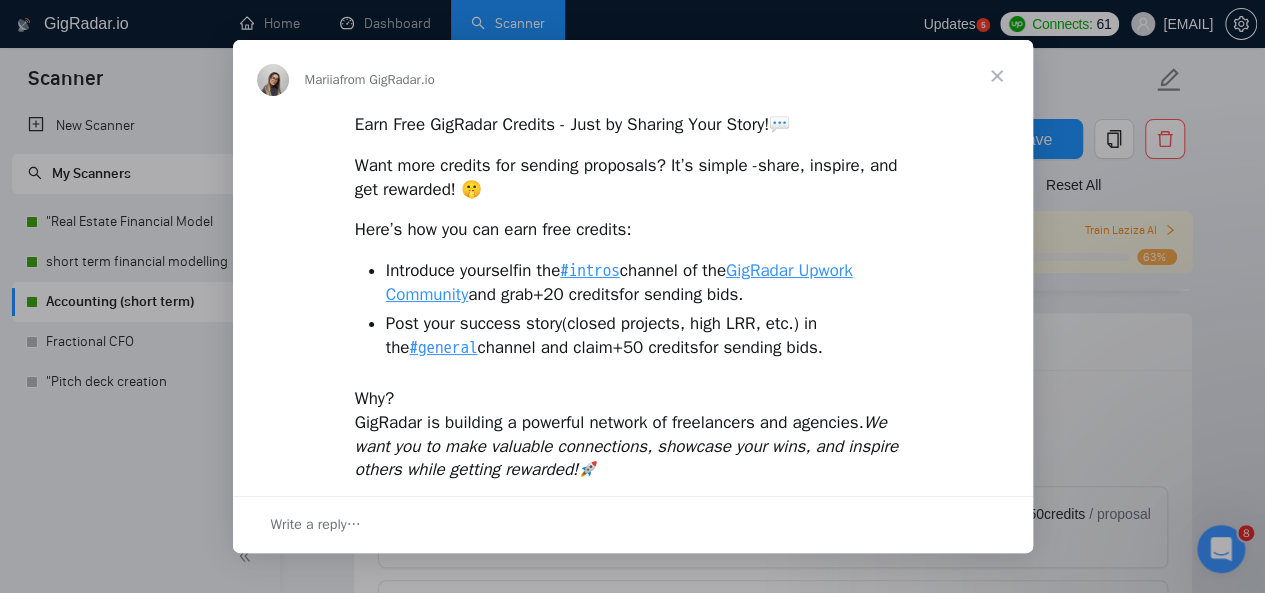 click at bounding box center [997, 76] 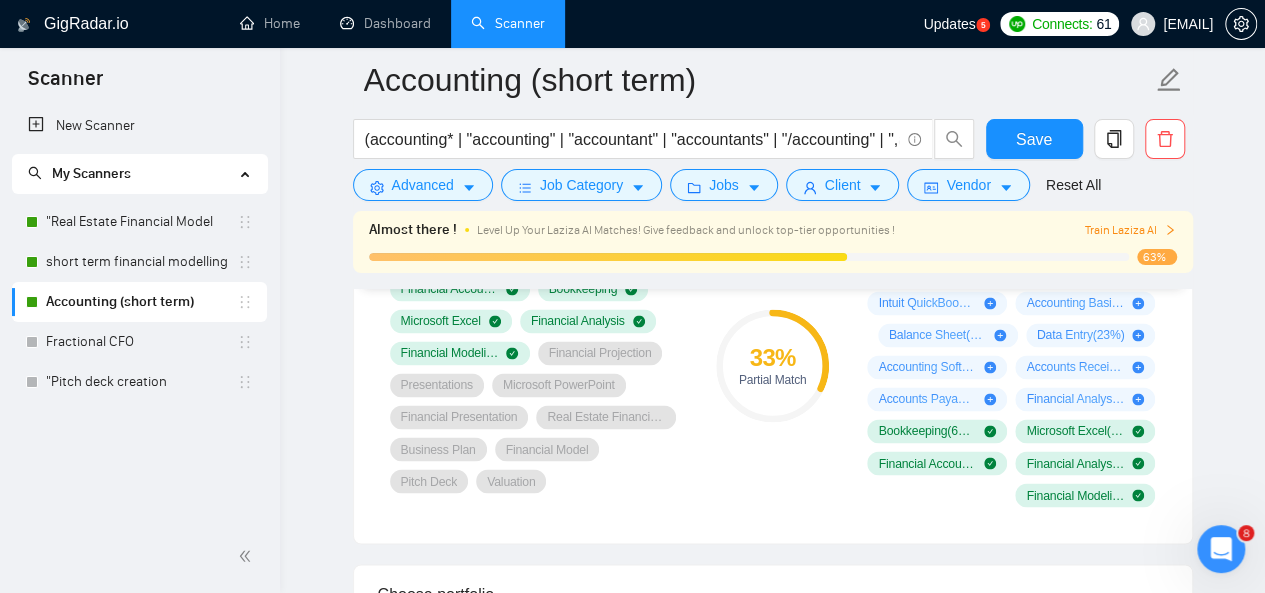 scroll, scrollTop: 1455, scrollLeft: 0, axis: vertical 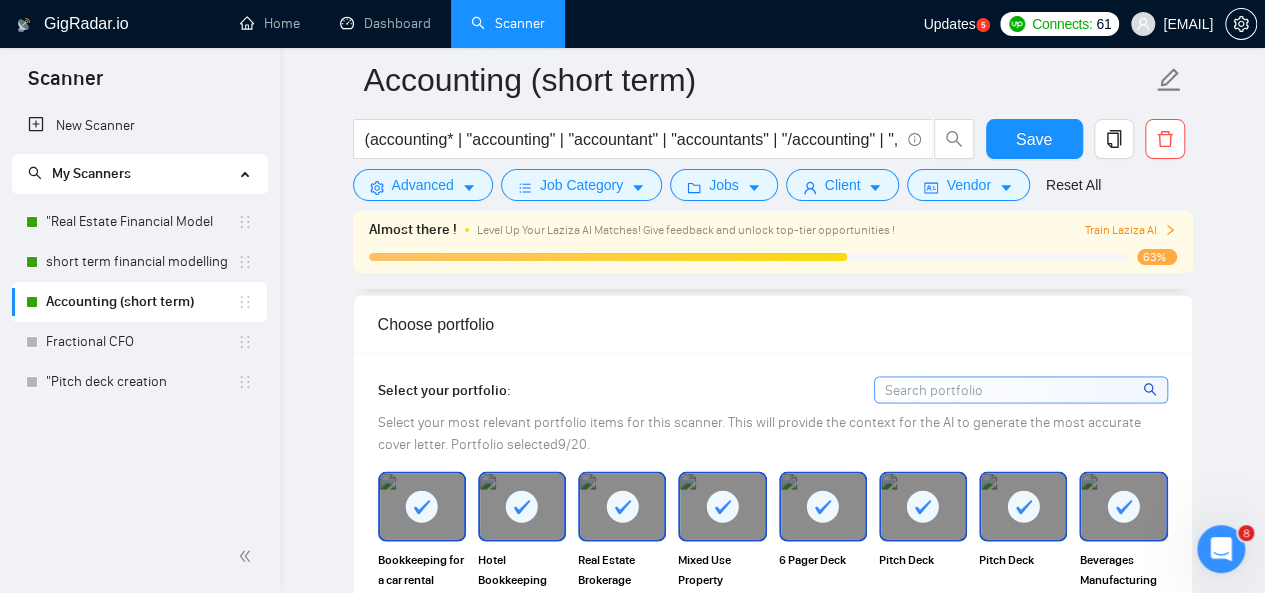 drag, startPoint x: 878, startPoint y: 487, endPoint x: 732, endPoint y: 314, distance: 226.37358 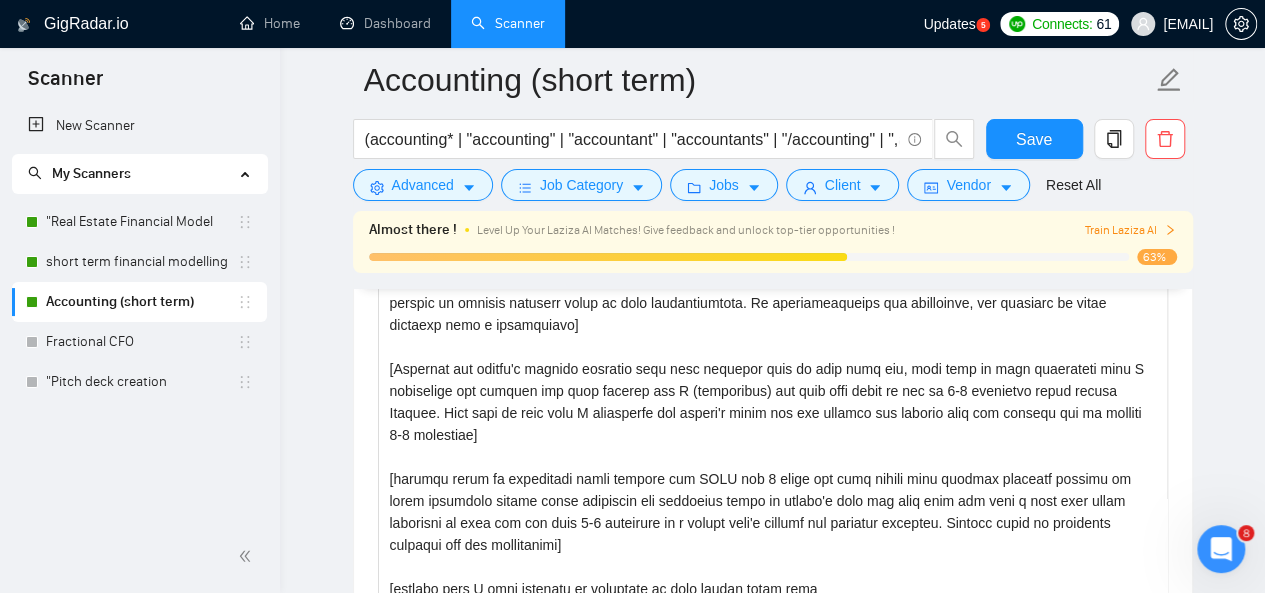 scroll, scrollTop: 2403, scrollLeft: 0, axis: vertical 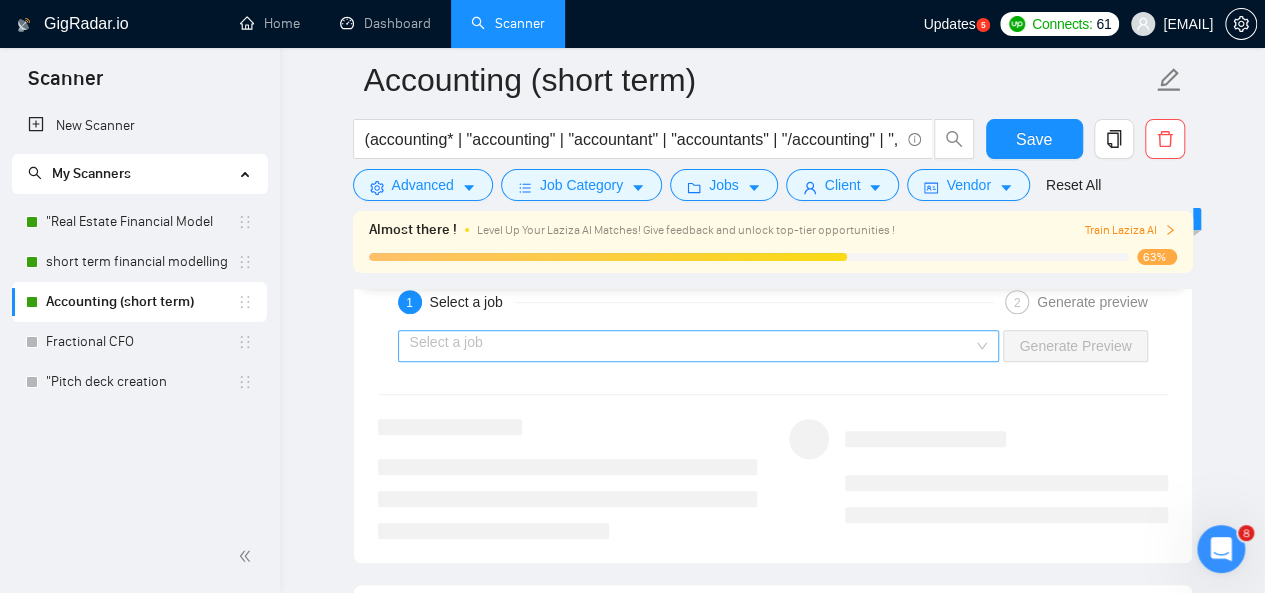 click at bounding box center (692, 346) 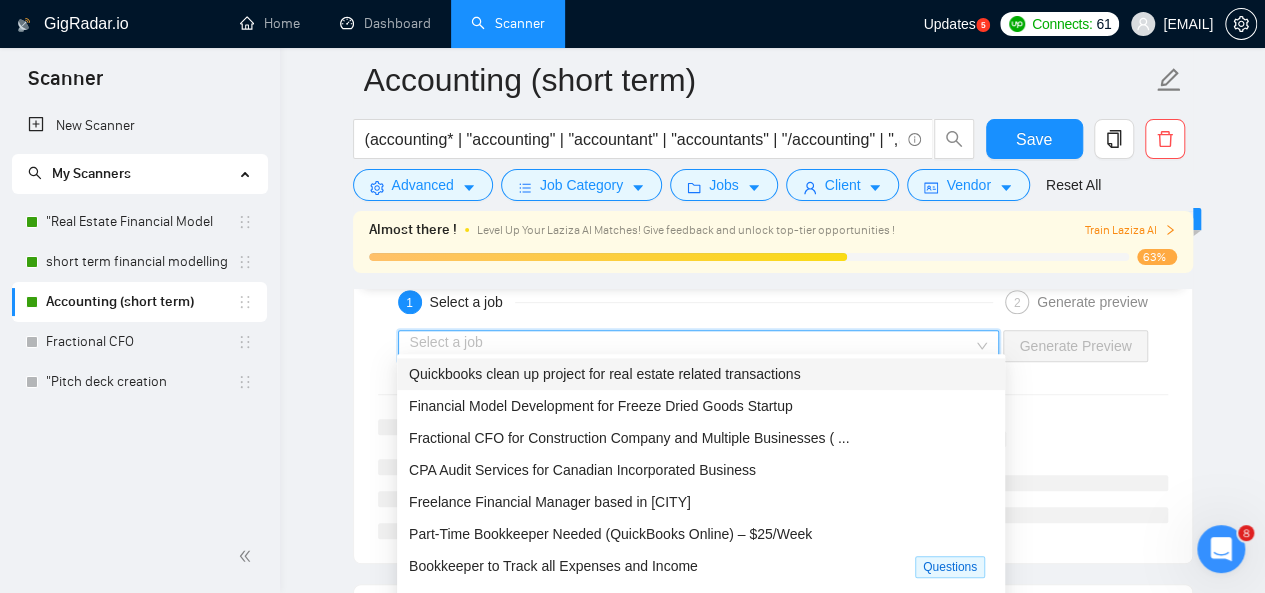 click at bounding box center [692, 346] 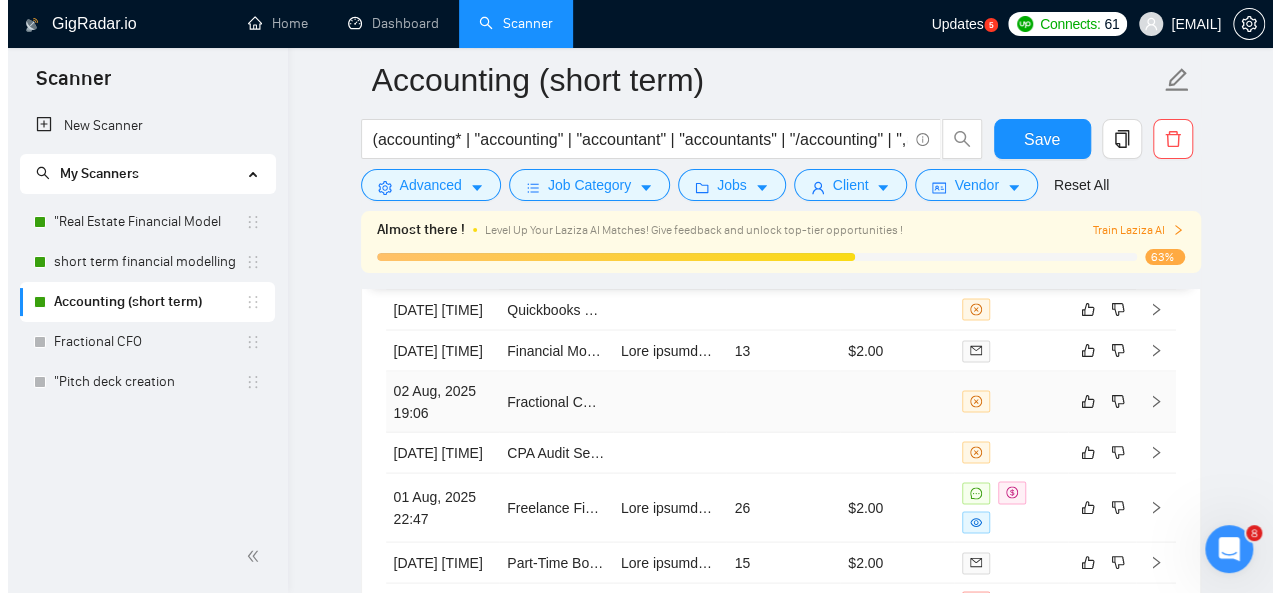 scroll, scrollTop: 5521, scrollLeft: 0, axis: vertical 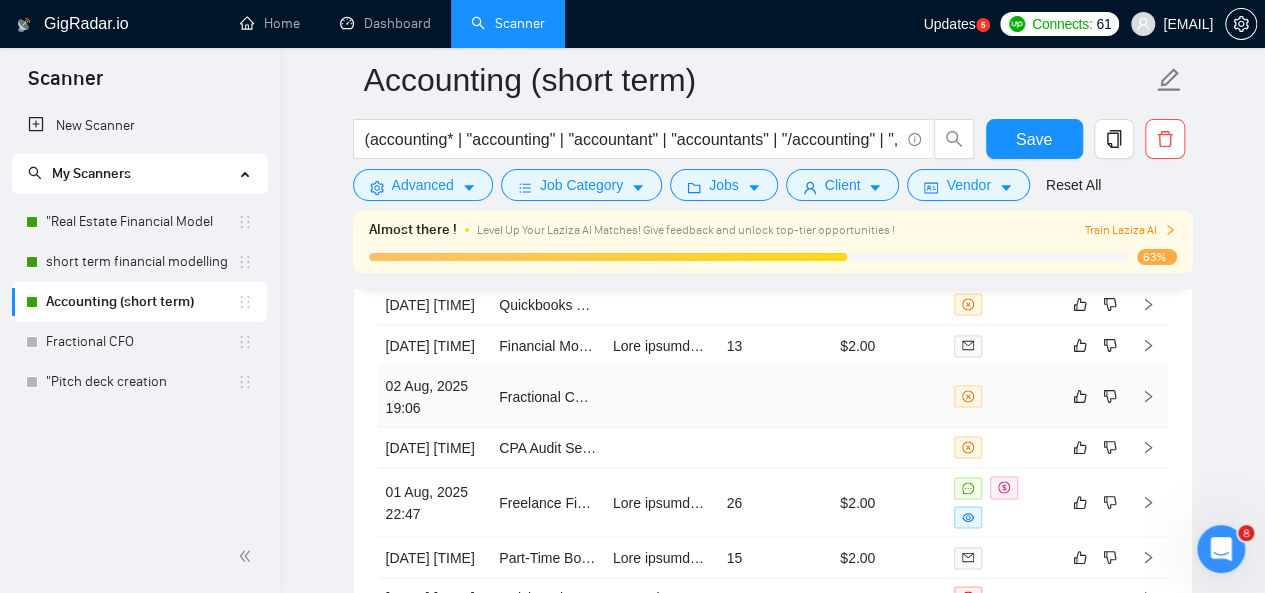 click at bounding box center [1003, 396] 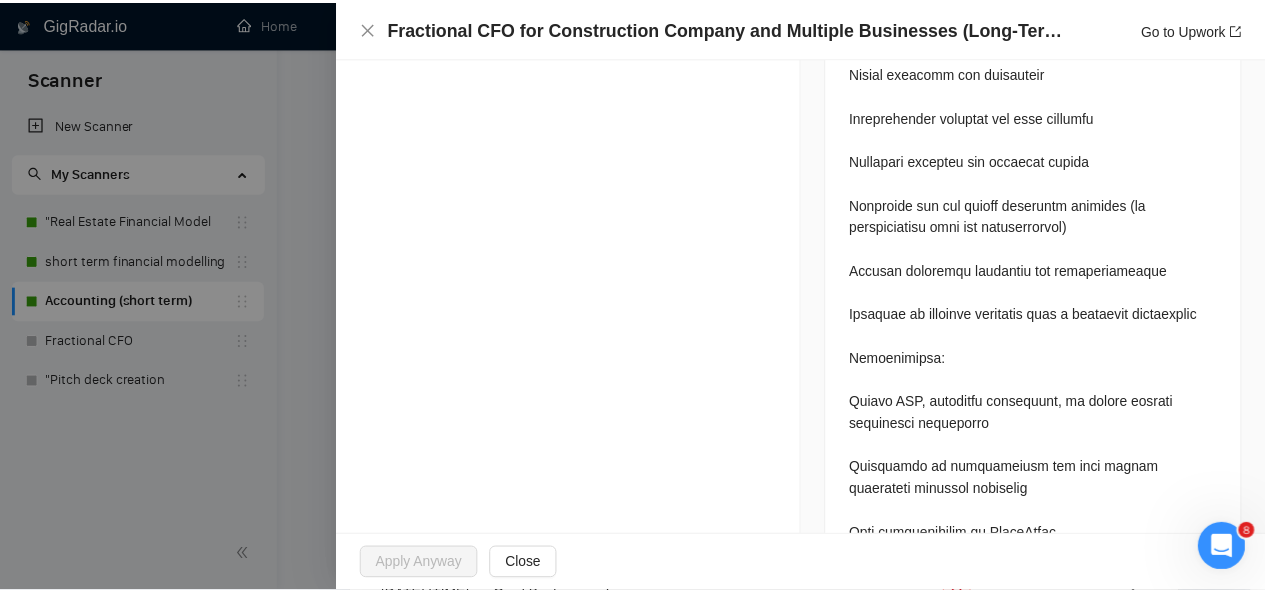scroll, scrollTop: 2130, scrollLeft: 0, axis: vertical 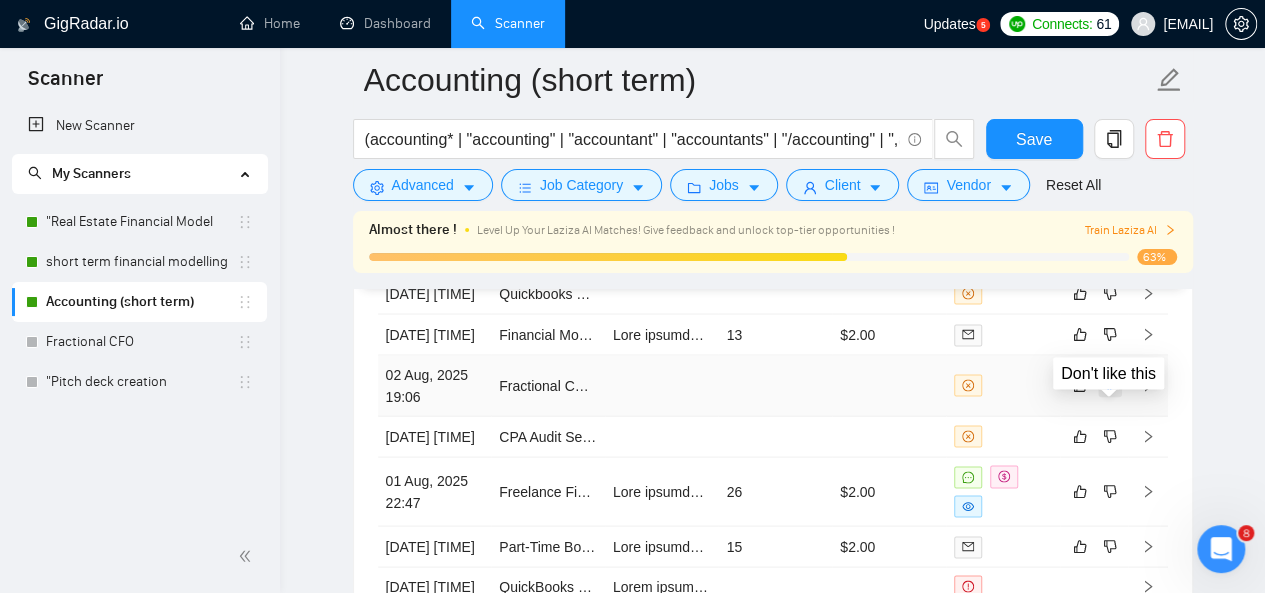 click 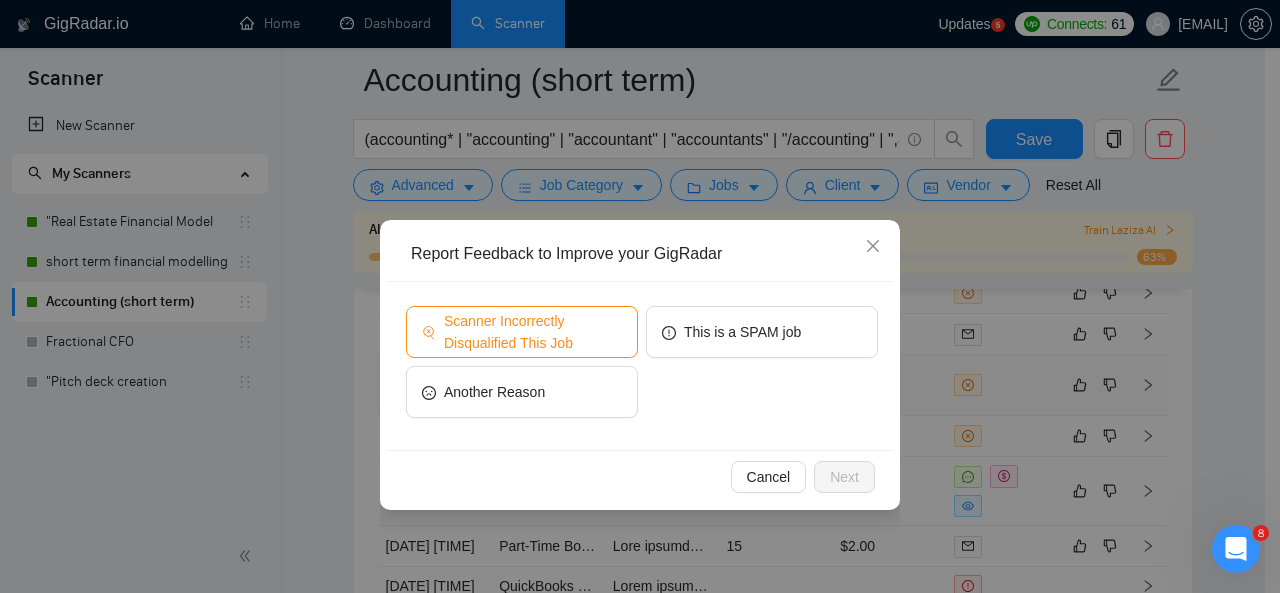 click on "Scanner Incorrectly Disqualified This Job" at bounding box center [533, 332] 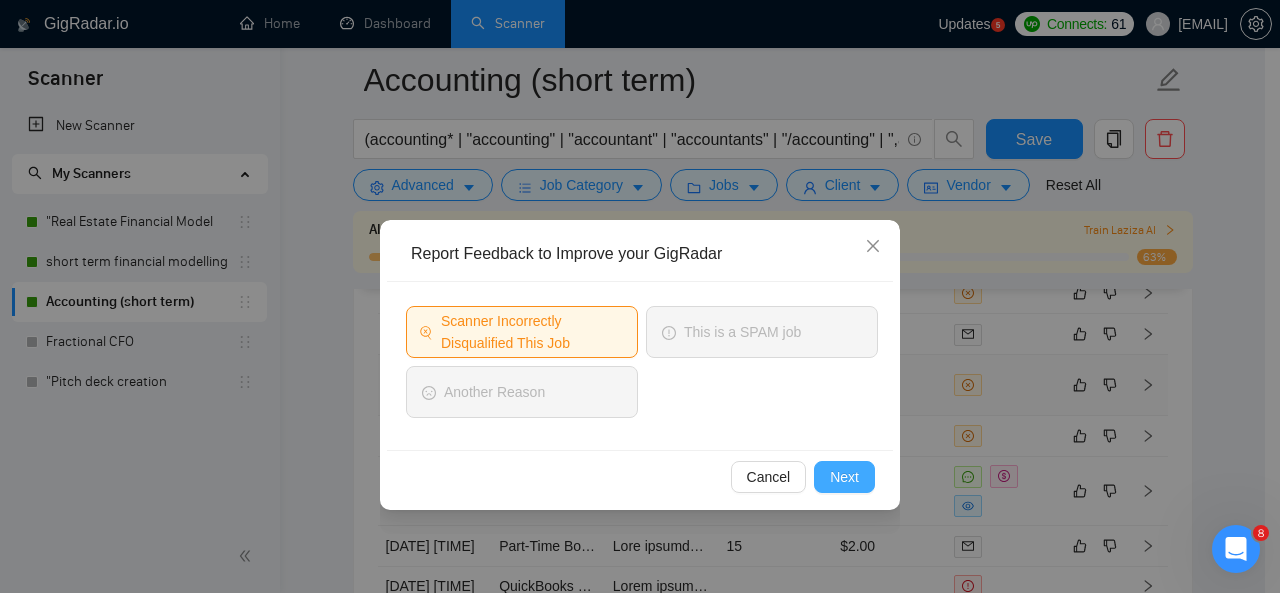 click on "Next" at bounding box center [844, 477] 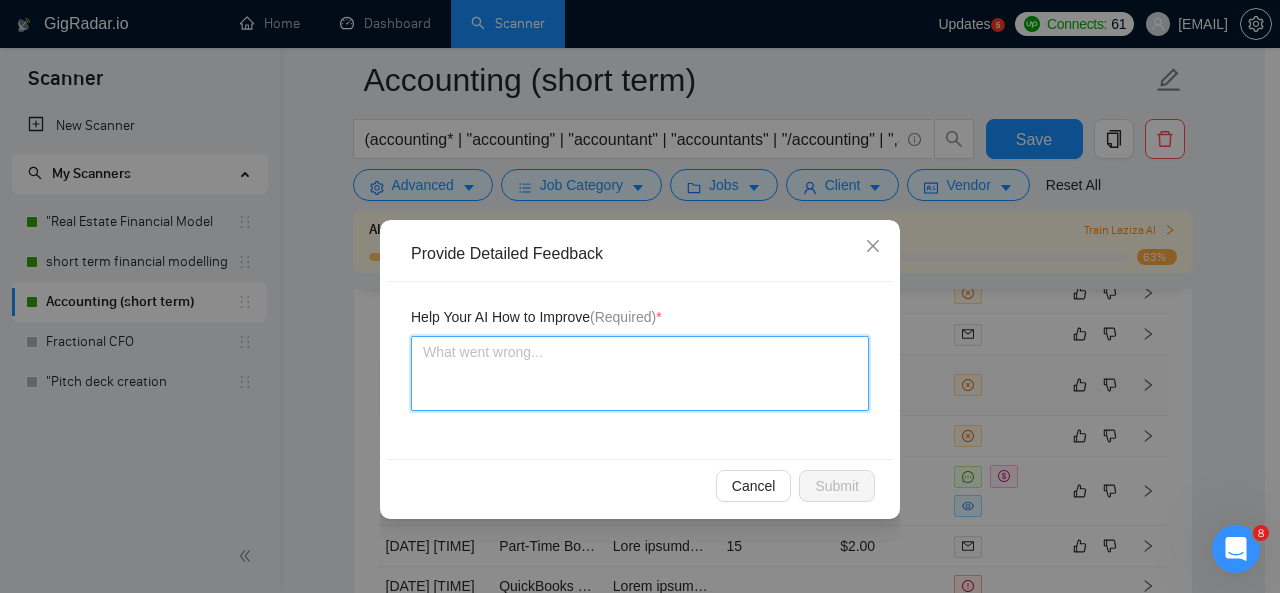 click at bounding box center (640, 373) 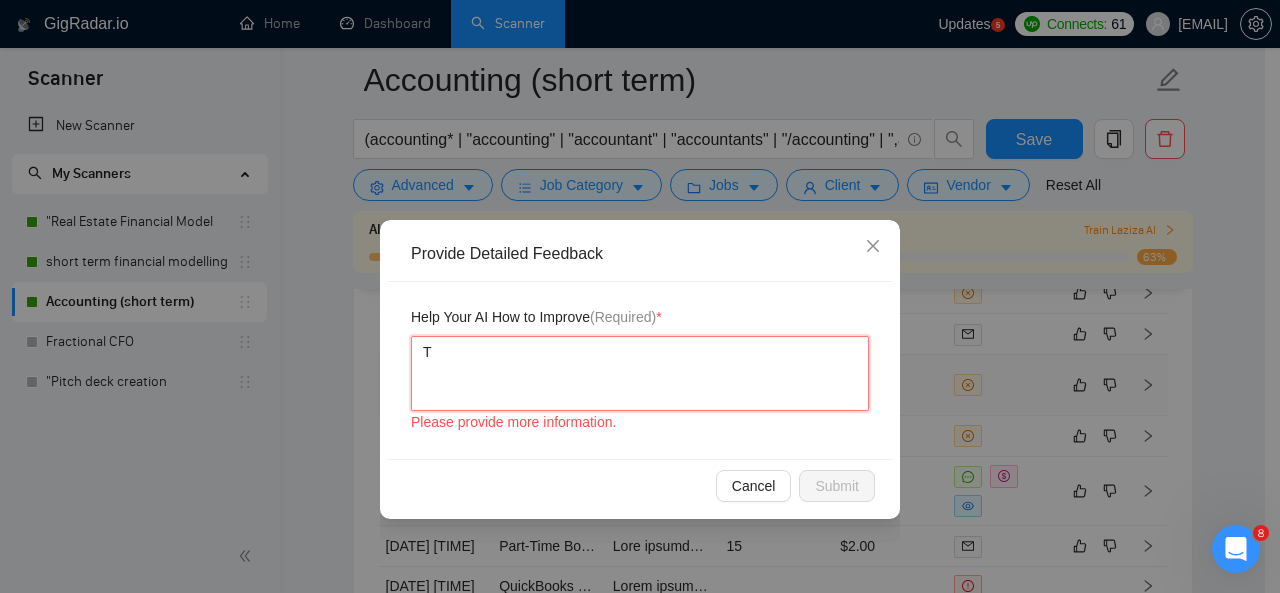 type on "Th" 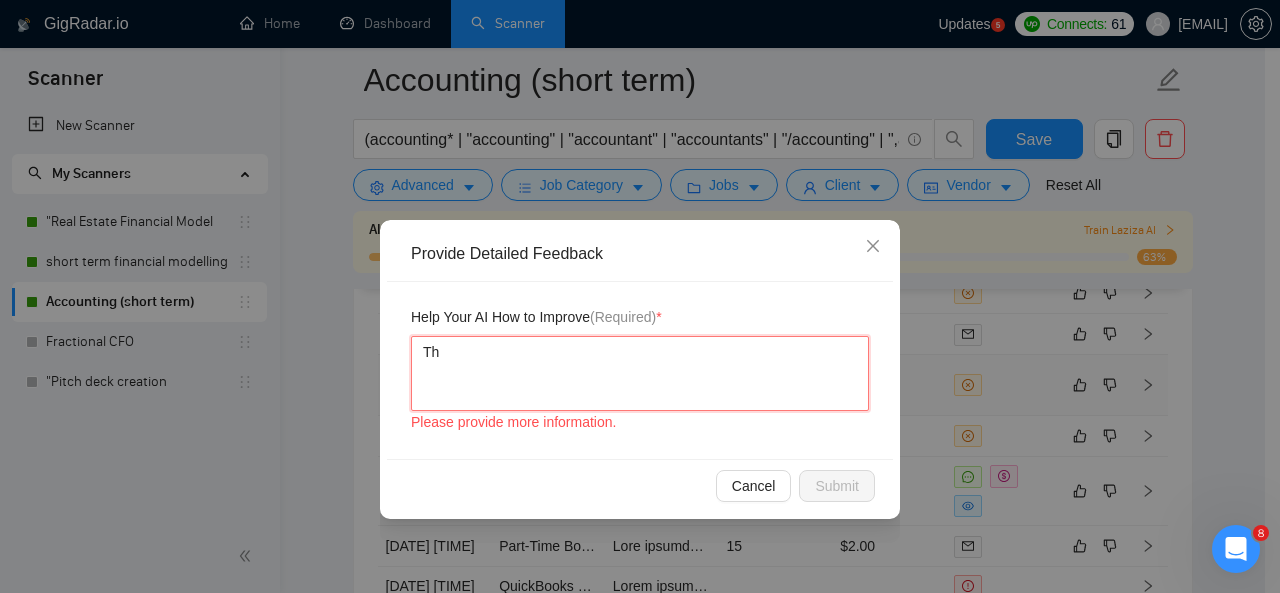 type 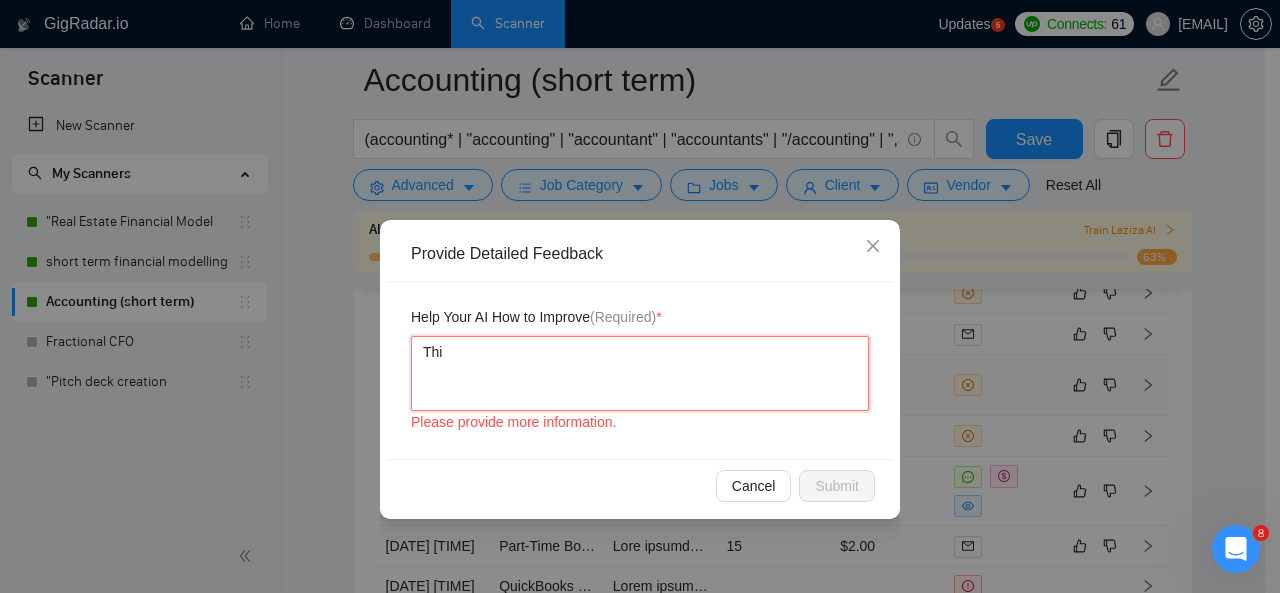 type 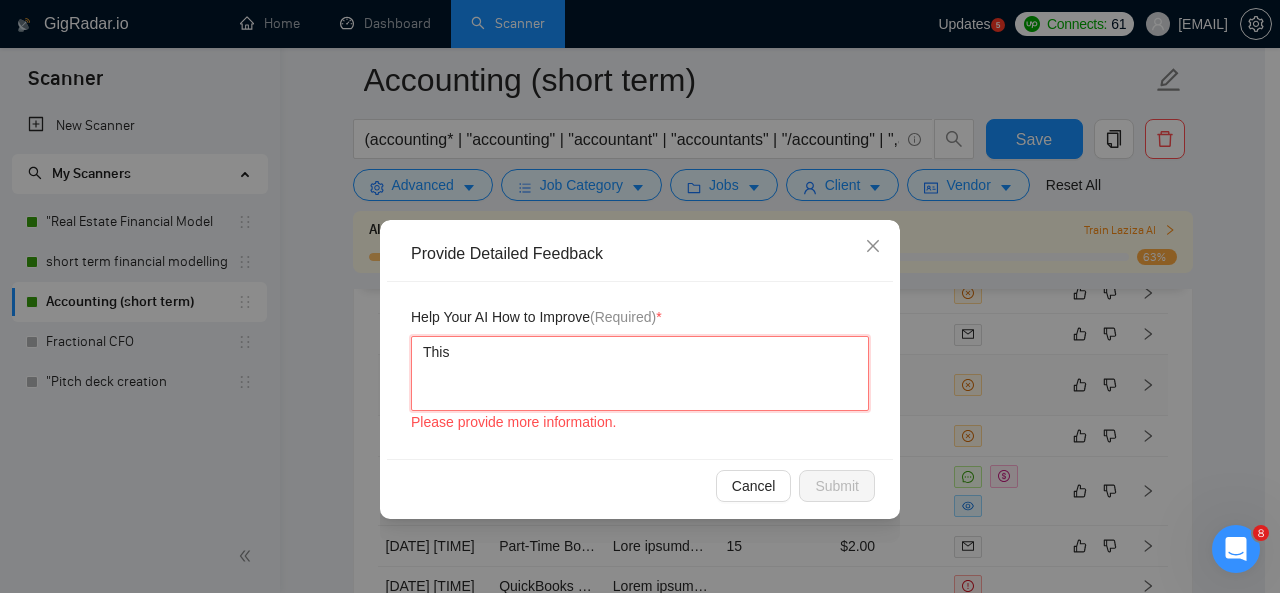 type 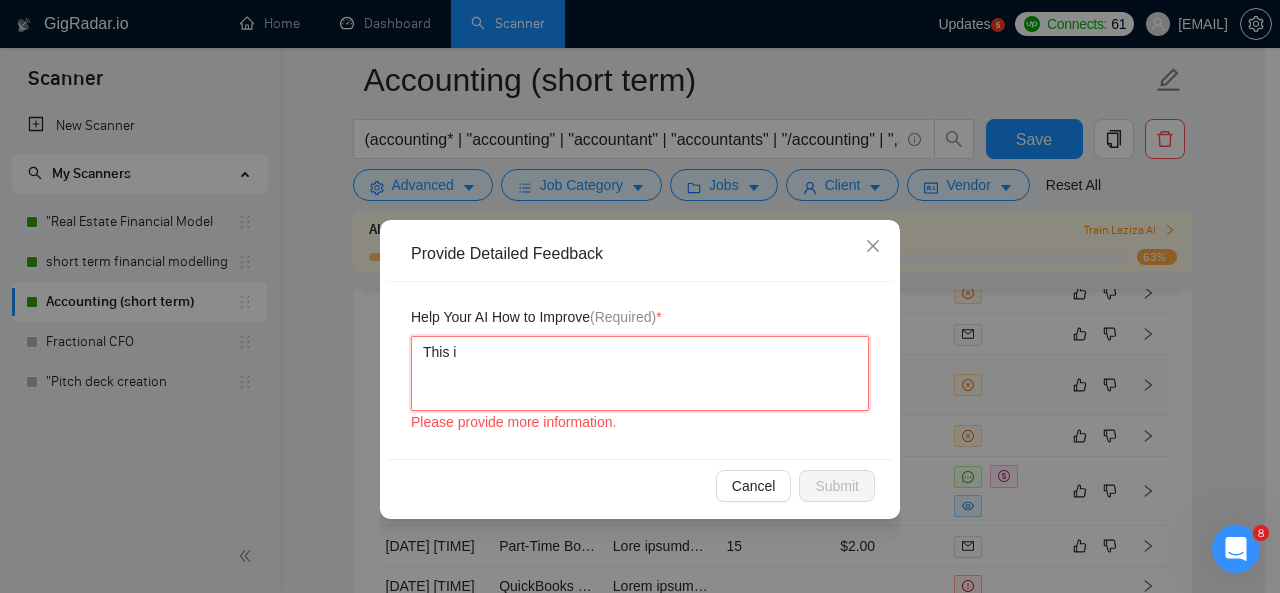 type 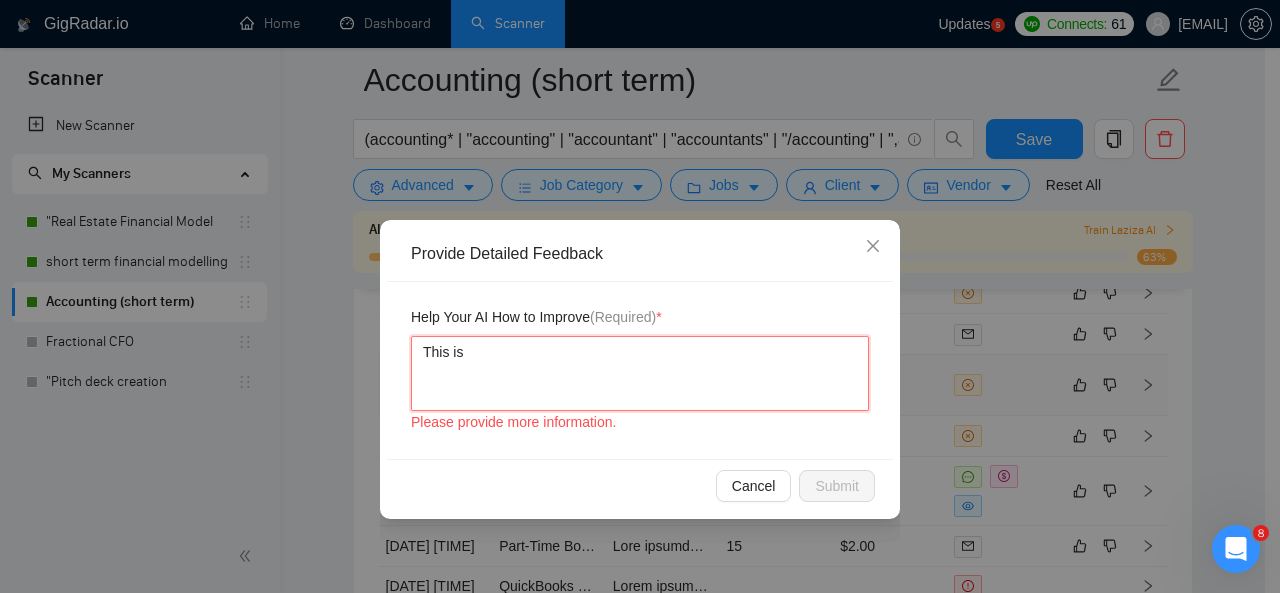 type 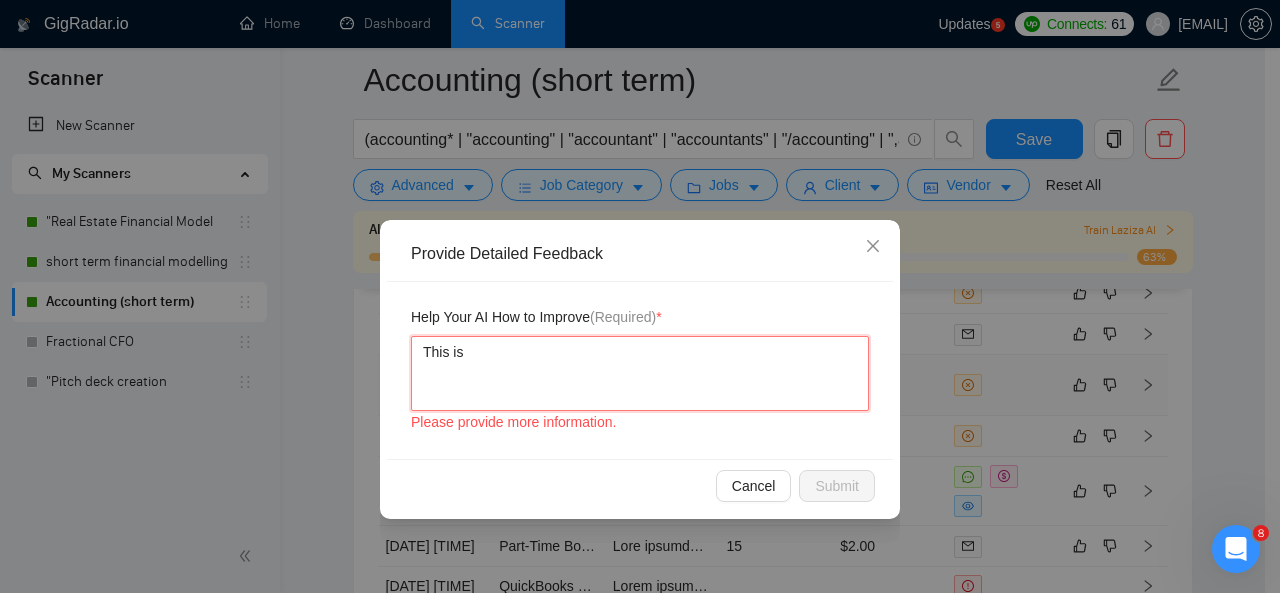 type 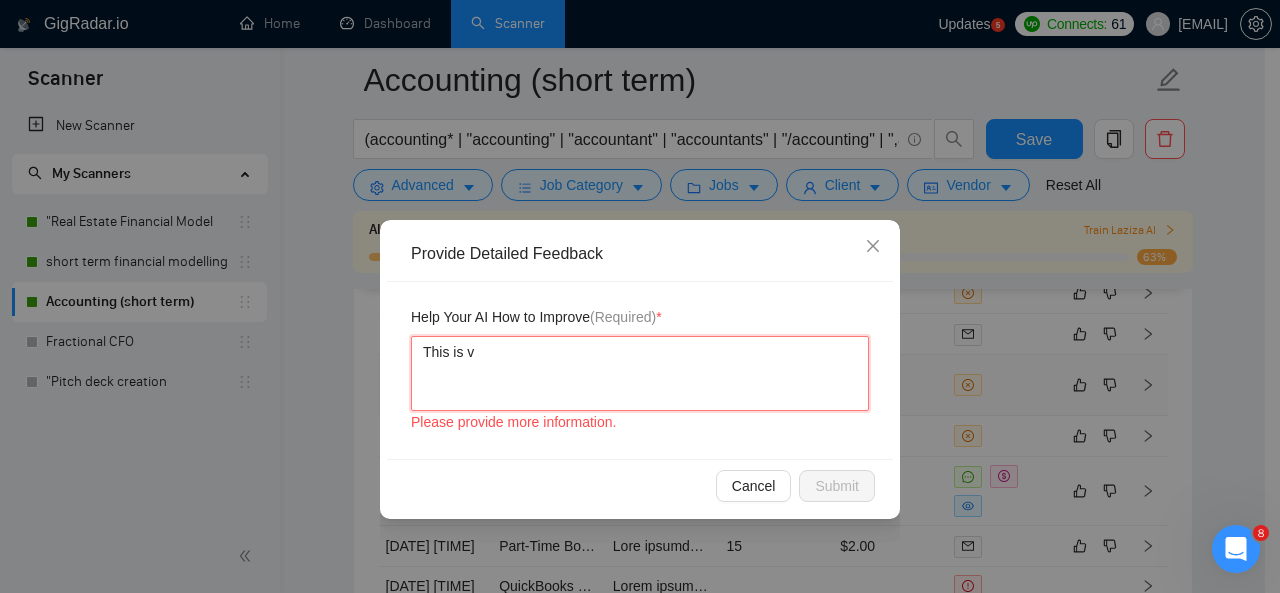 type 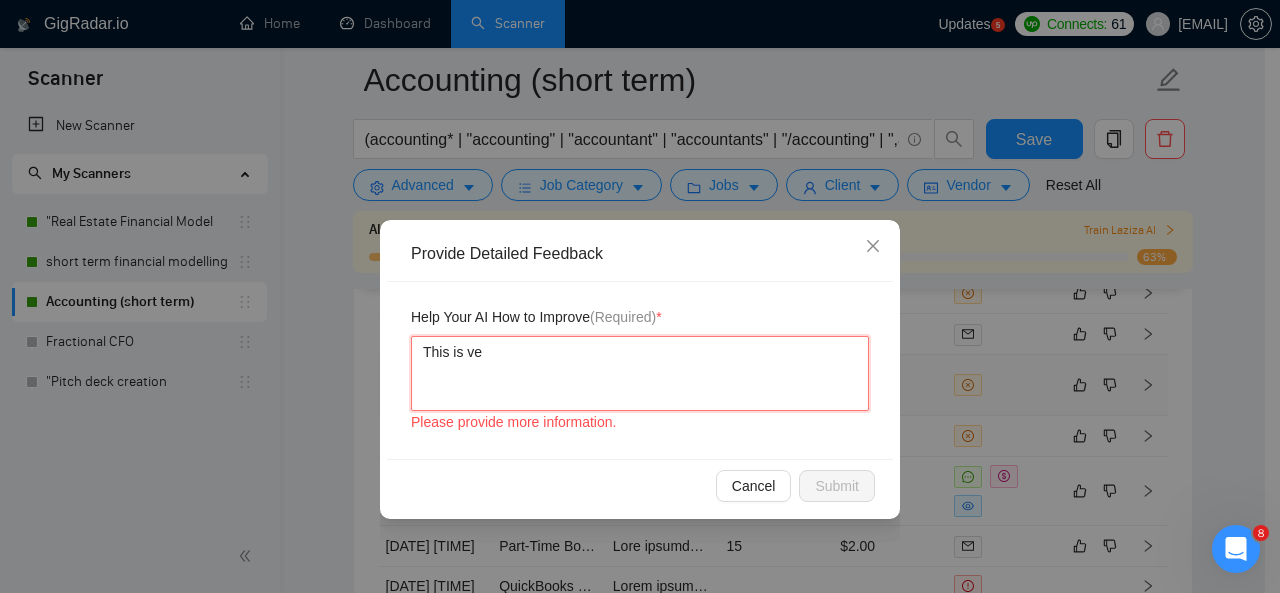 type 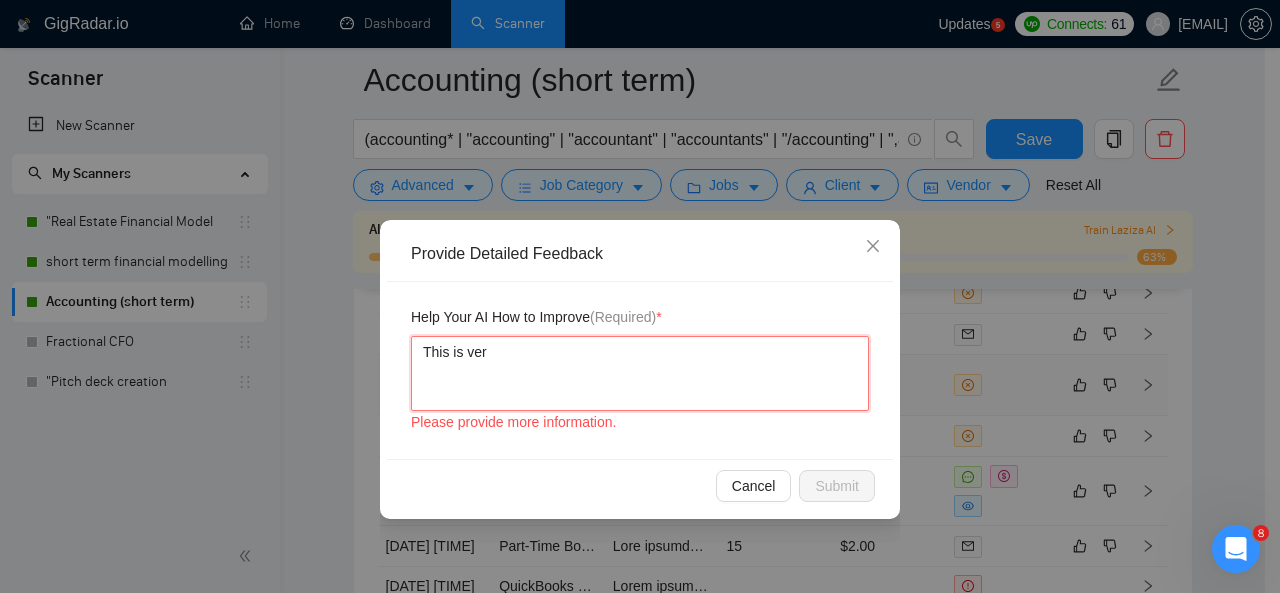 type 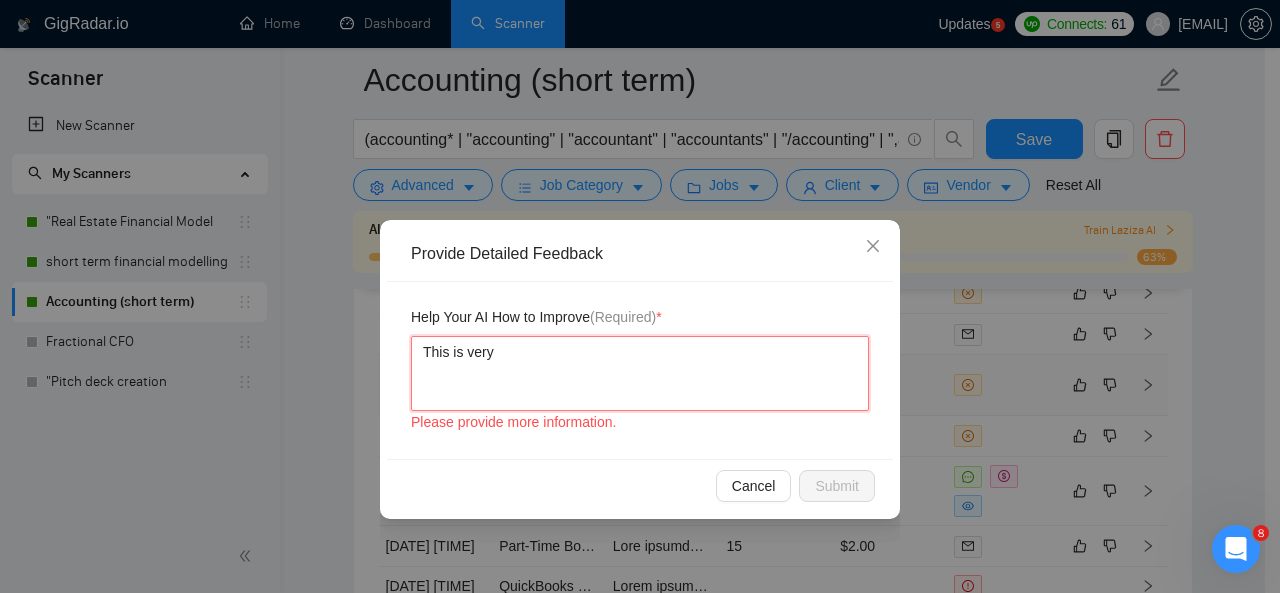 type 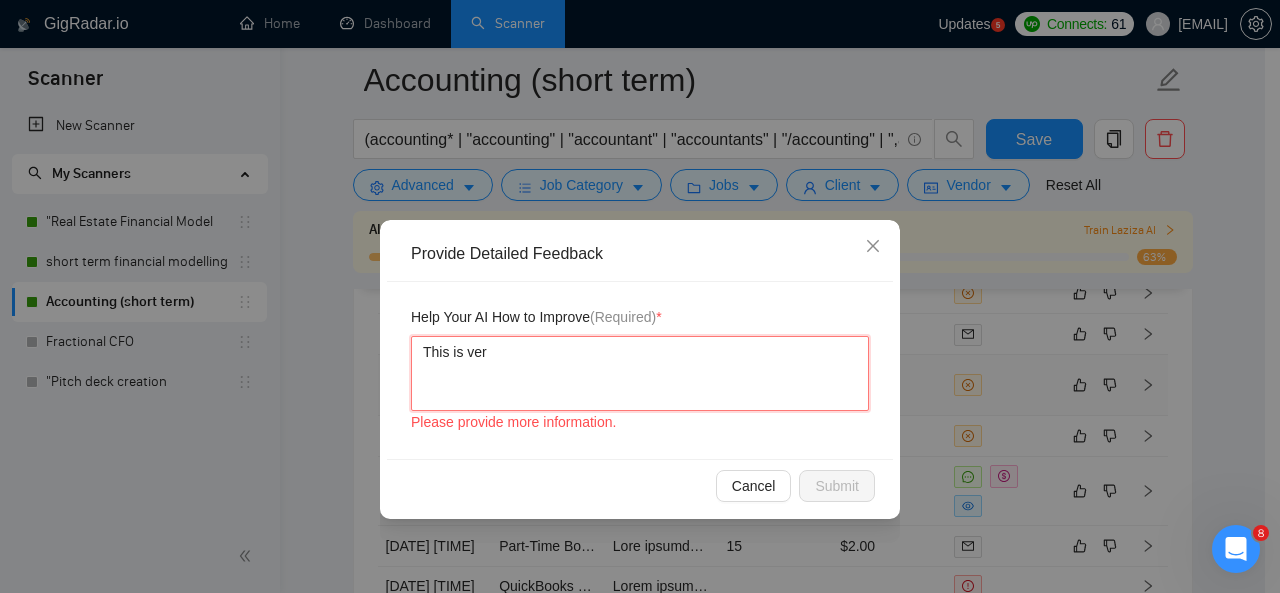 type 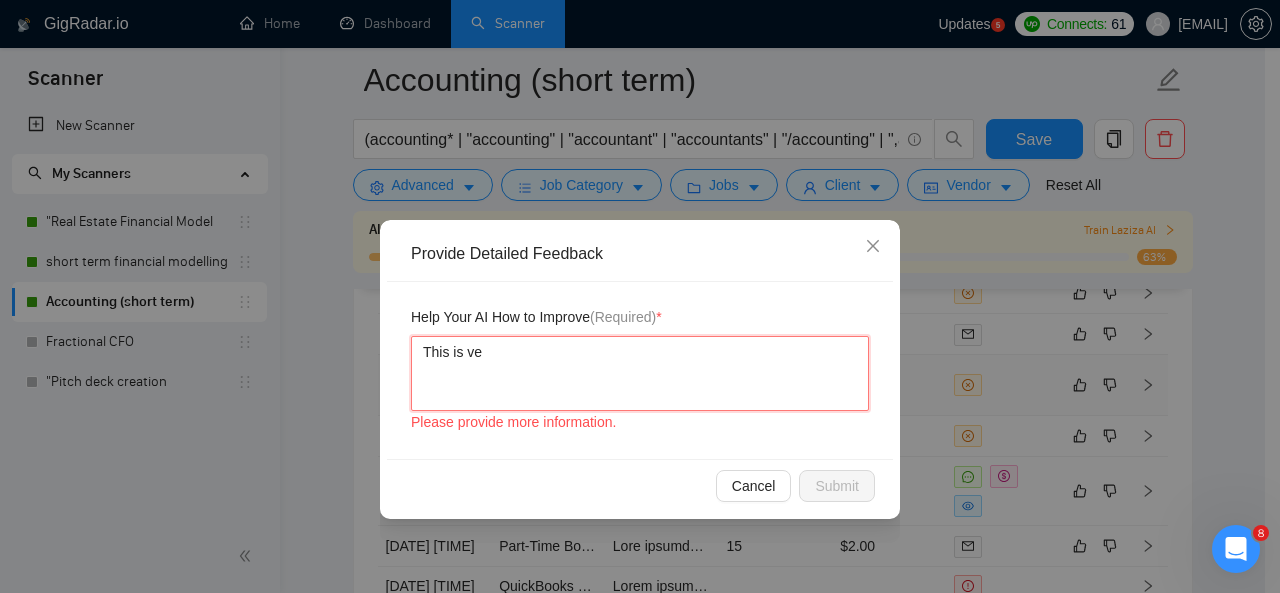 type 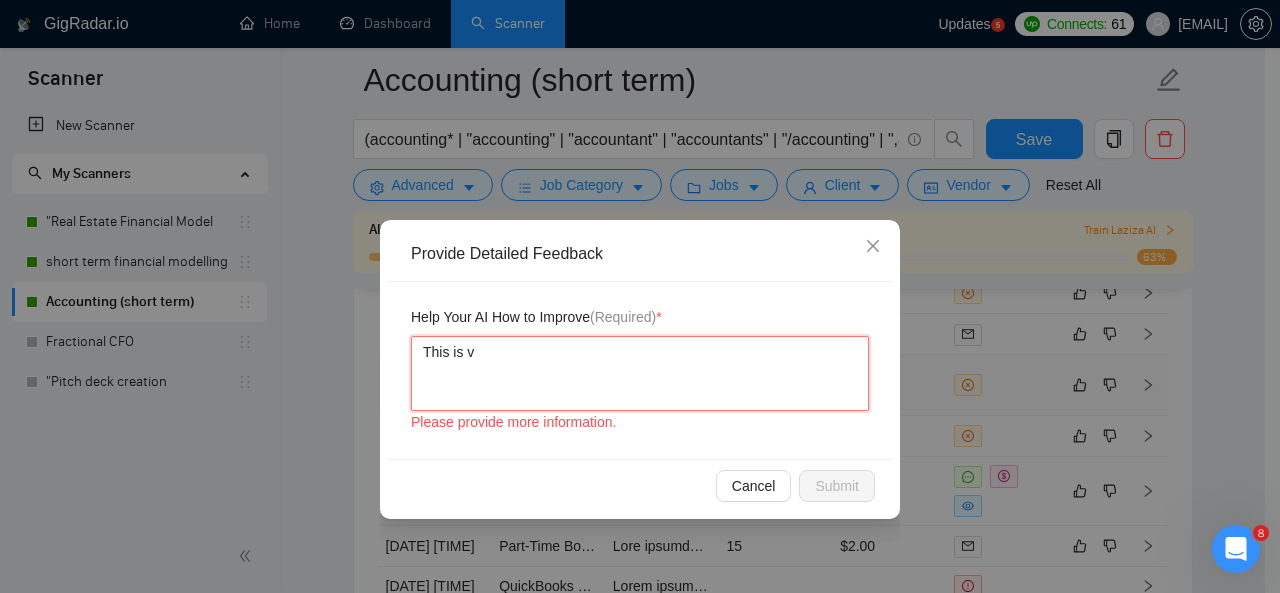 type 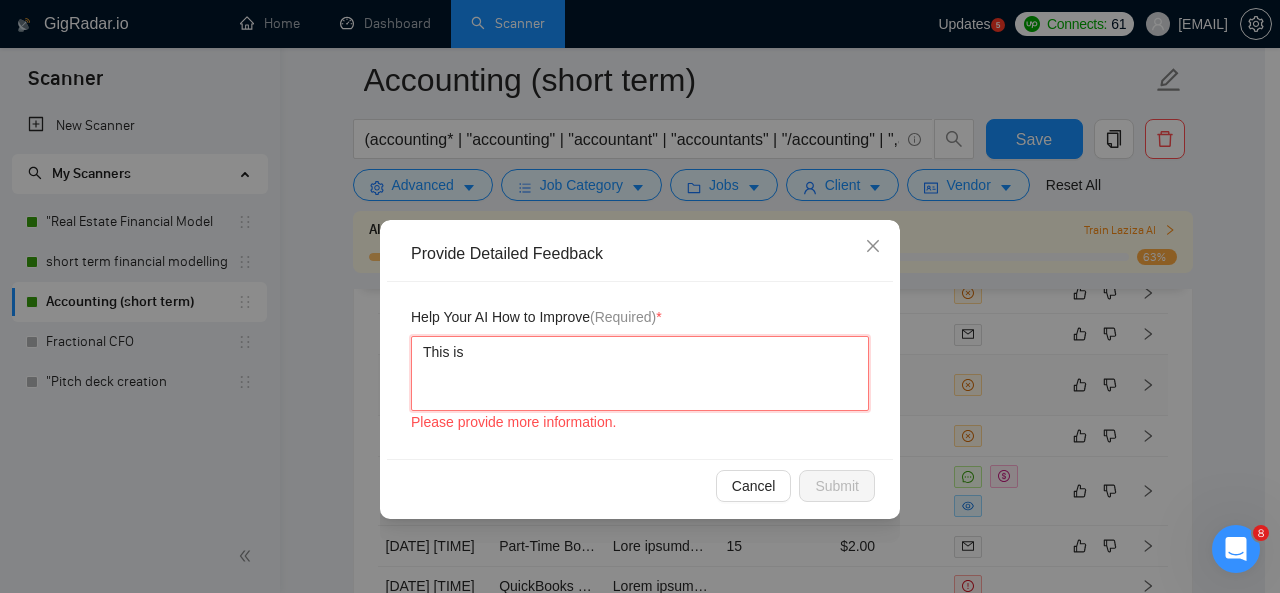 type 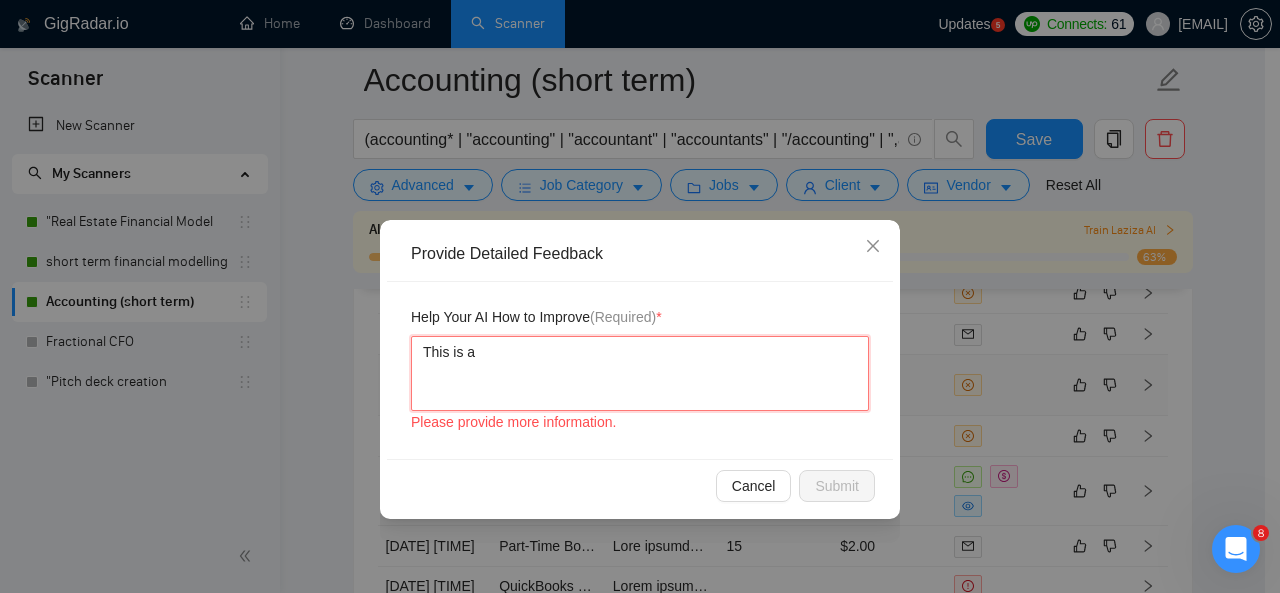 type 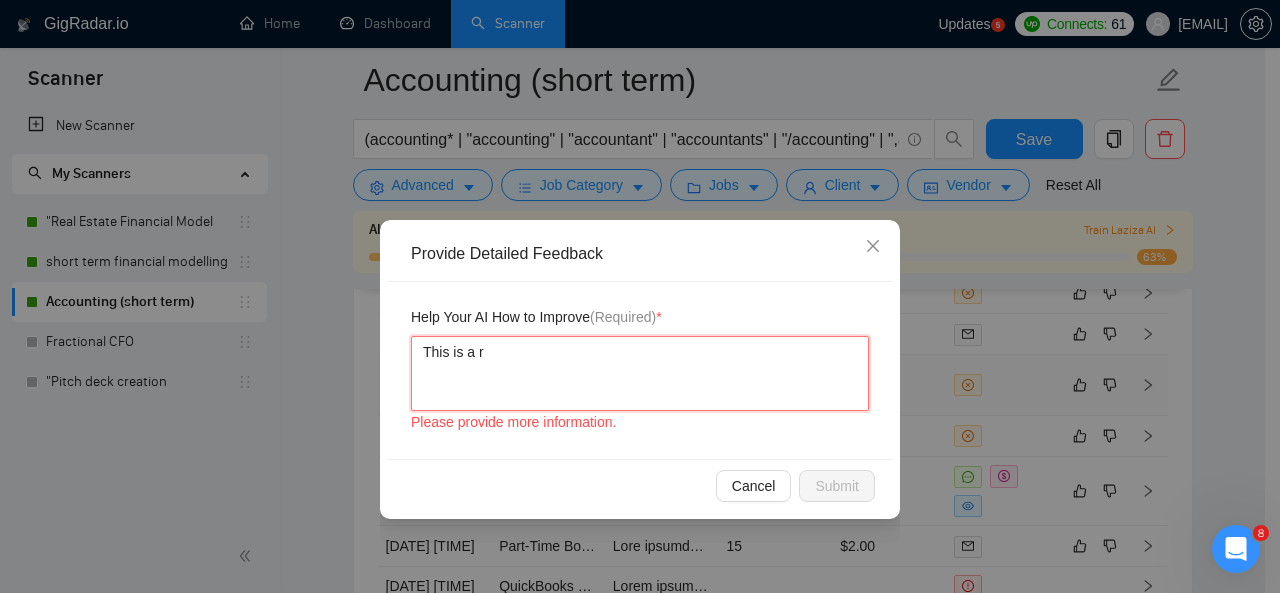type on "This is a re" 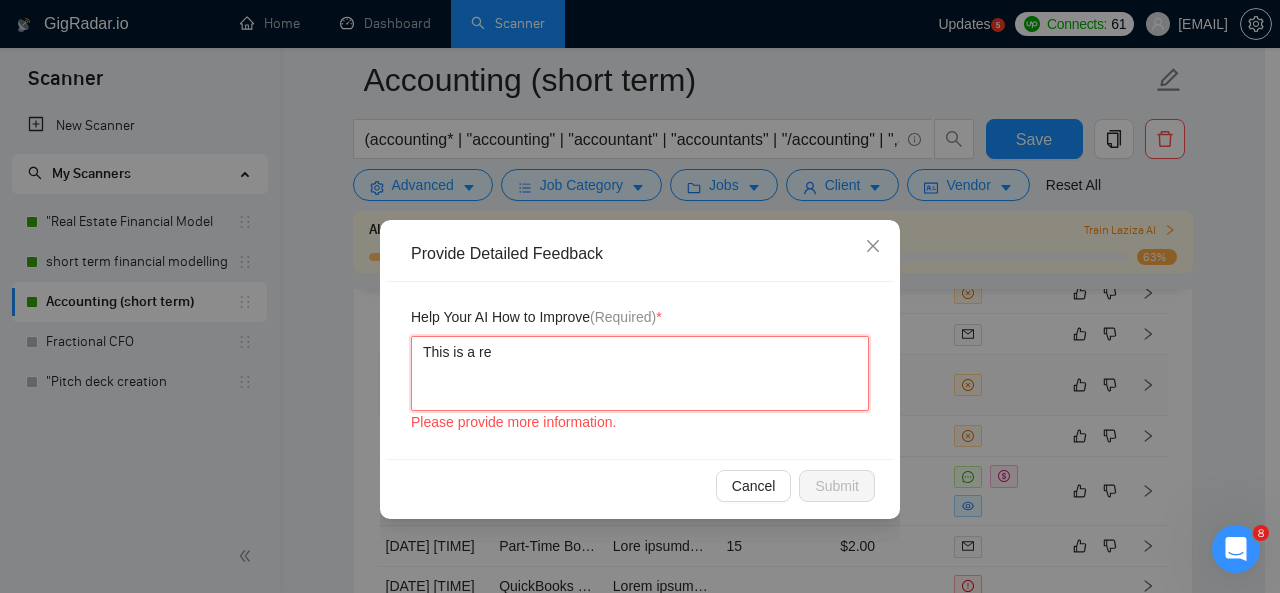 type 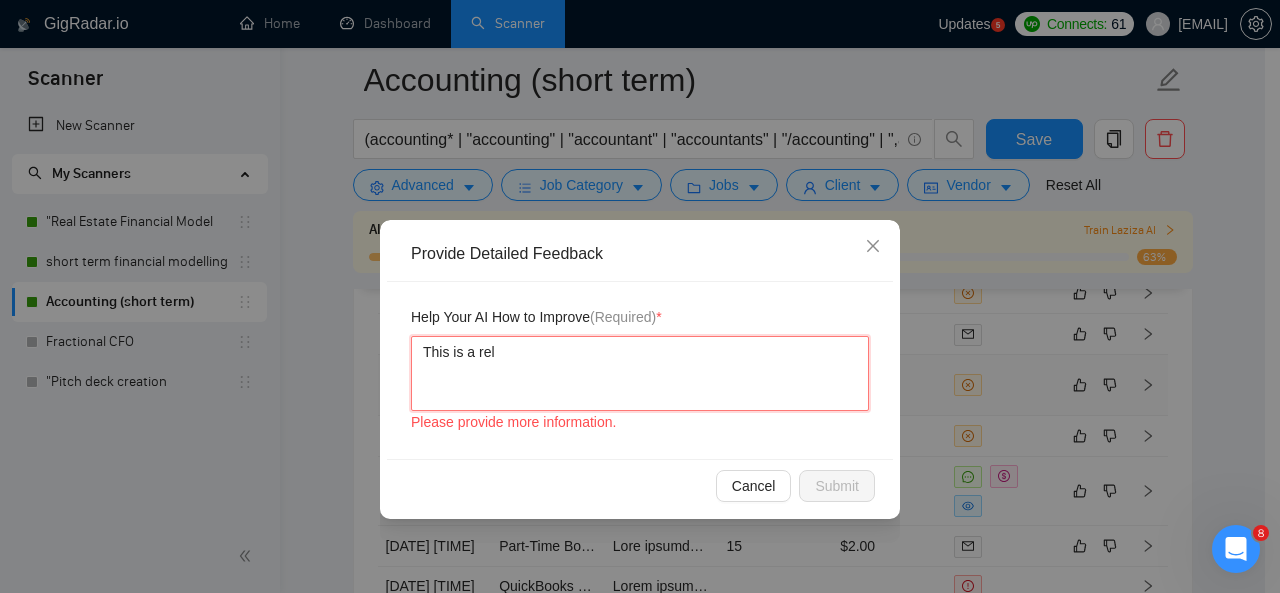 type 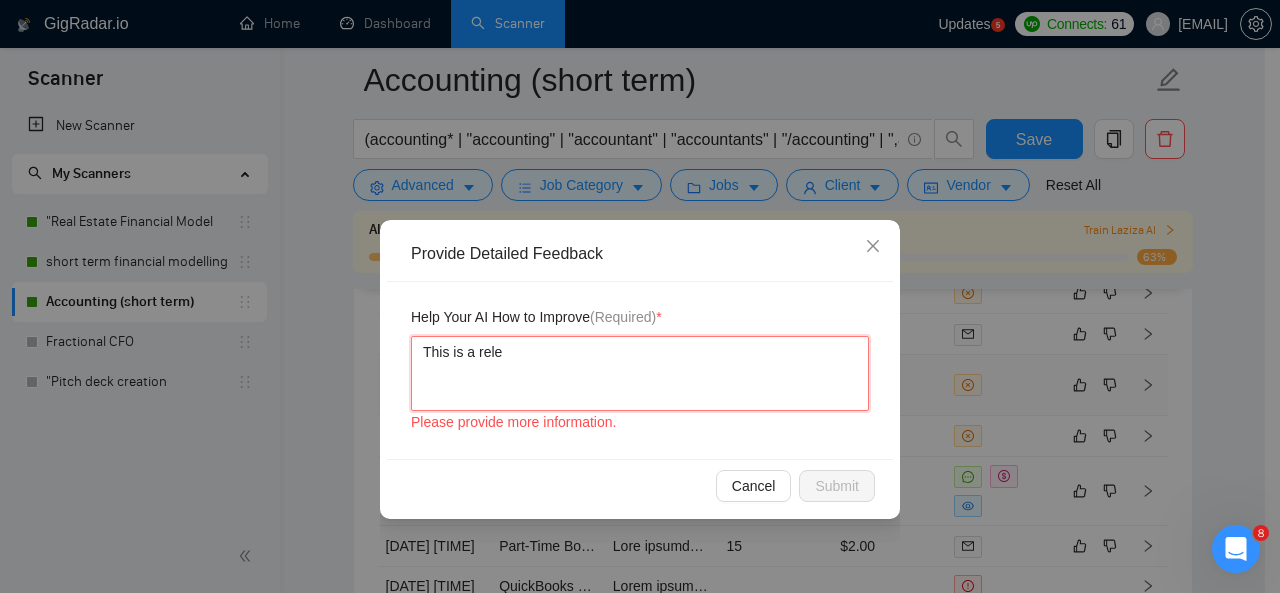 type 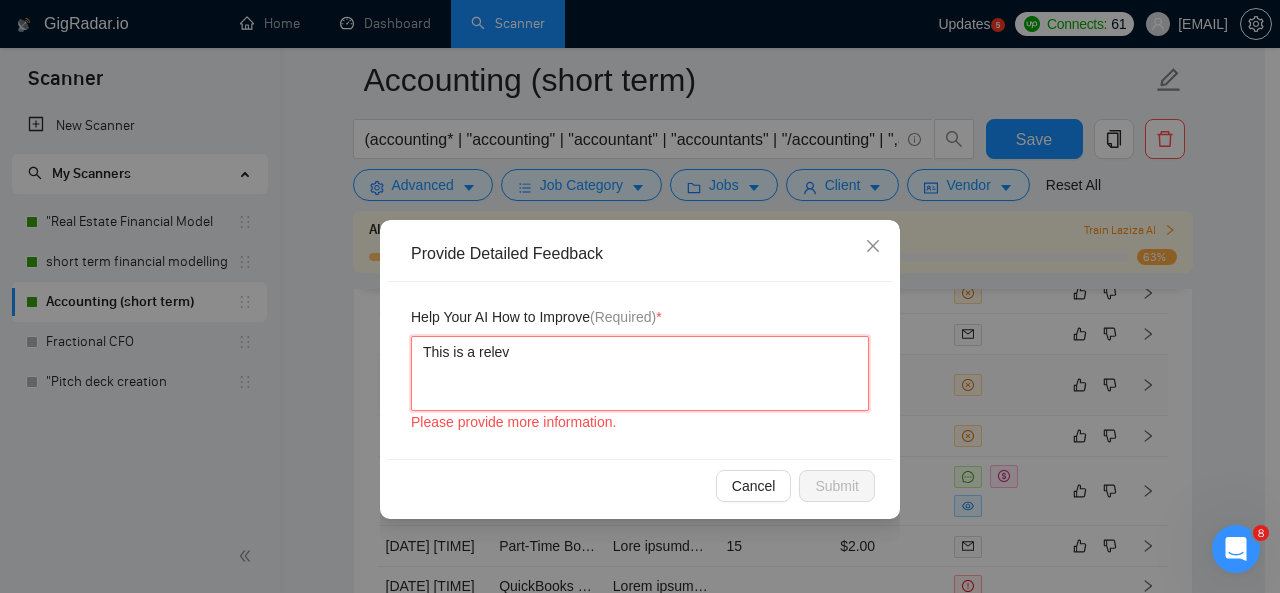type 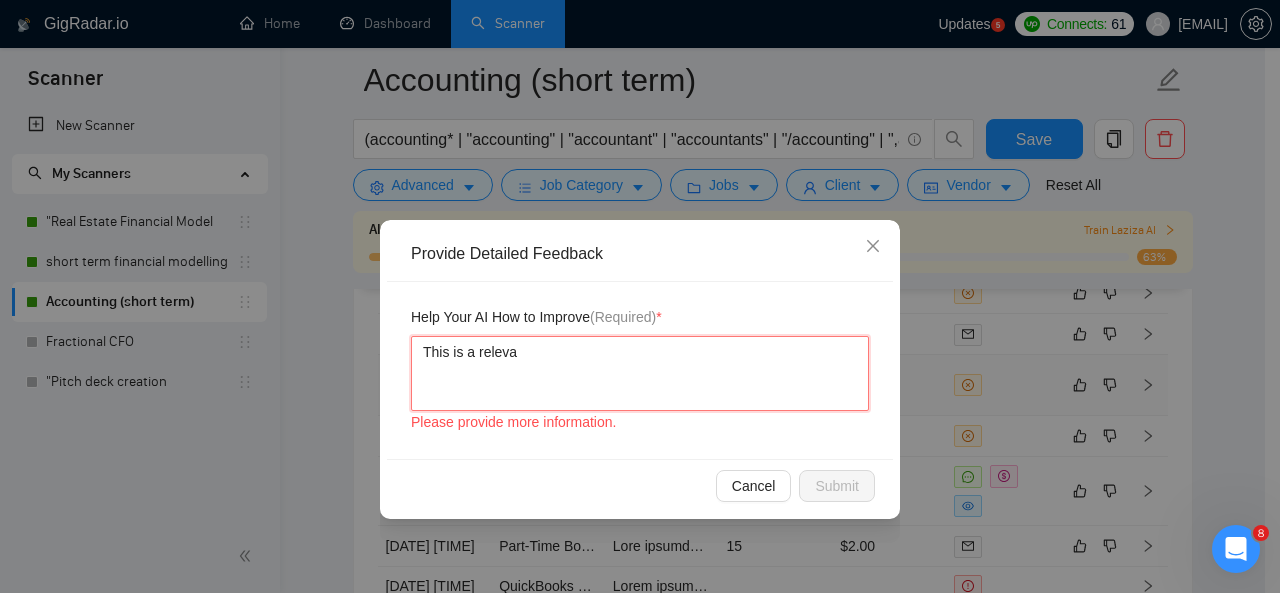 type 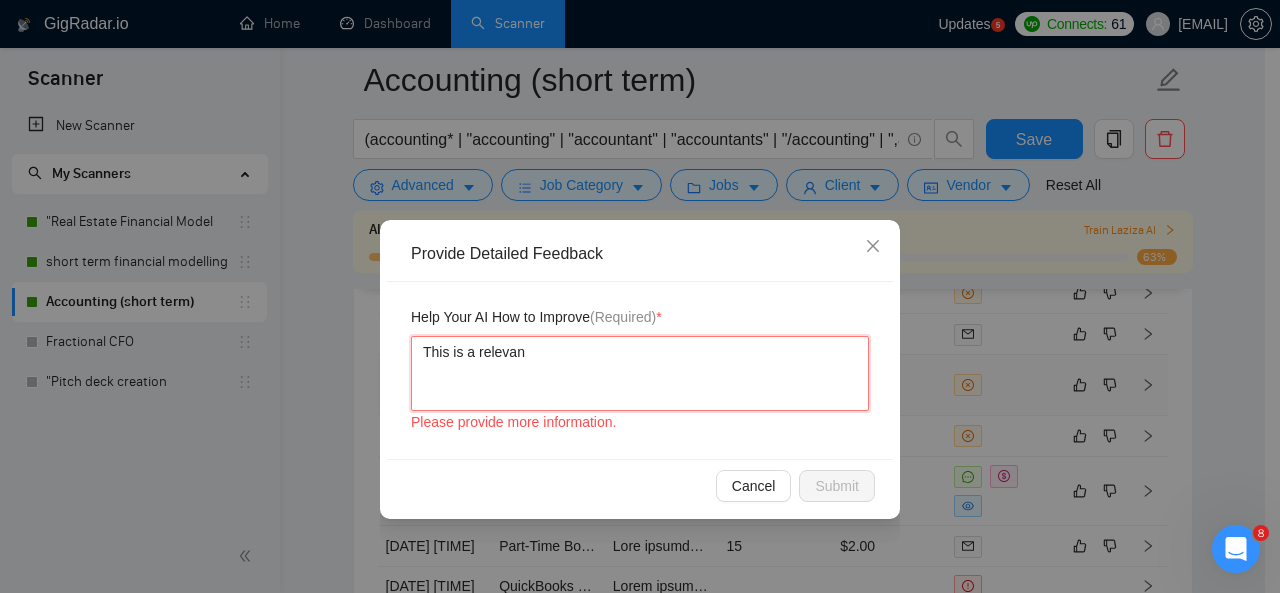 type 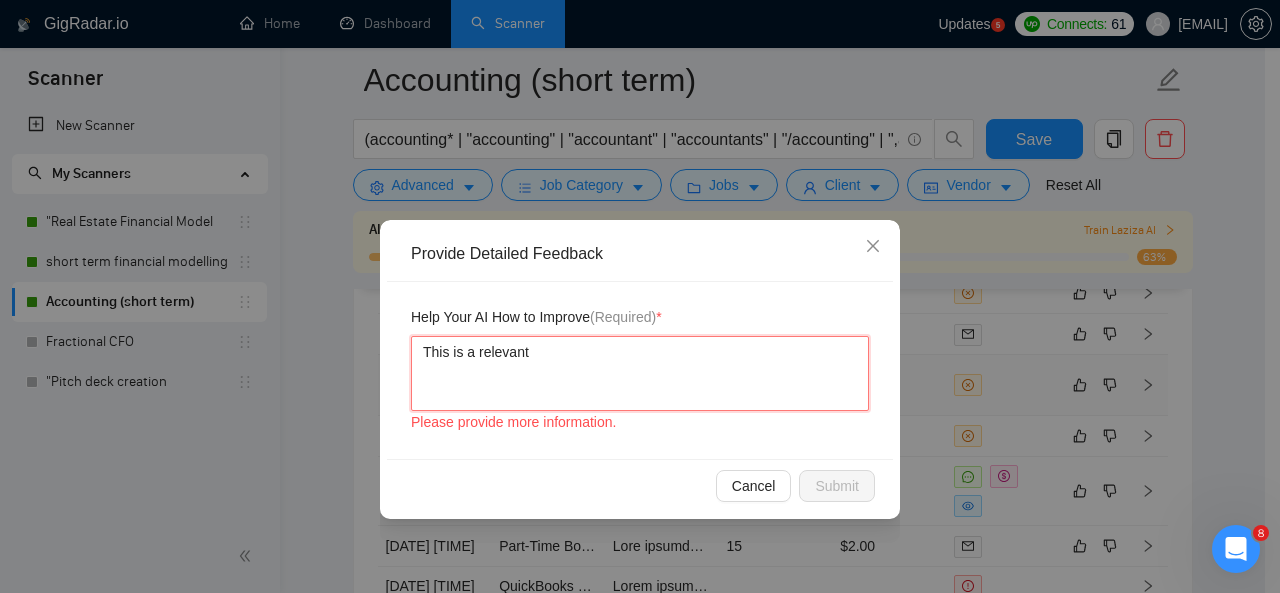 type 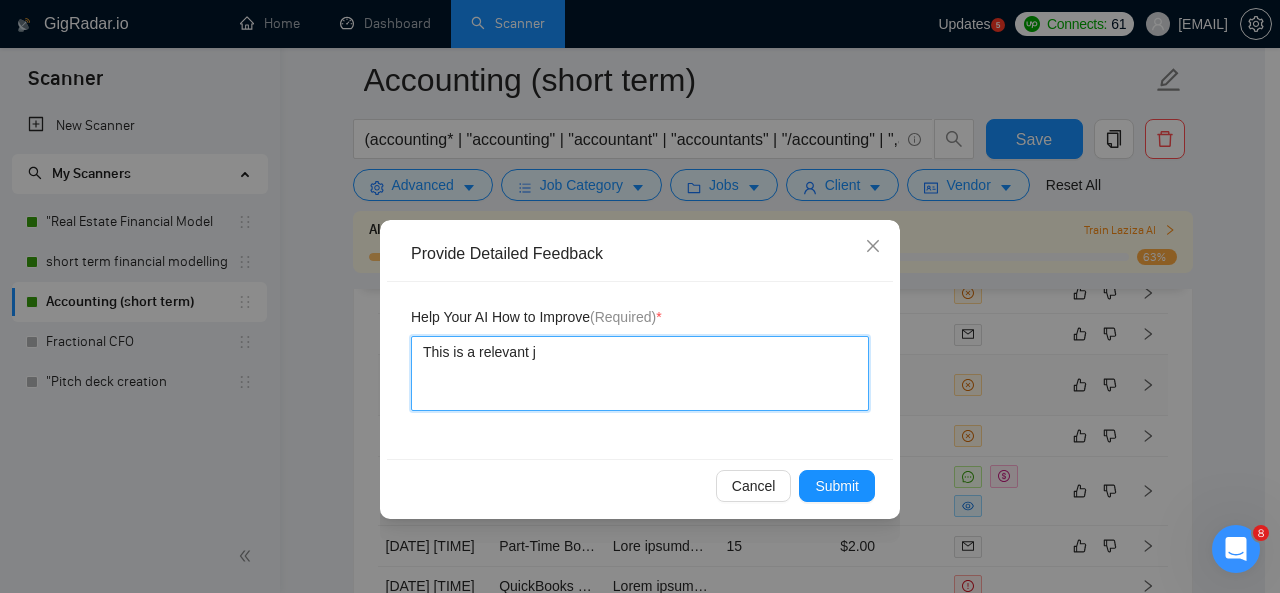 type 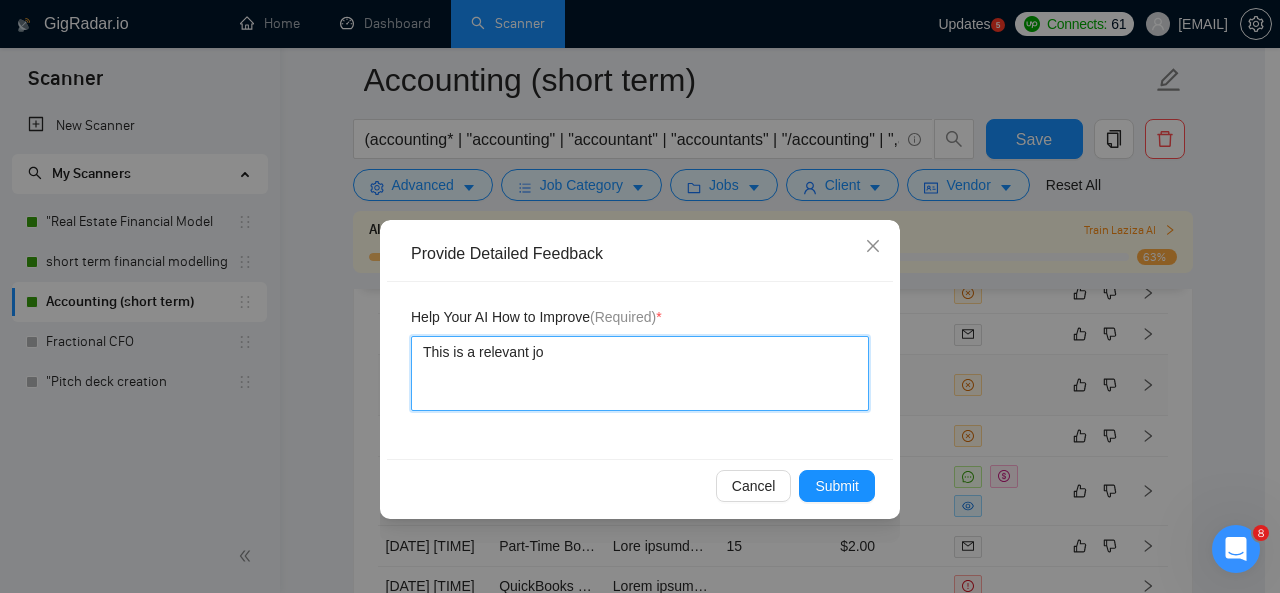 type 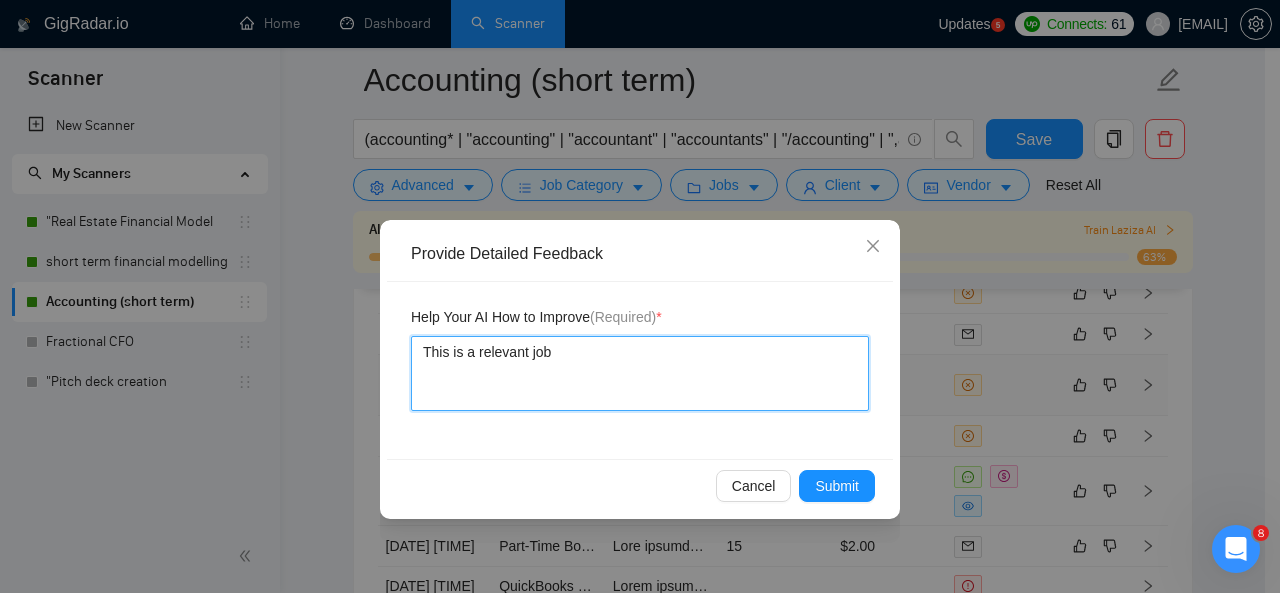 type 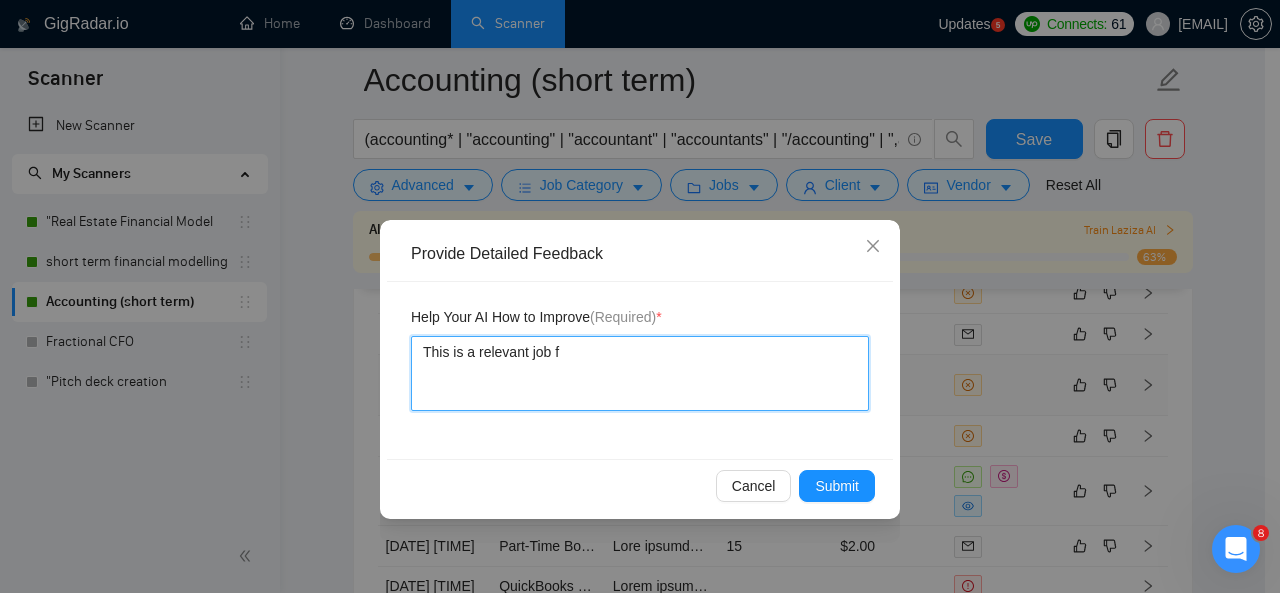 type 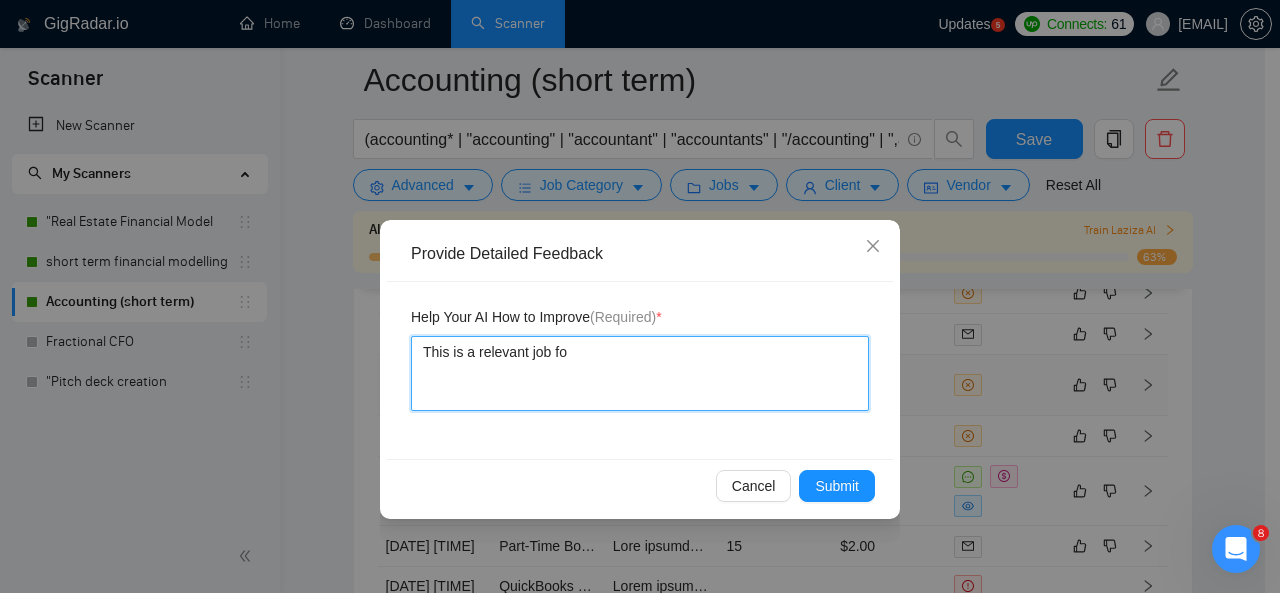 type 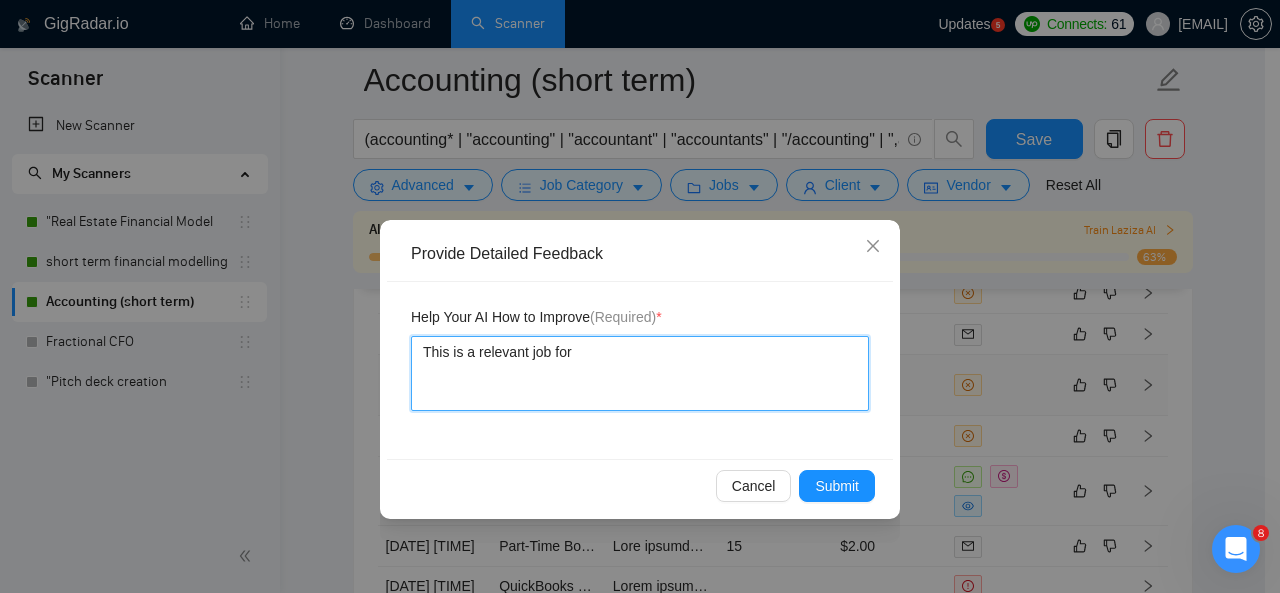 type 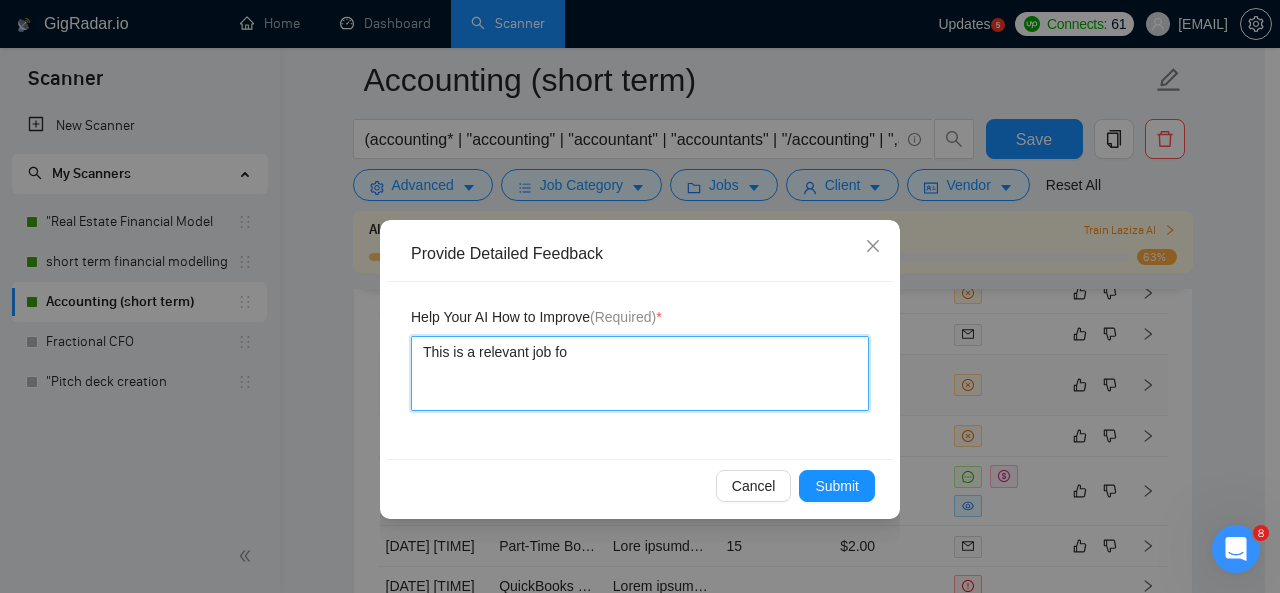 type 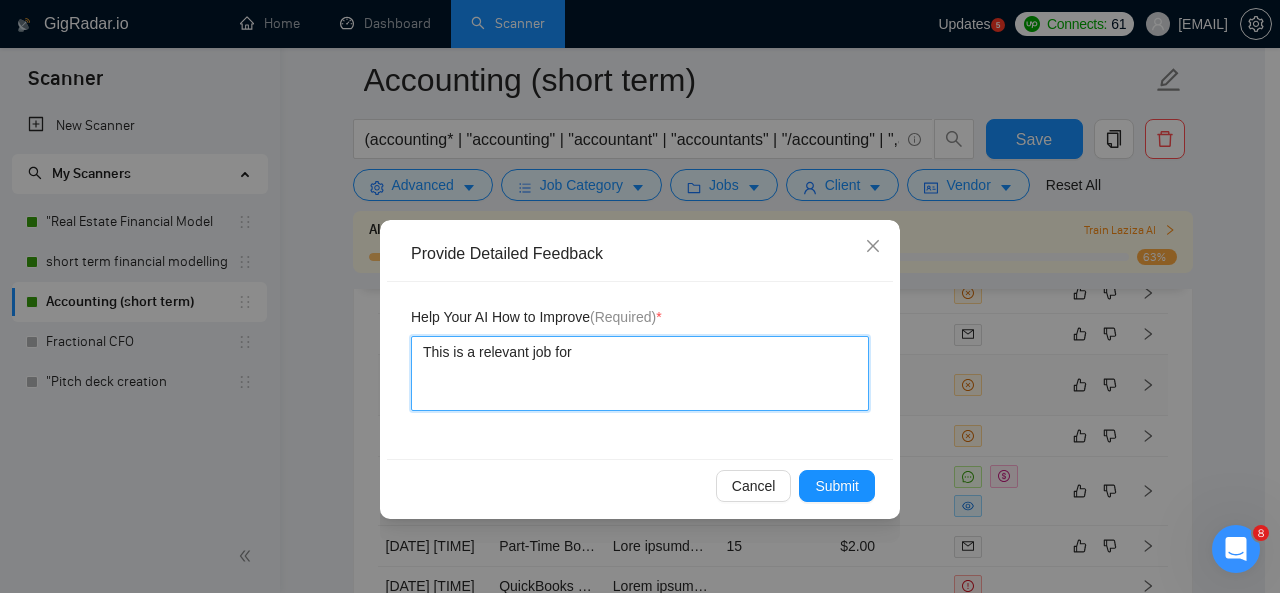 type 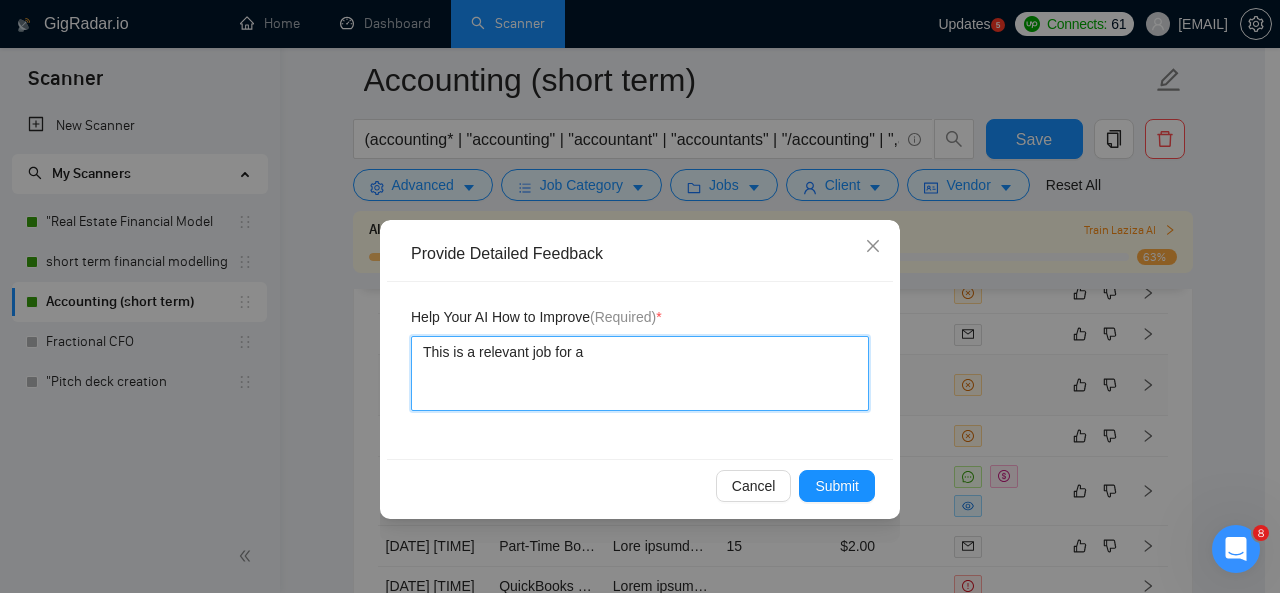 type on "This is a relevant job for a" 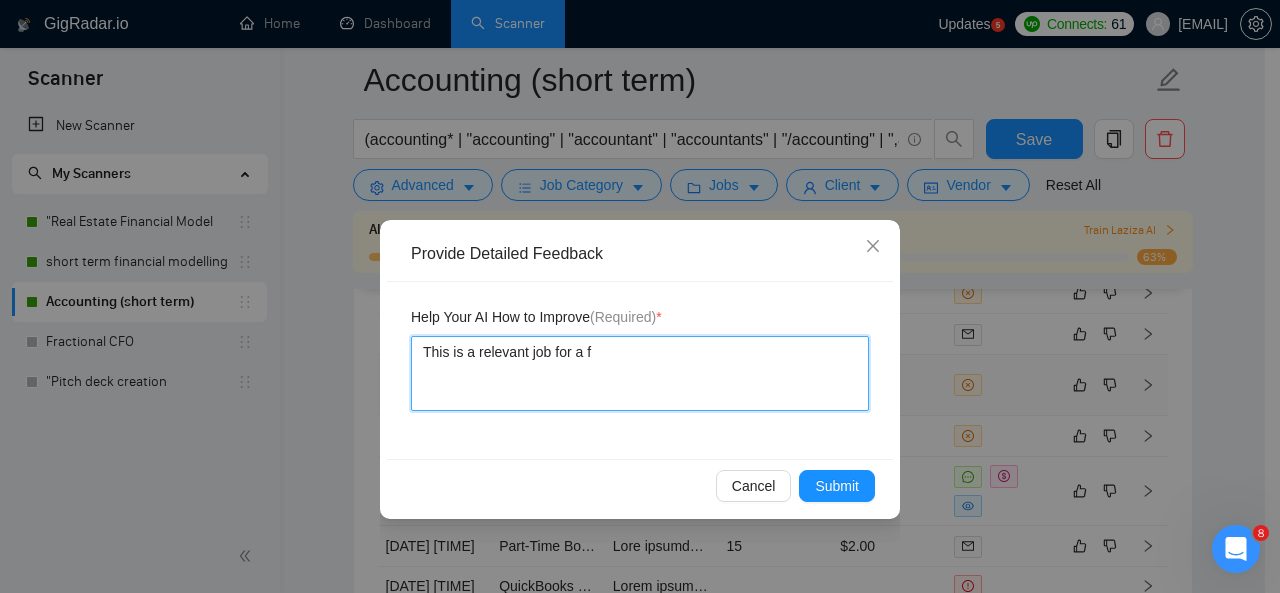 type 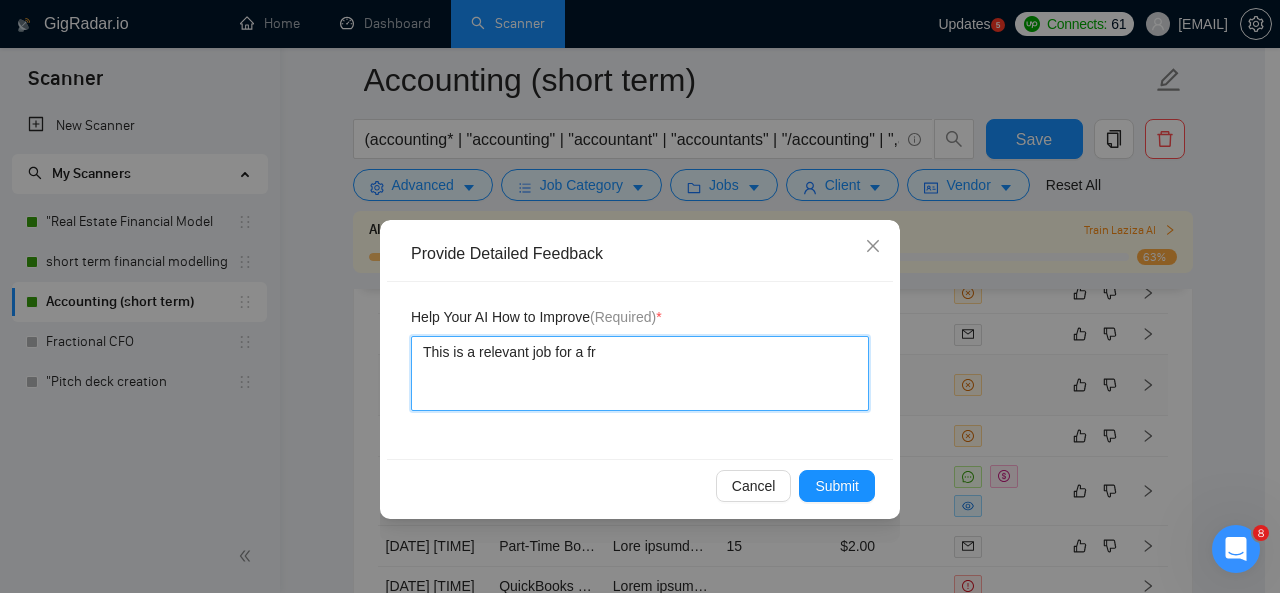 type 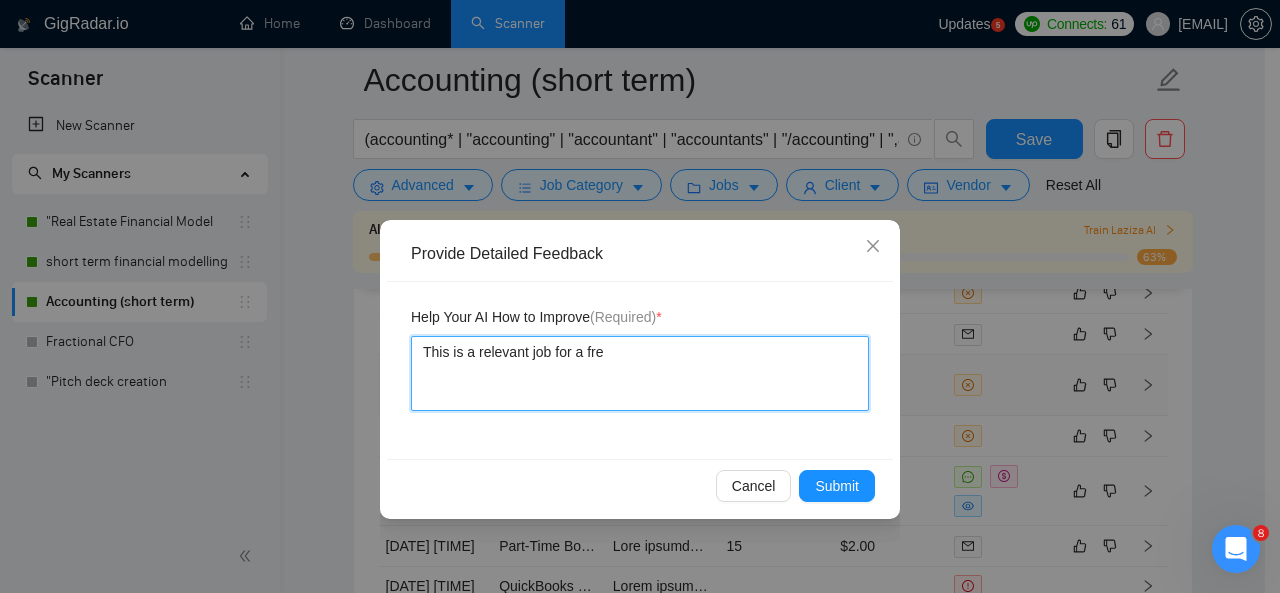 type 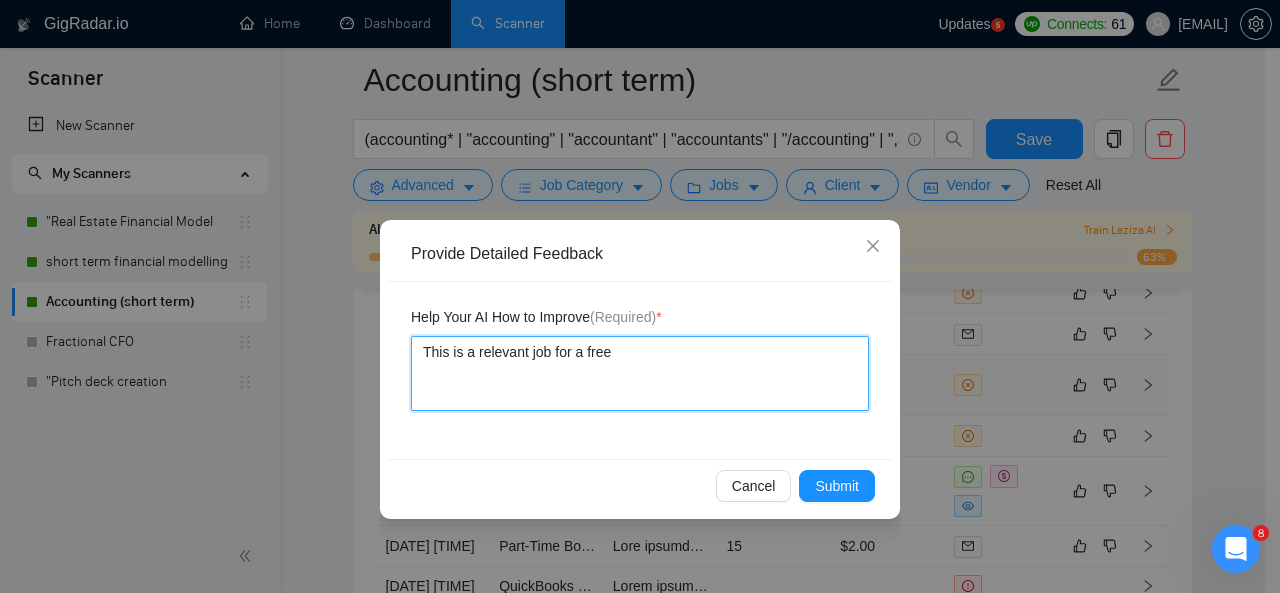 type 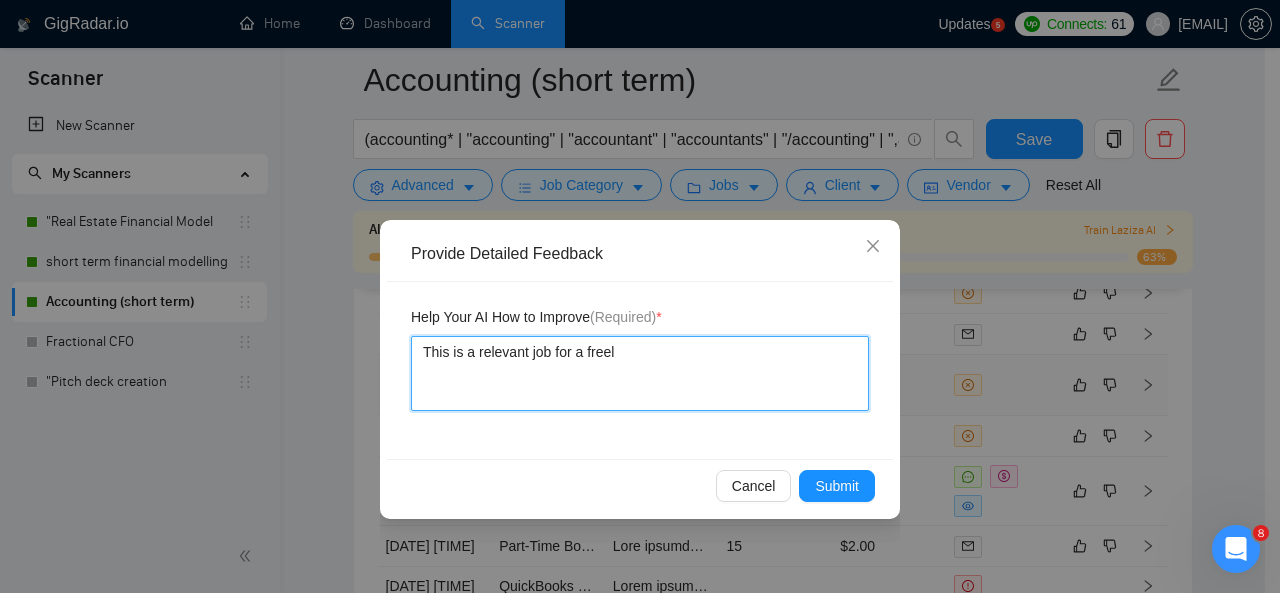 type on "This is a relevant job for a freela" 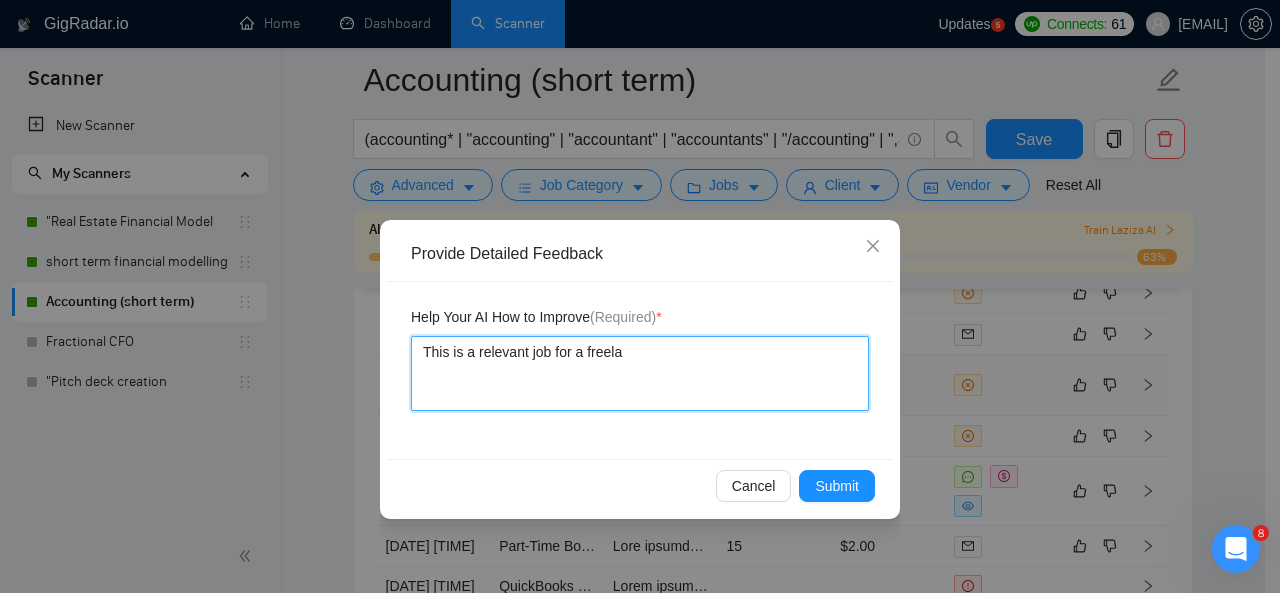 type 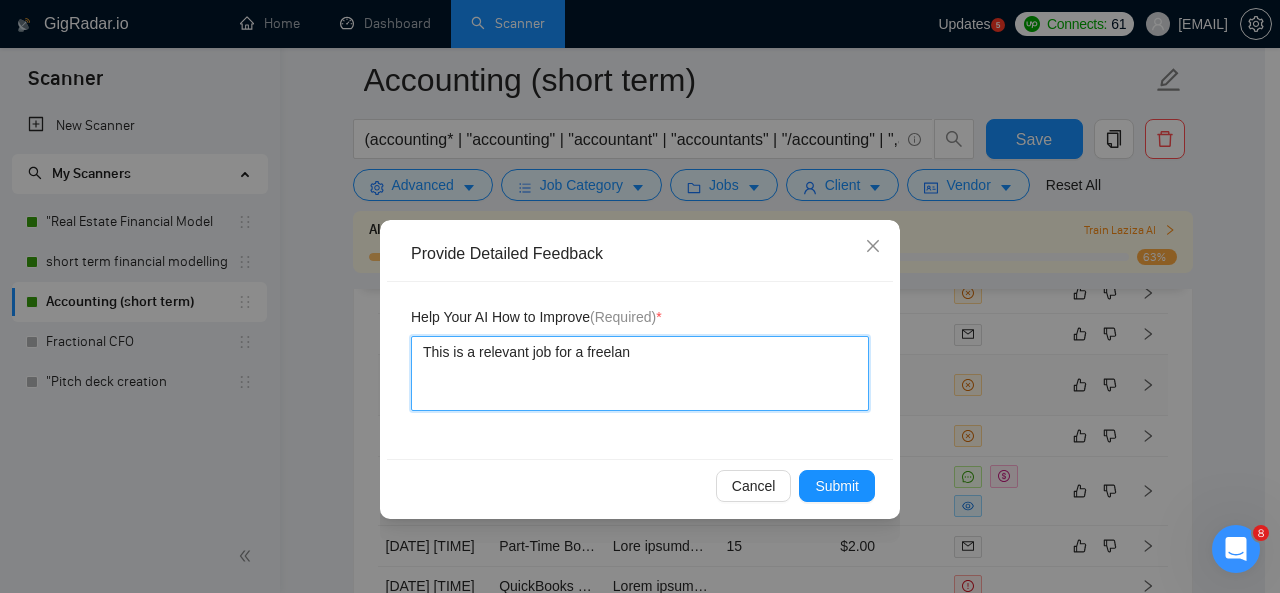 type on "This is a relevant job for a freelanc" 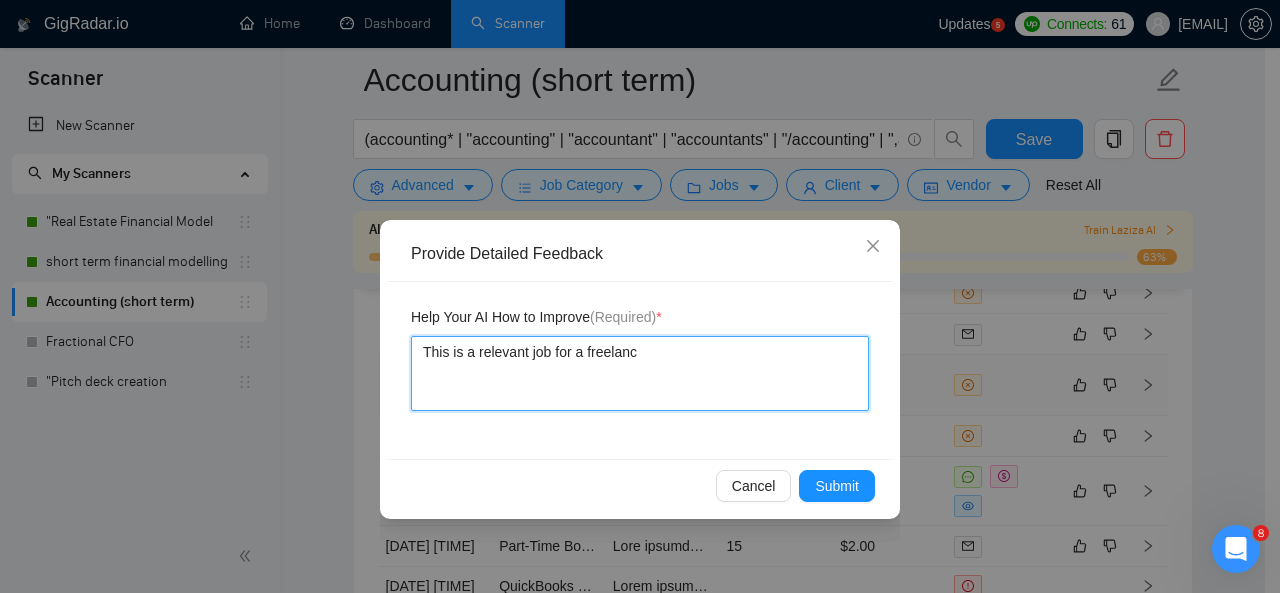 type 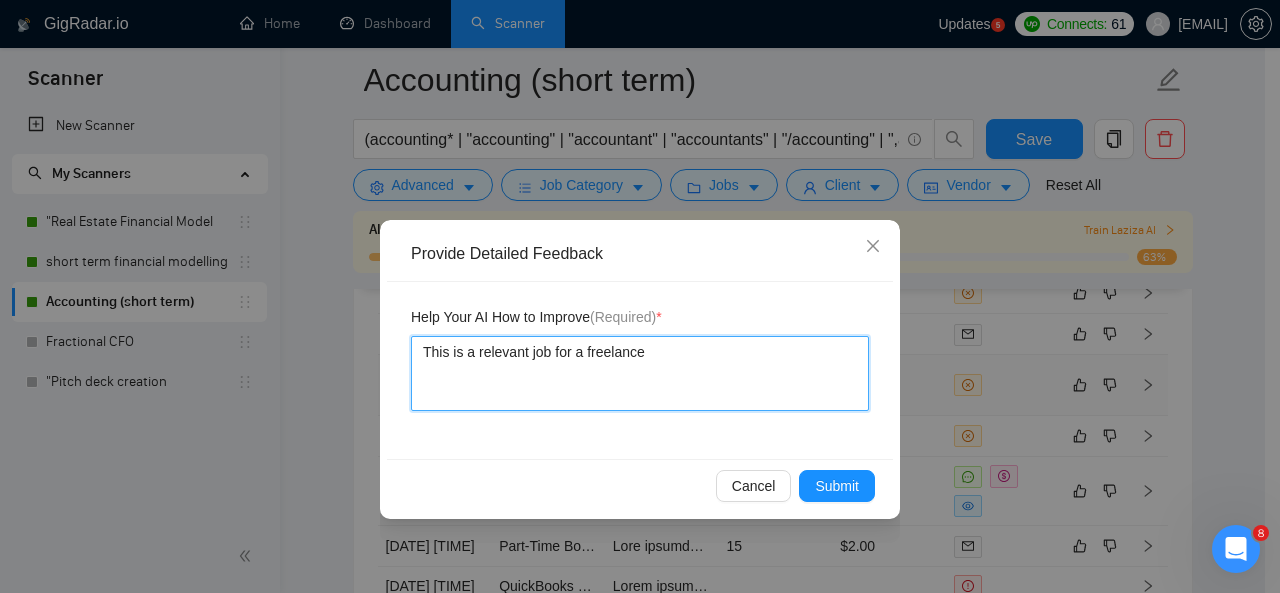type 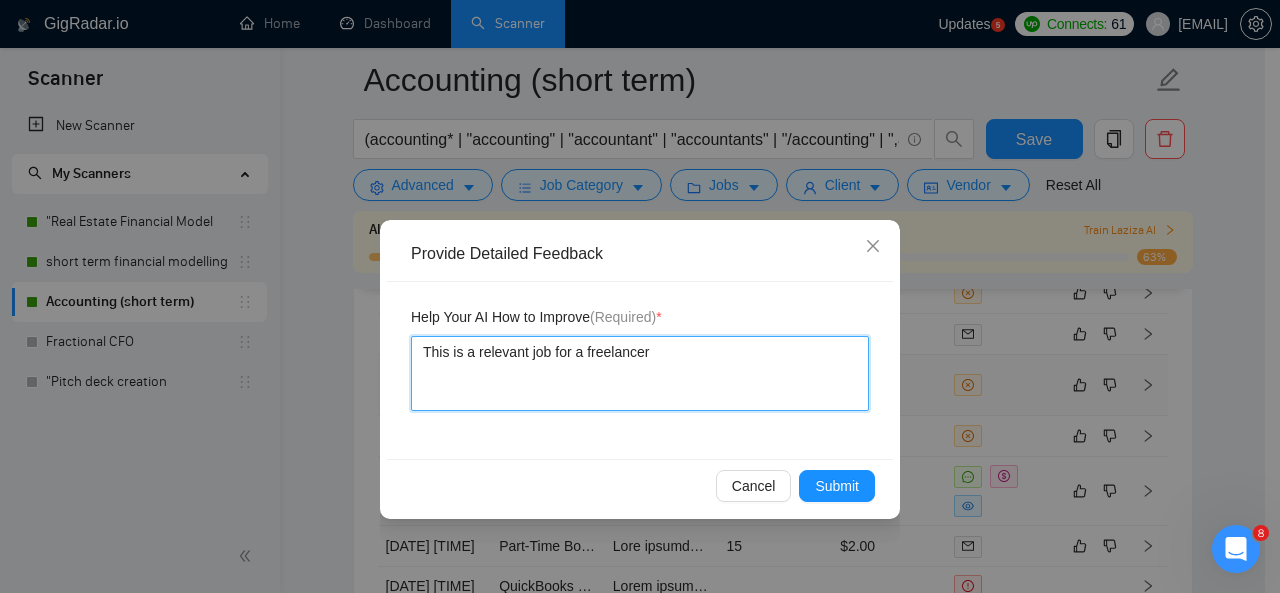 type 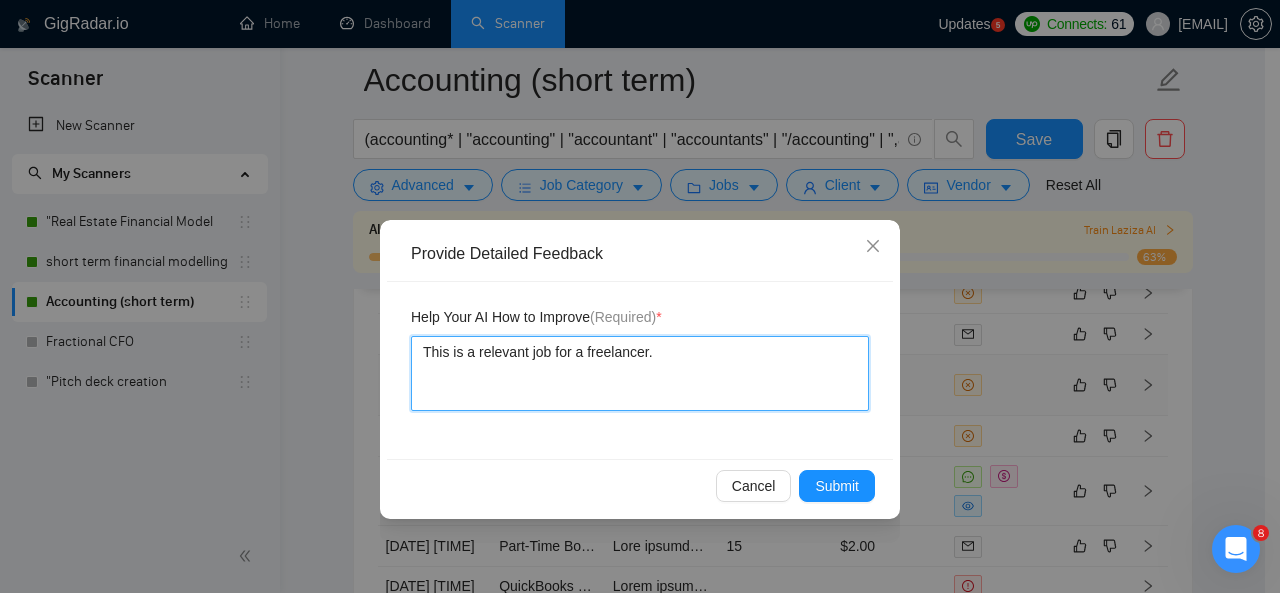 type 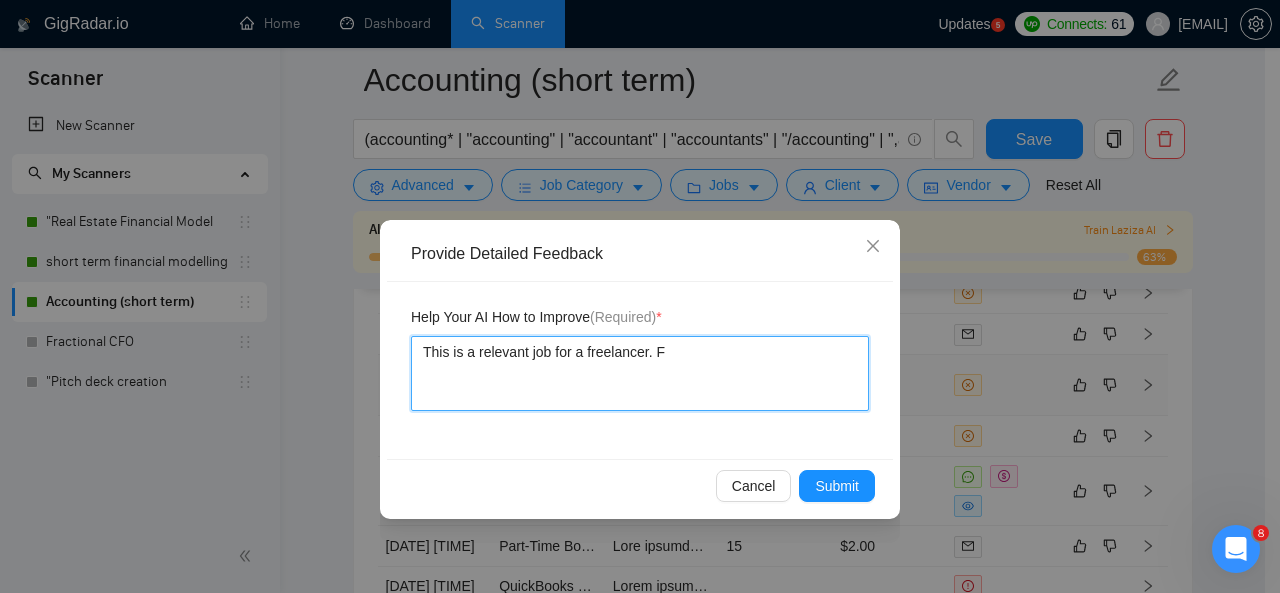 type 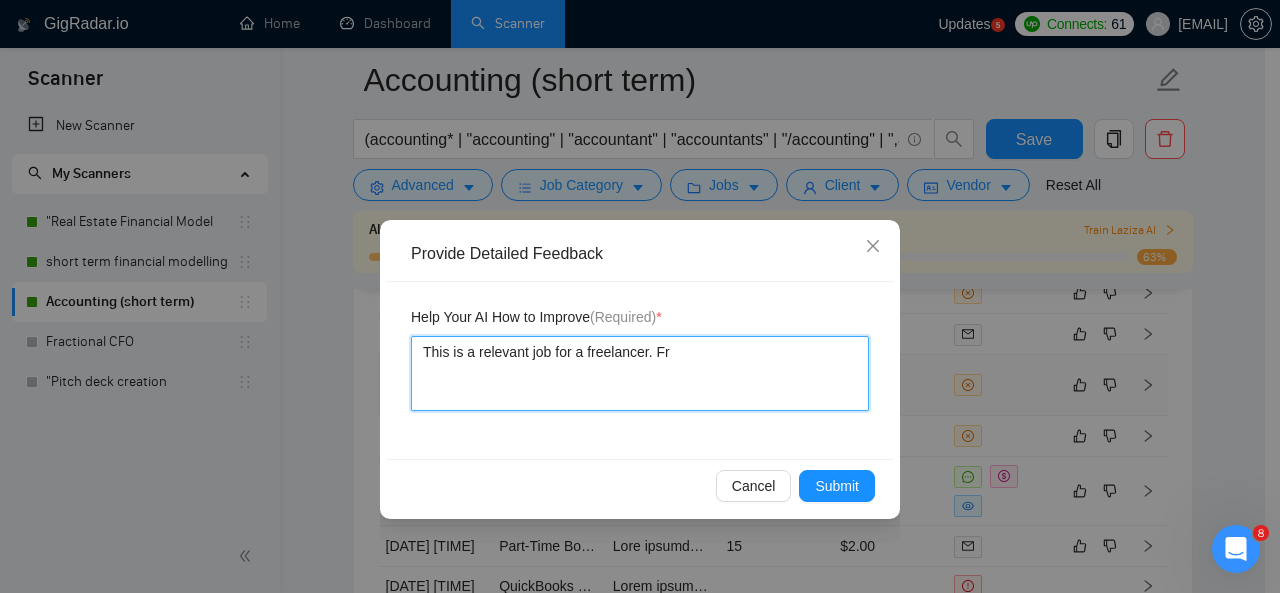 type 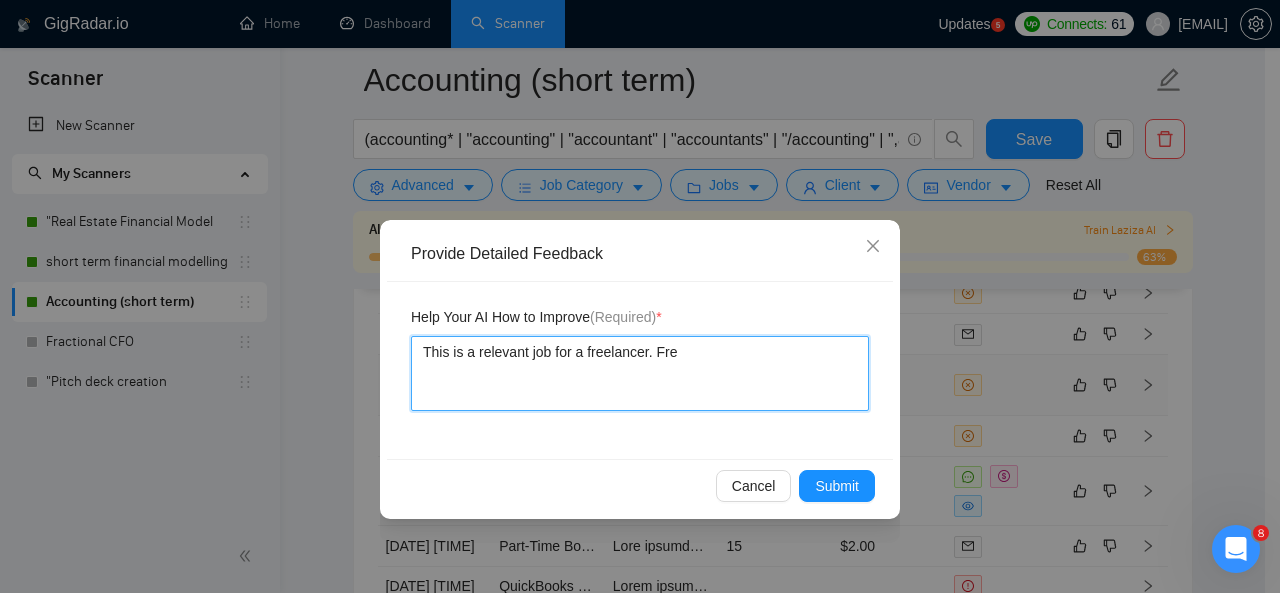 type 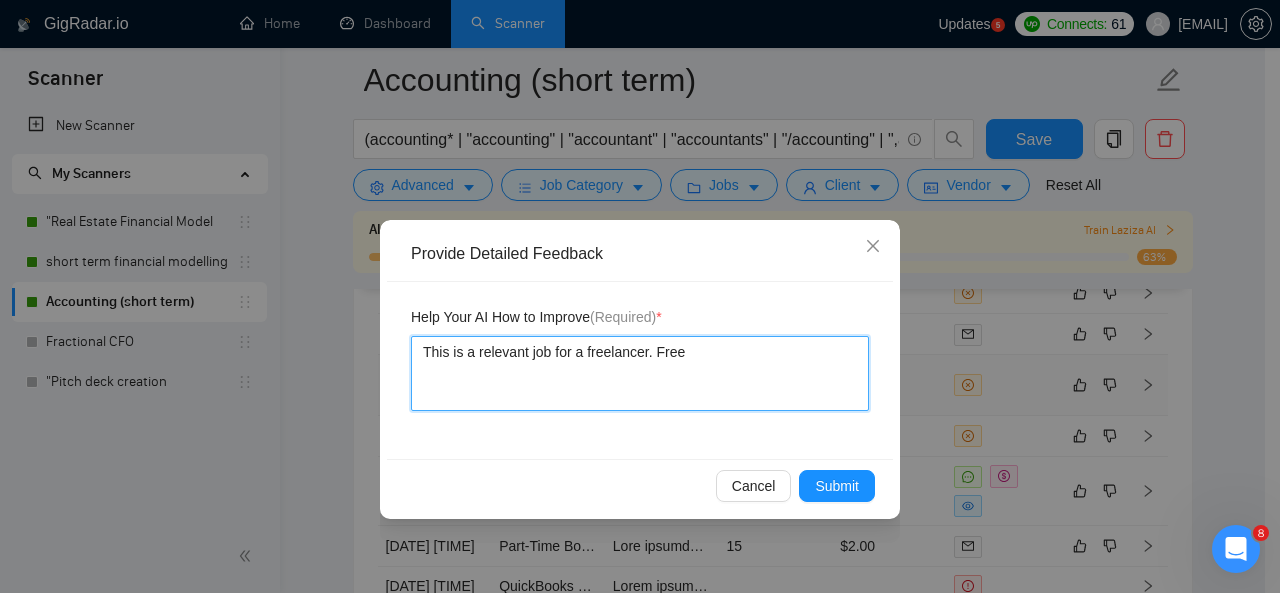type 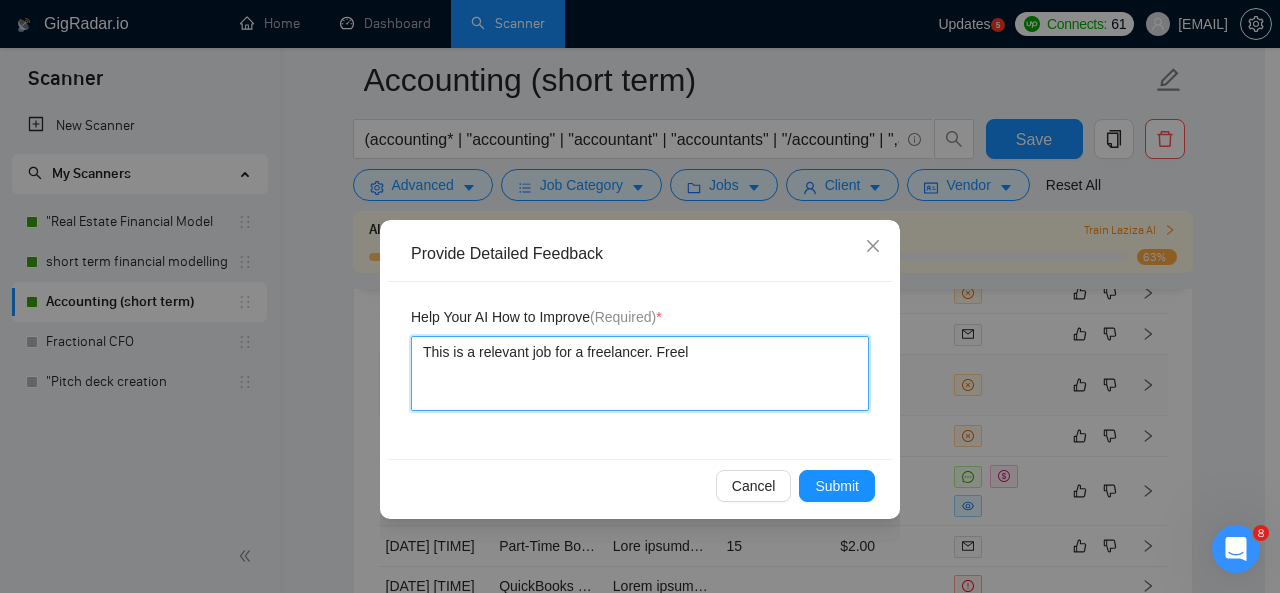 type on "This is a relevant job for a freelancer. Freela" 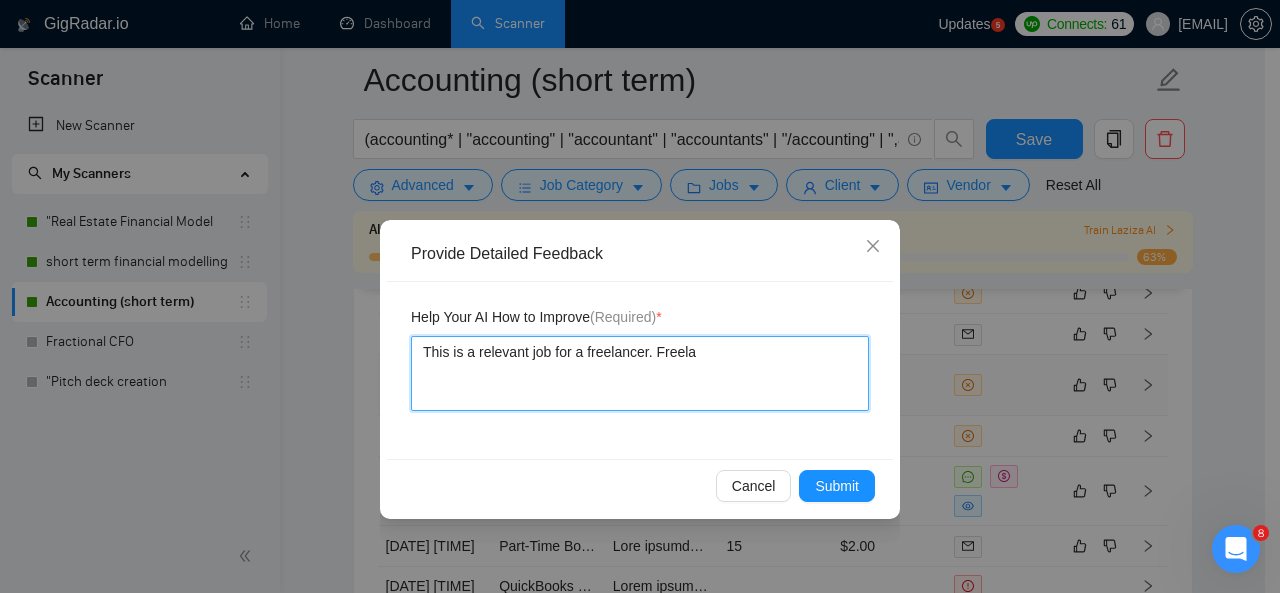 type 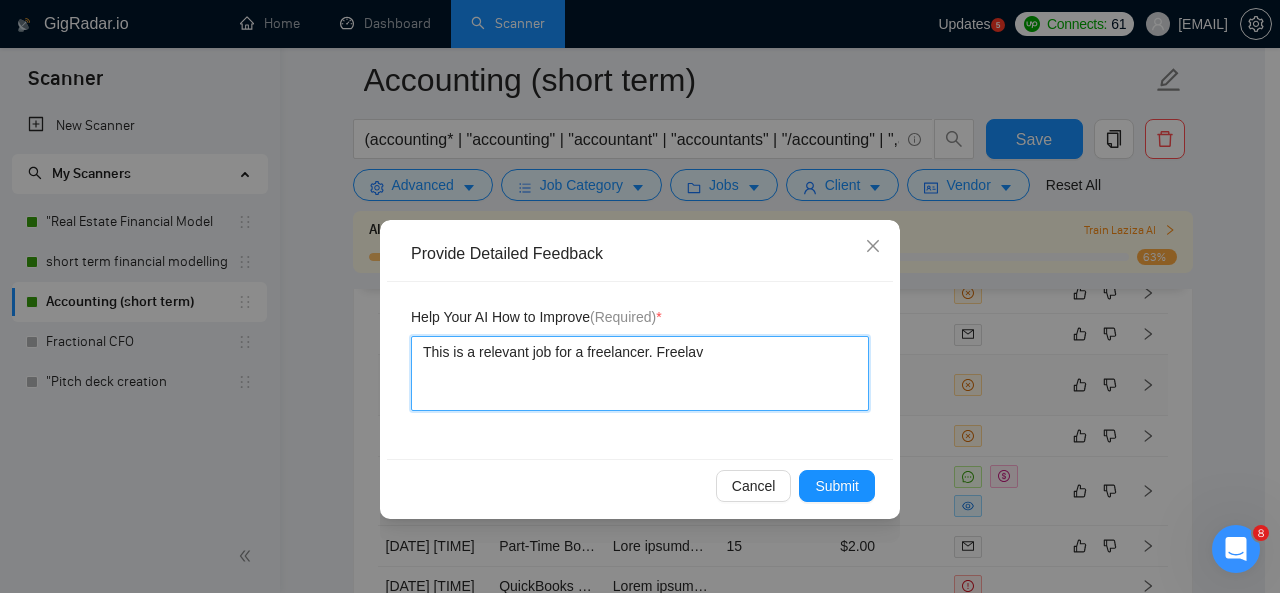 type 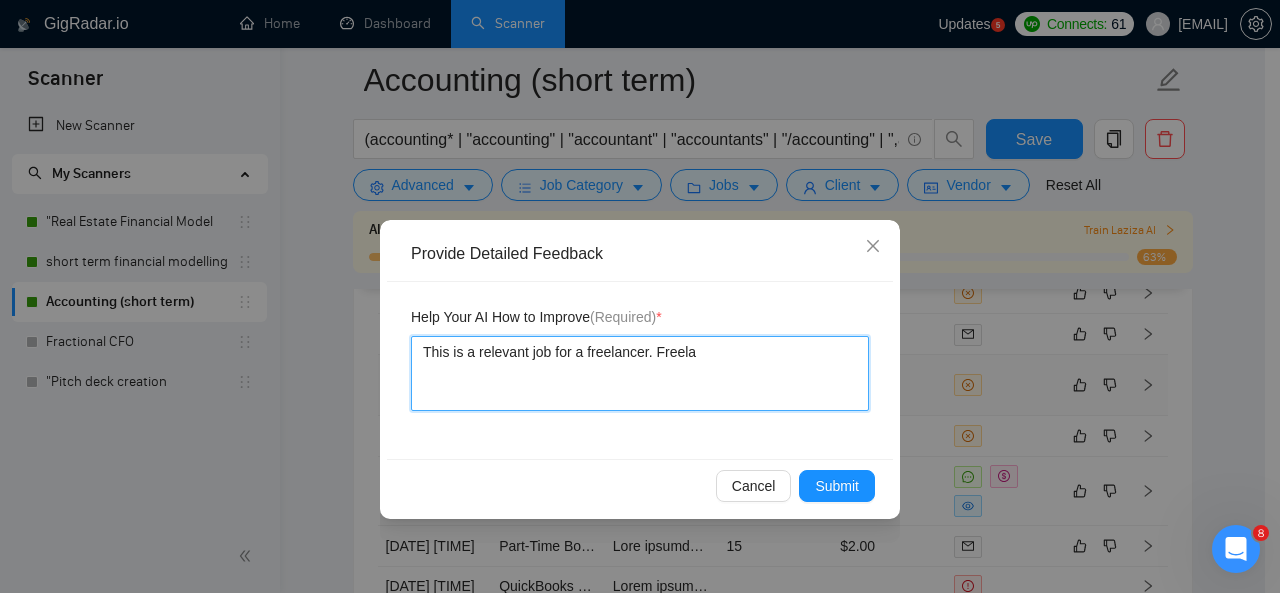 type 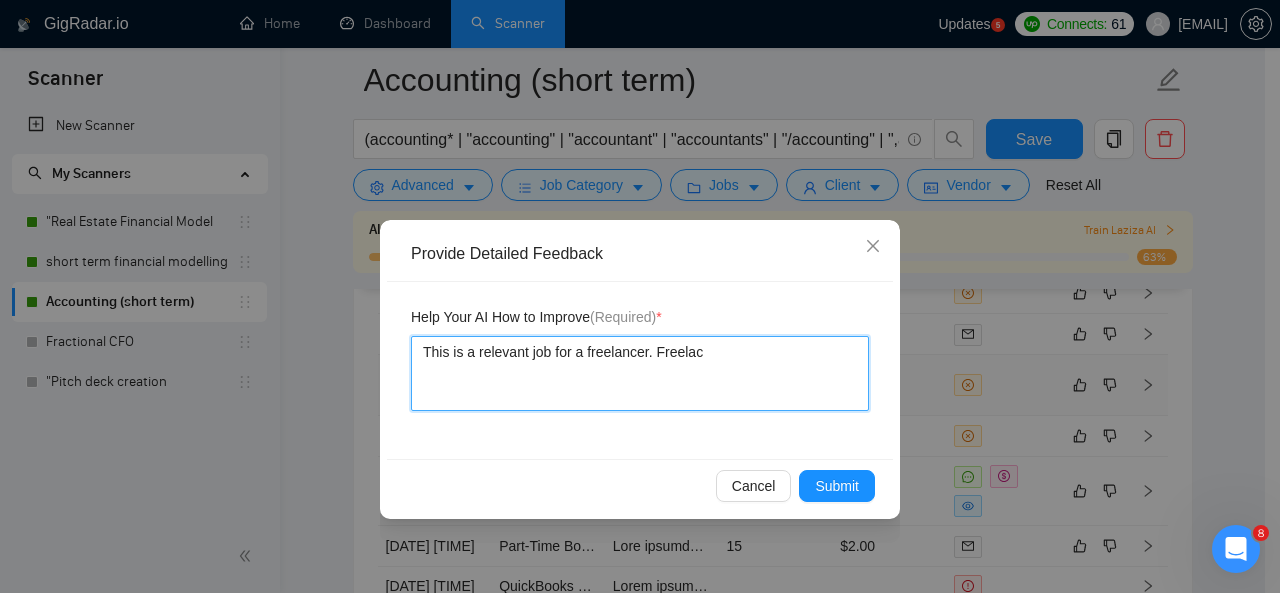 type 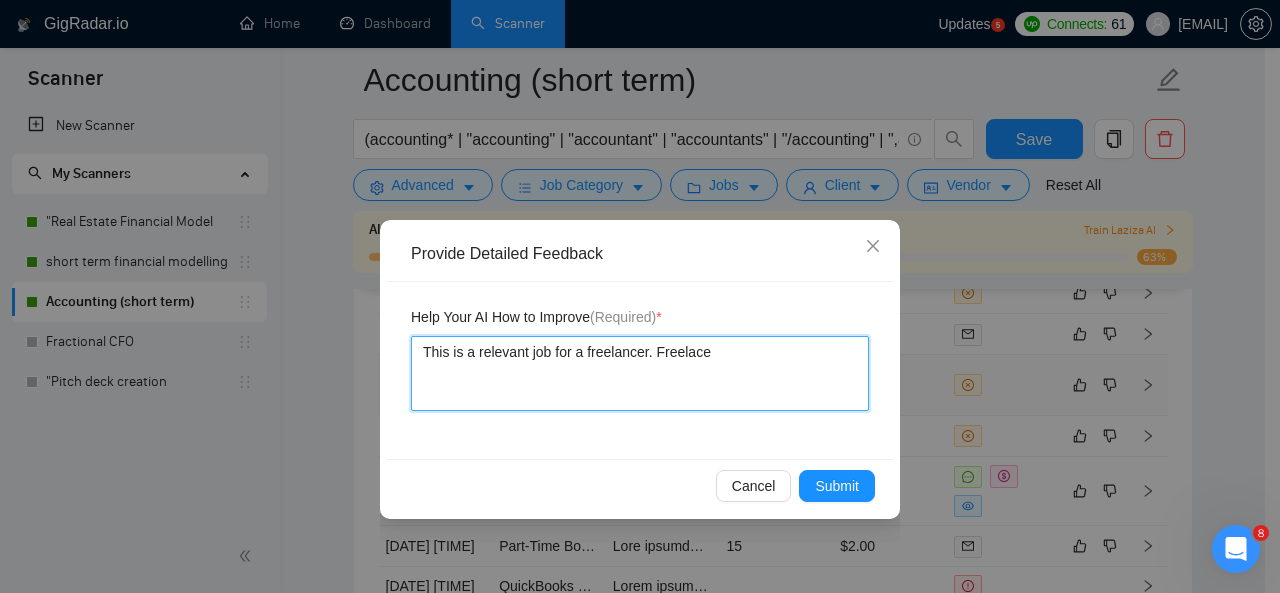 type on "This is a relevant job for a freelancer. Freelacer" 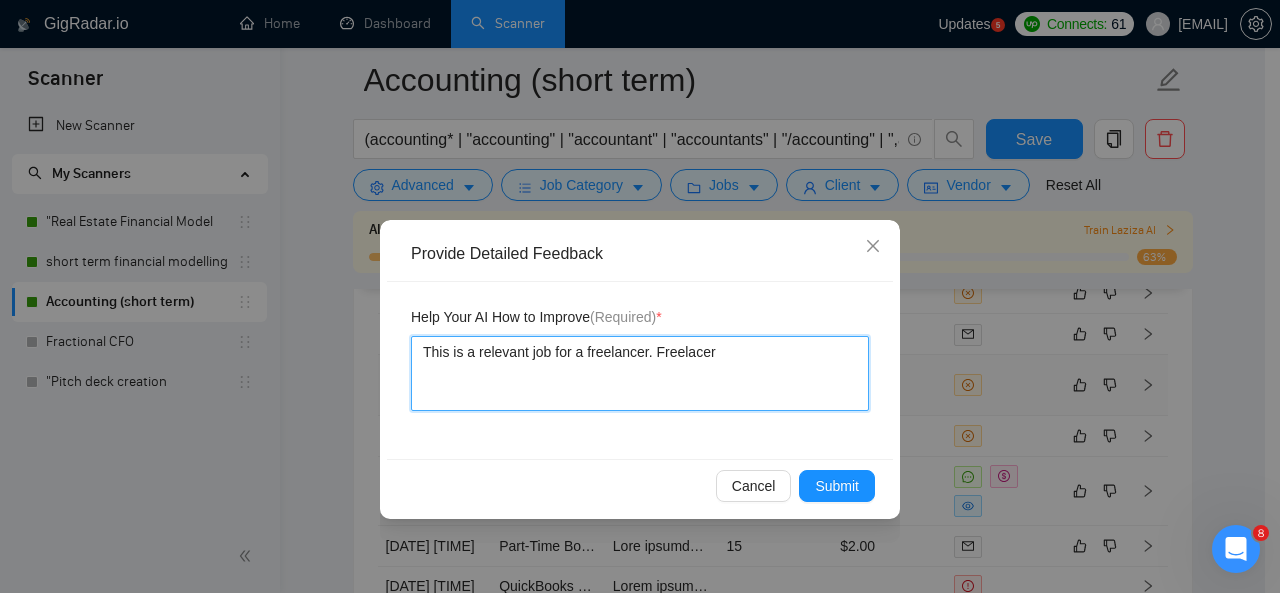 type 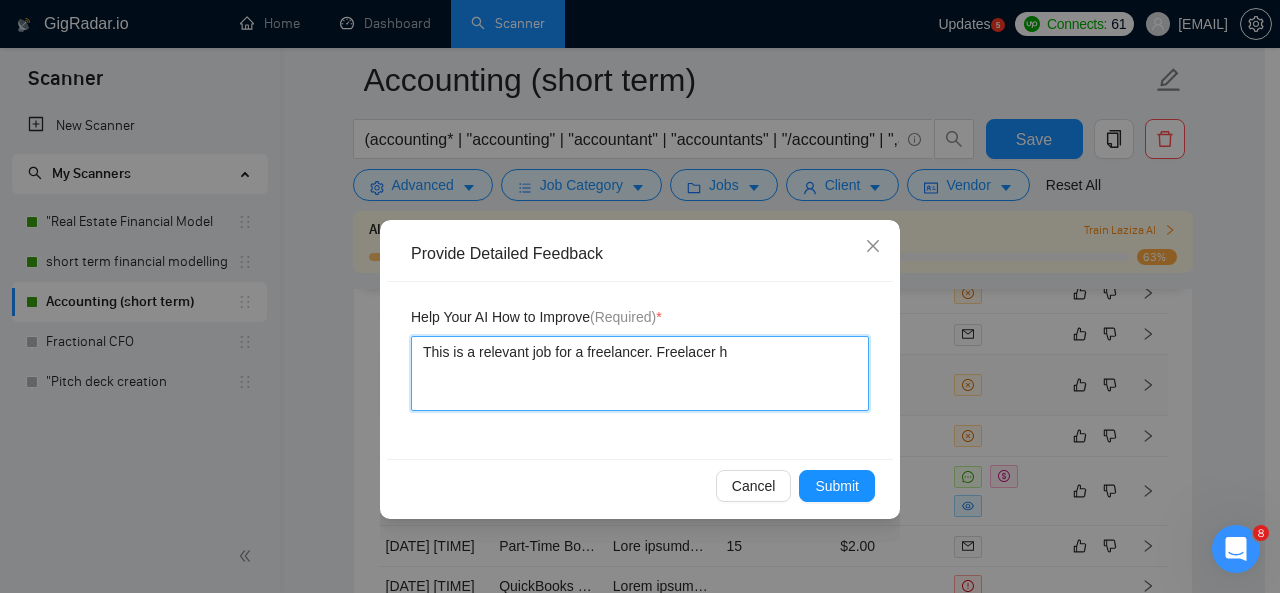 type 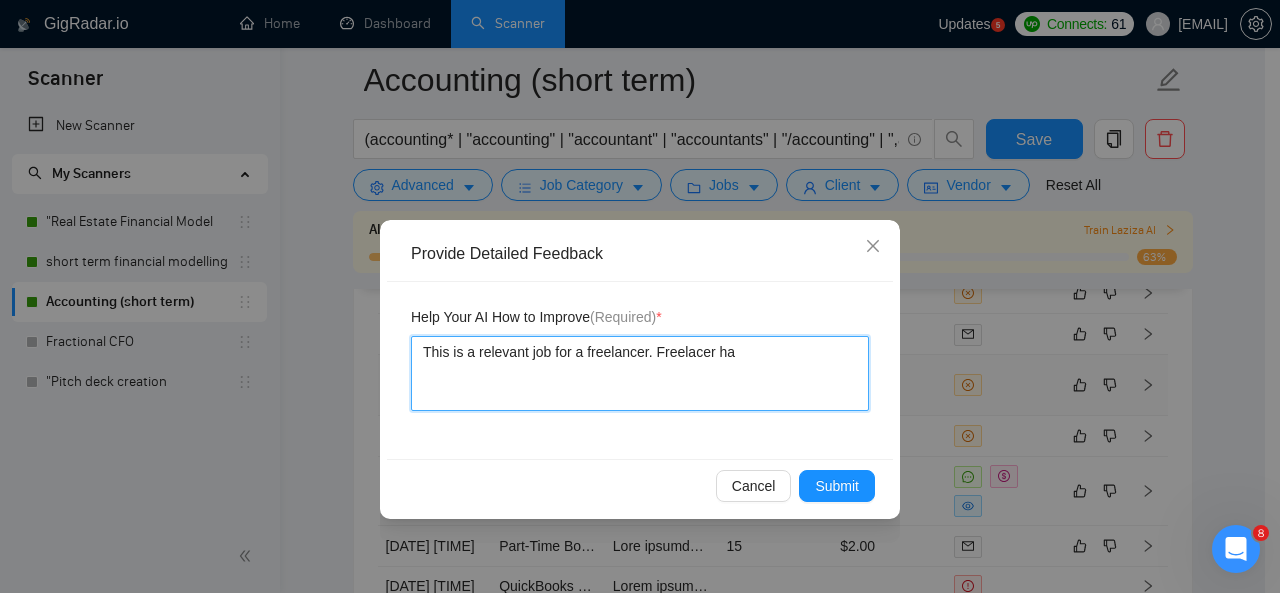type on "This is a relevant job for a freelancer. Freelacer hav" 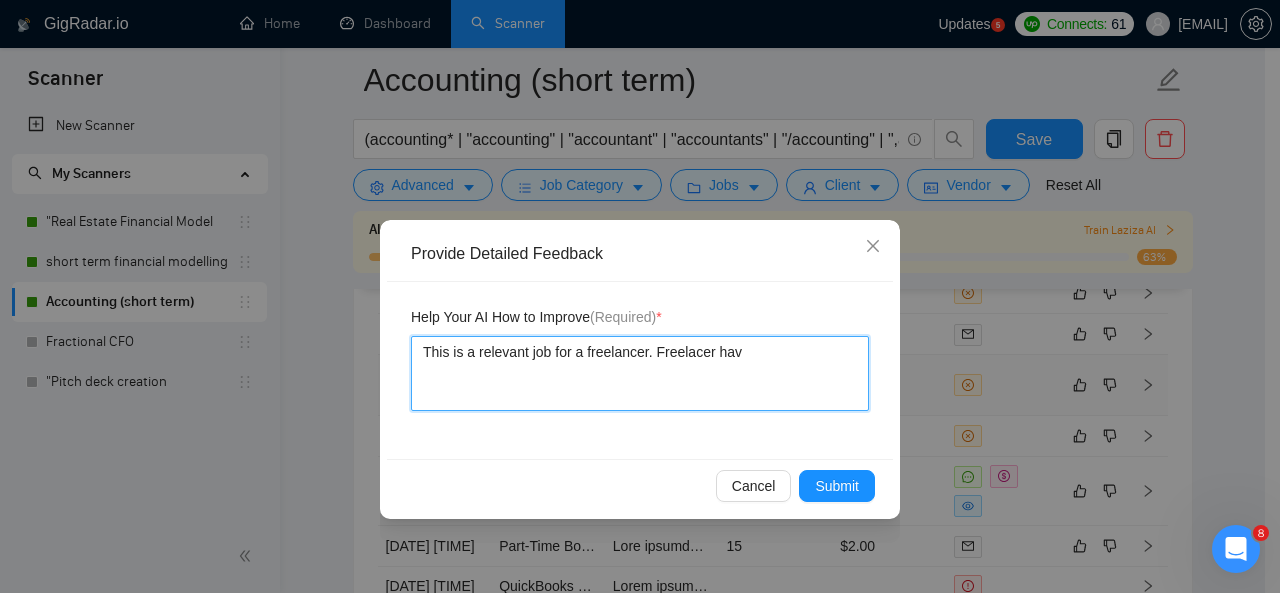 type 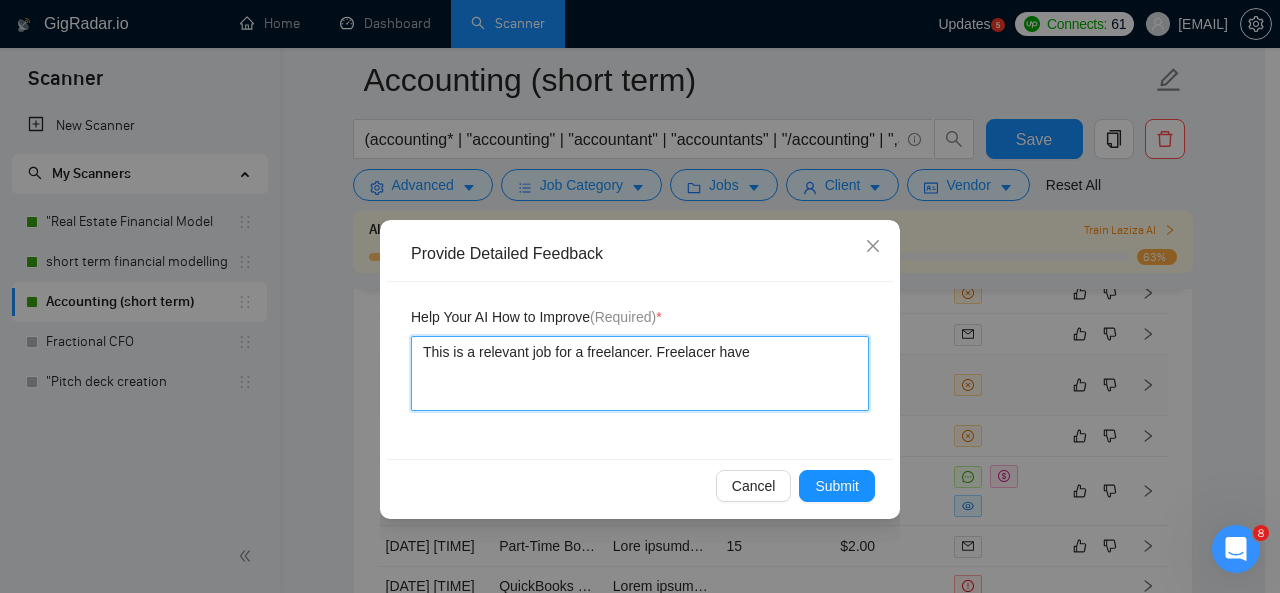 type 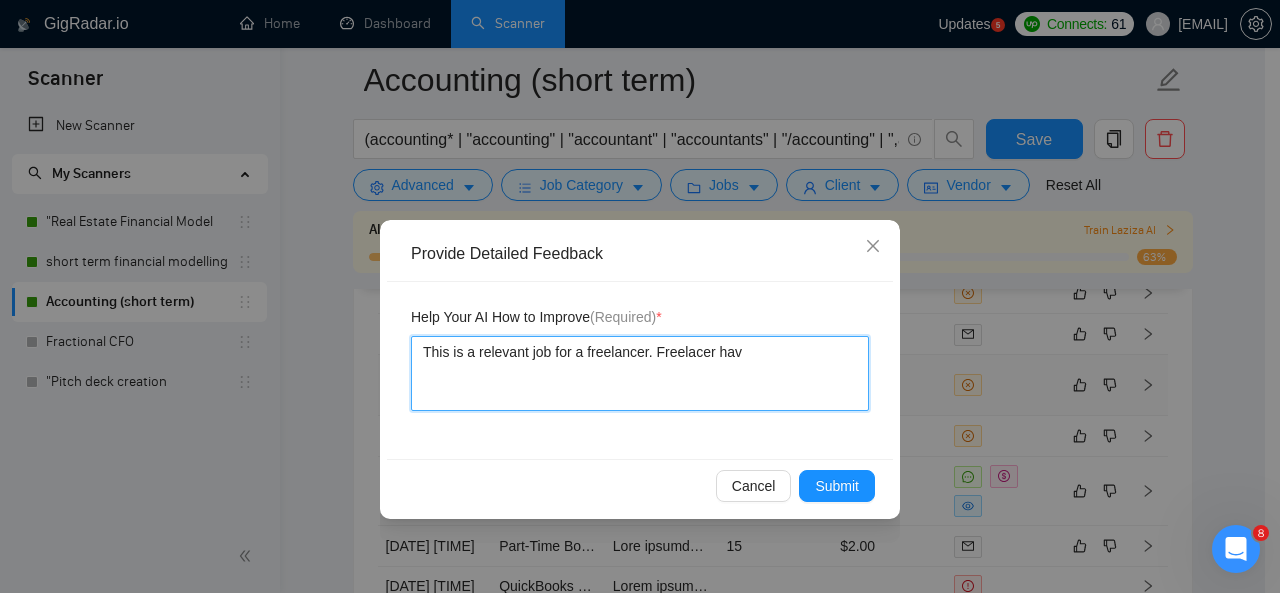 type 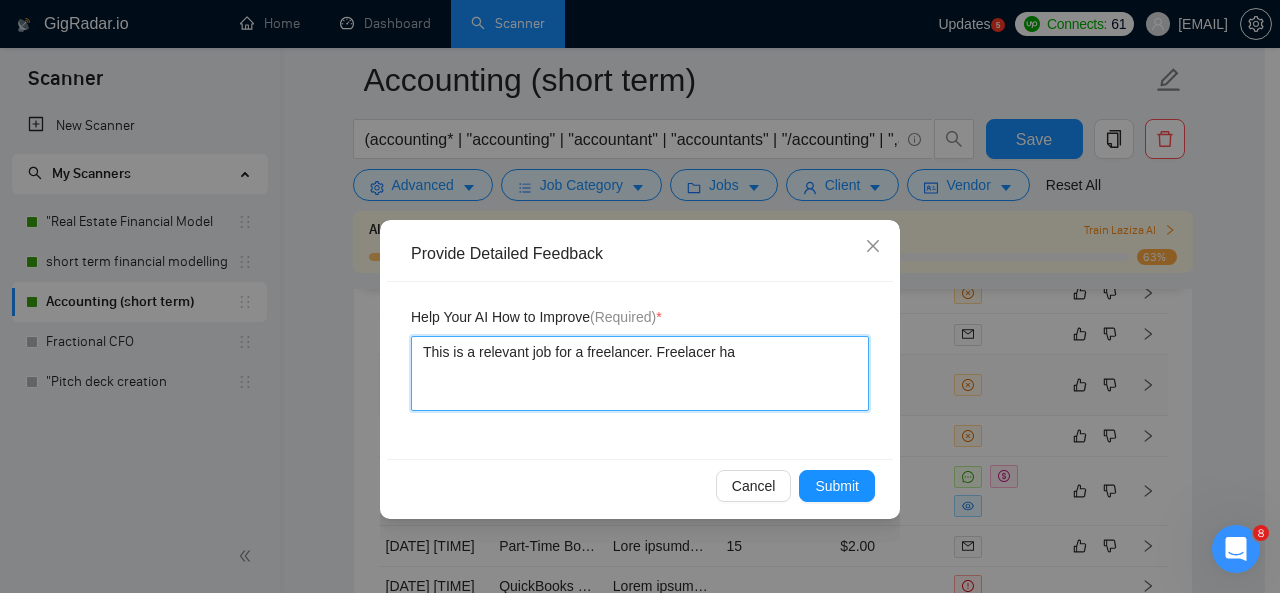 type 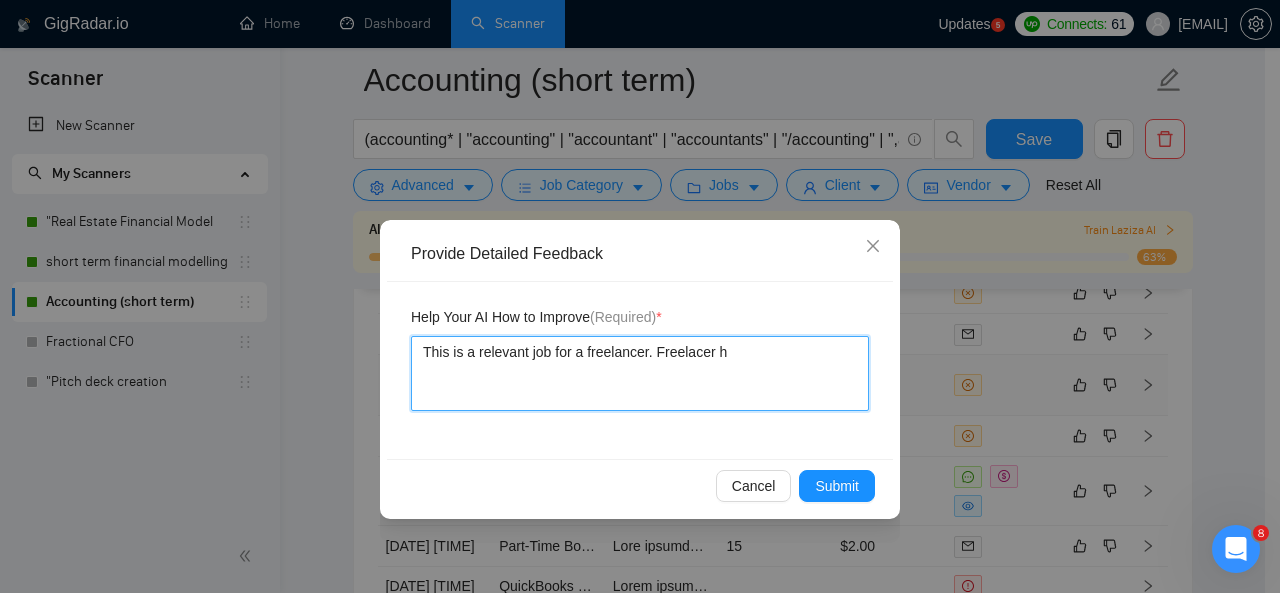 type 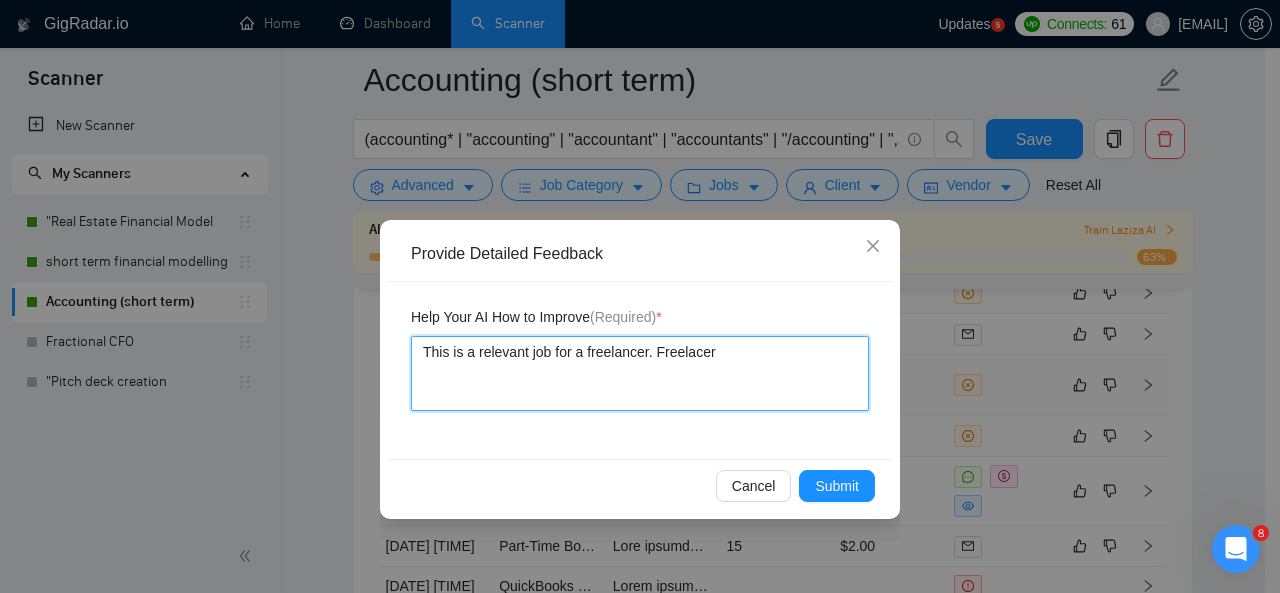 type 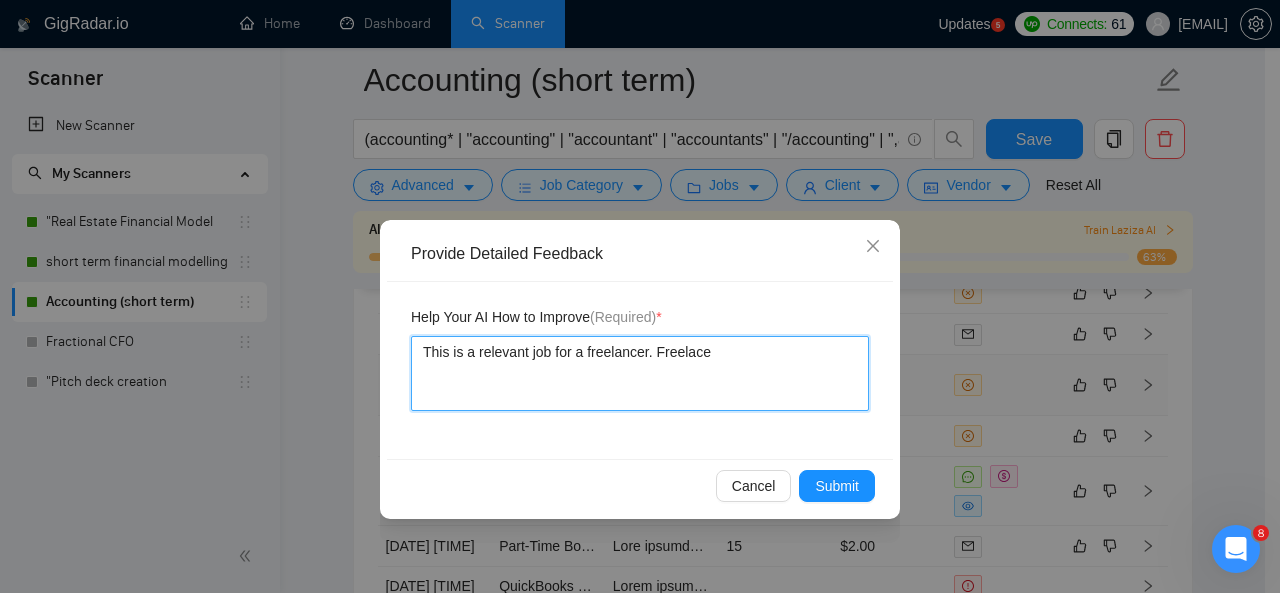 type 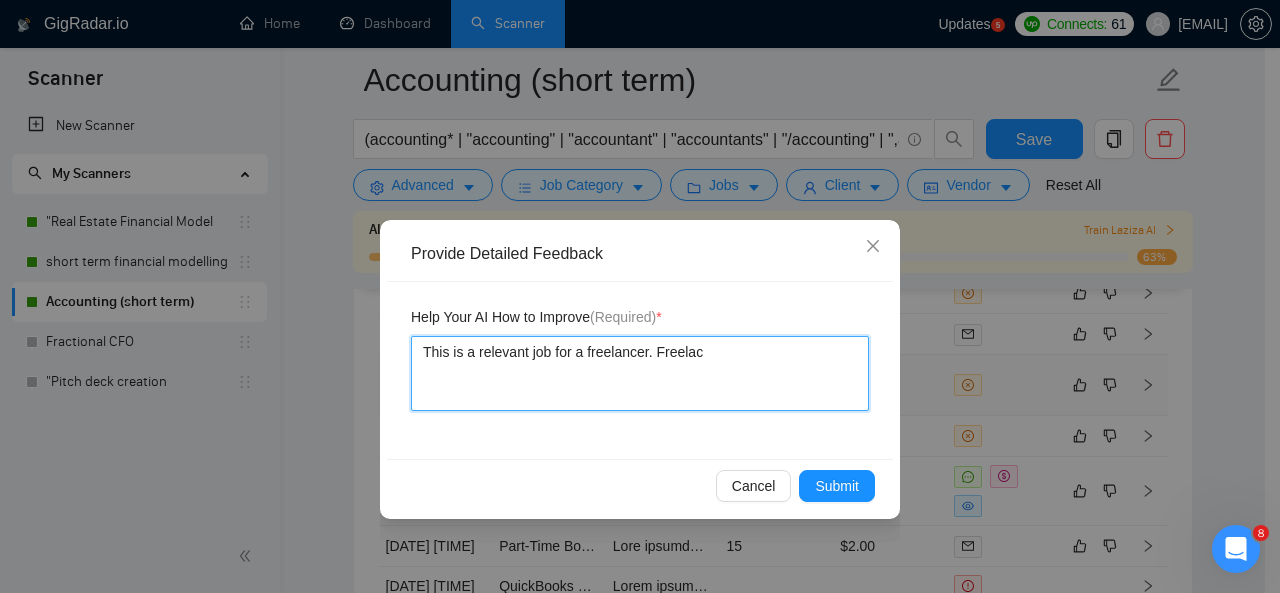 type 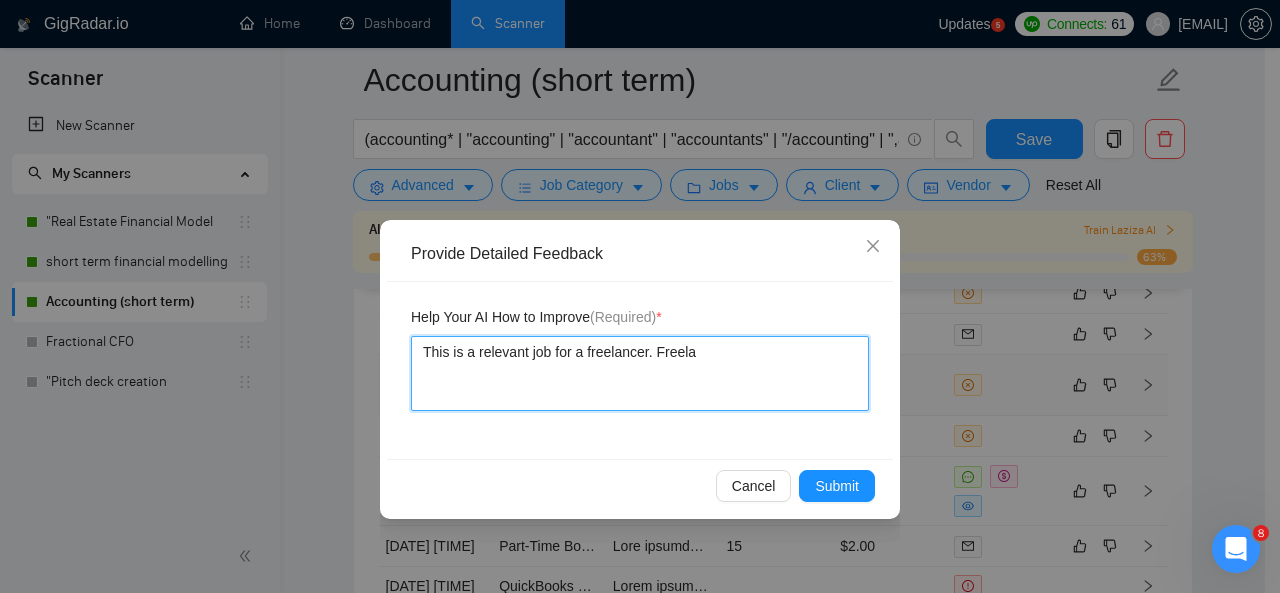 type 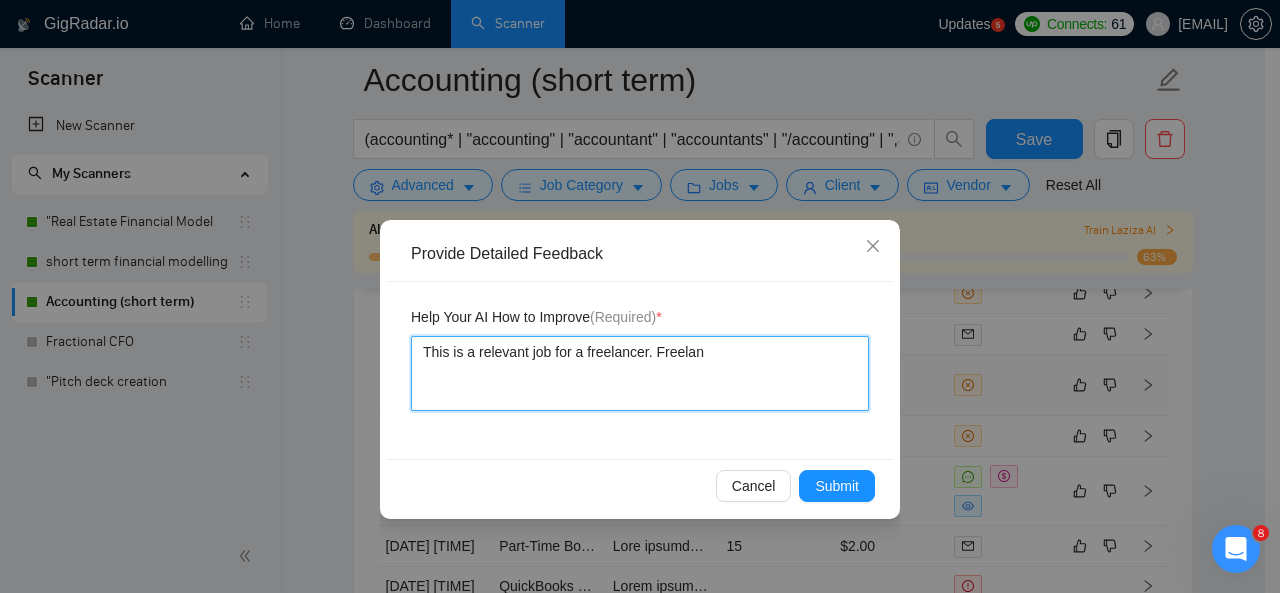 type 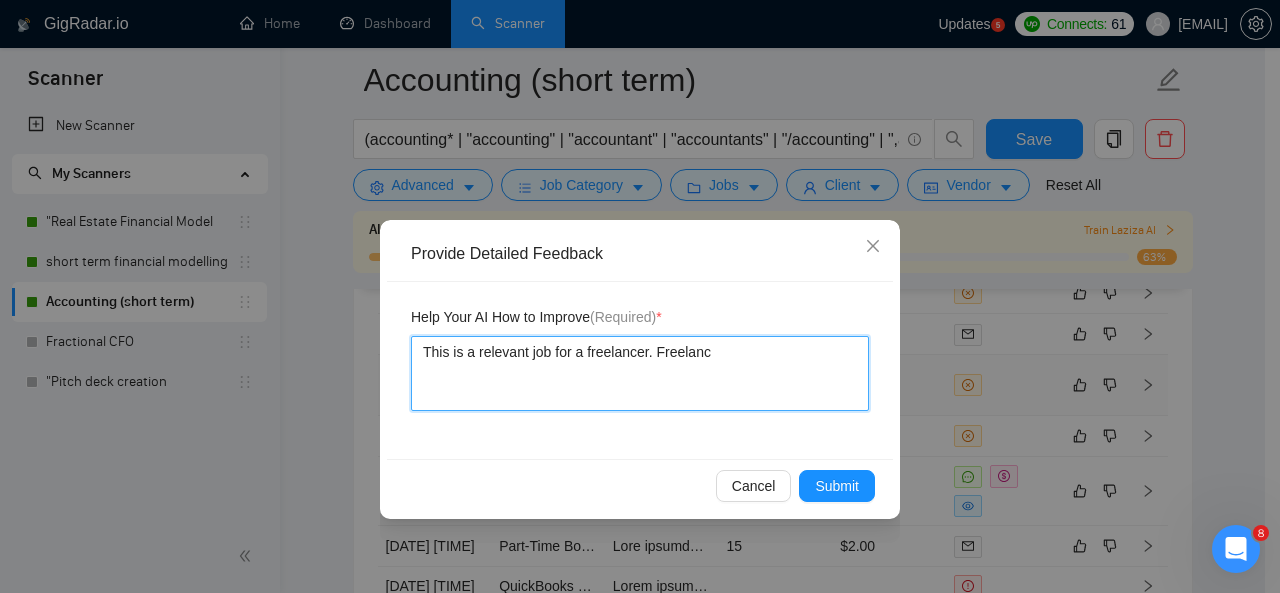 type 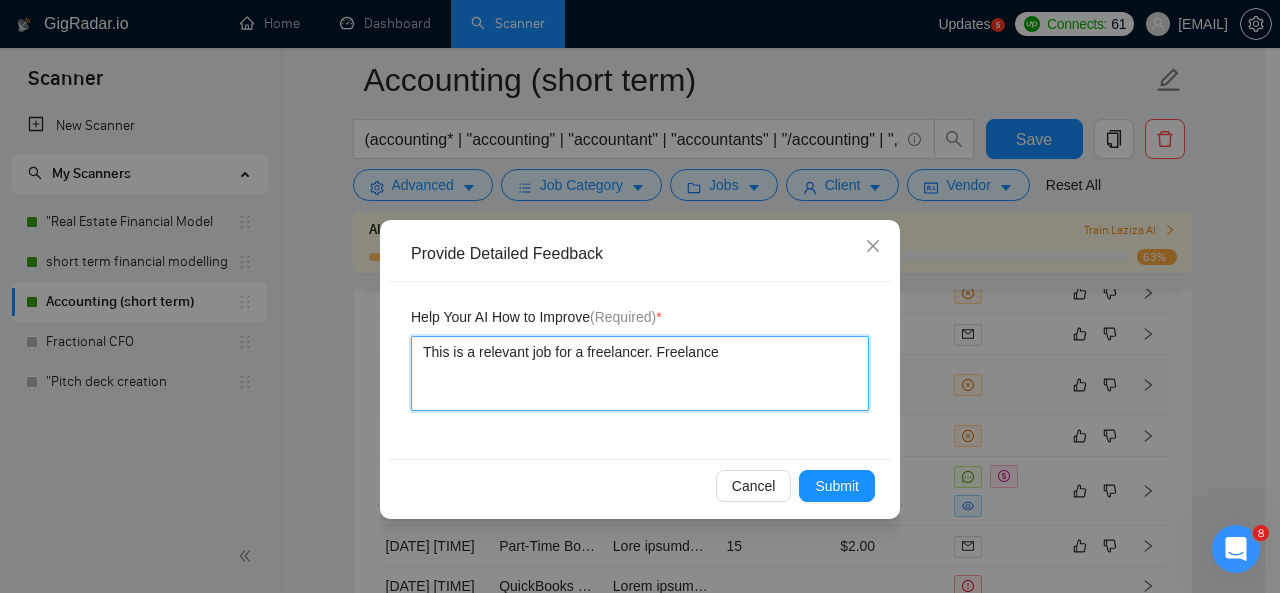 type on "This is a relevant job for a freelancer. Freelancer" 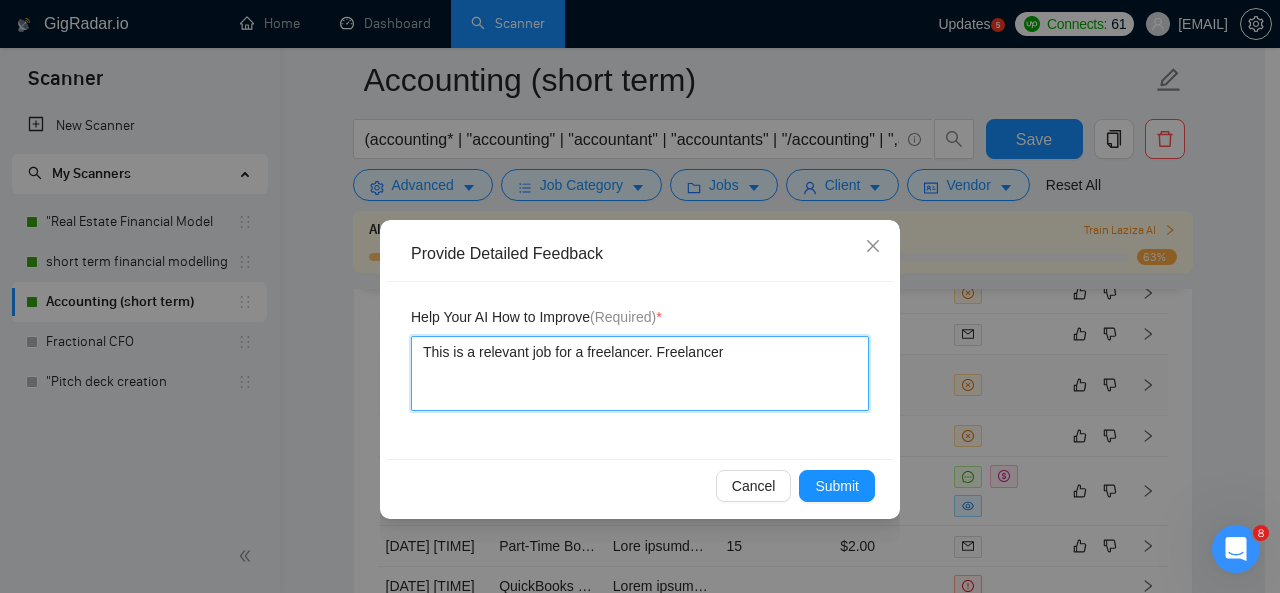 type 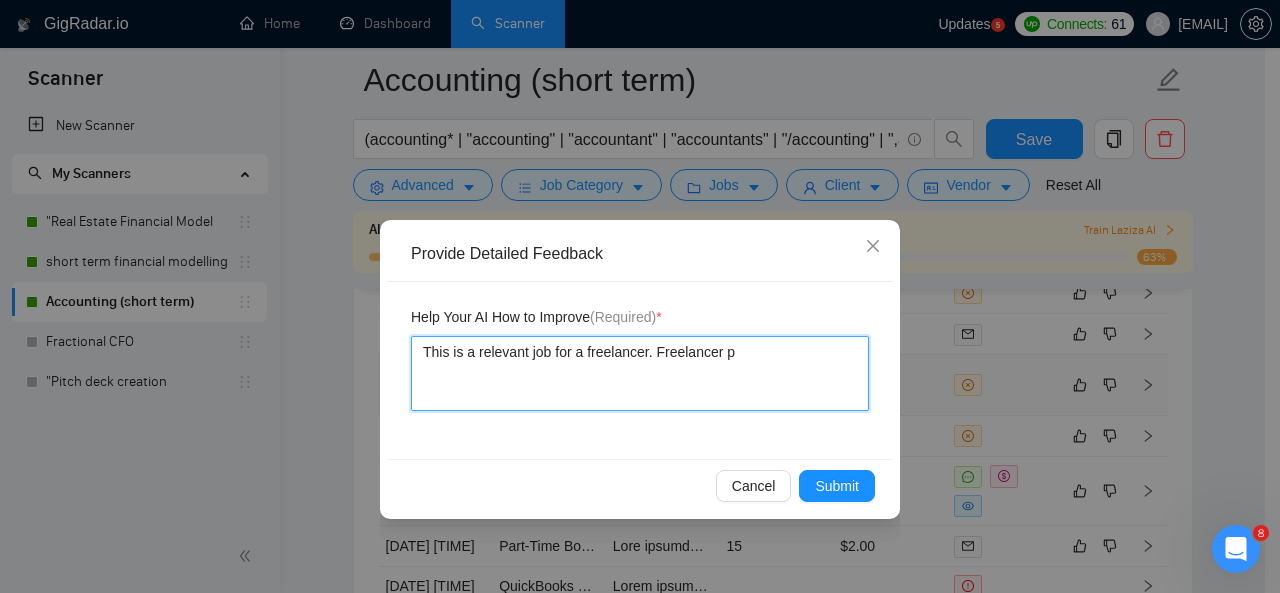 type 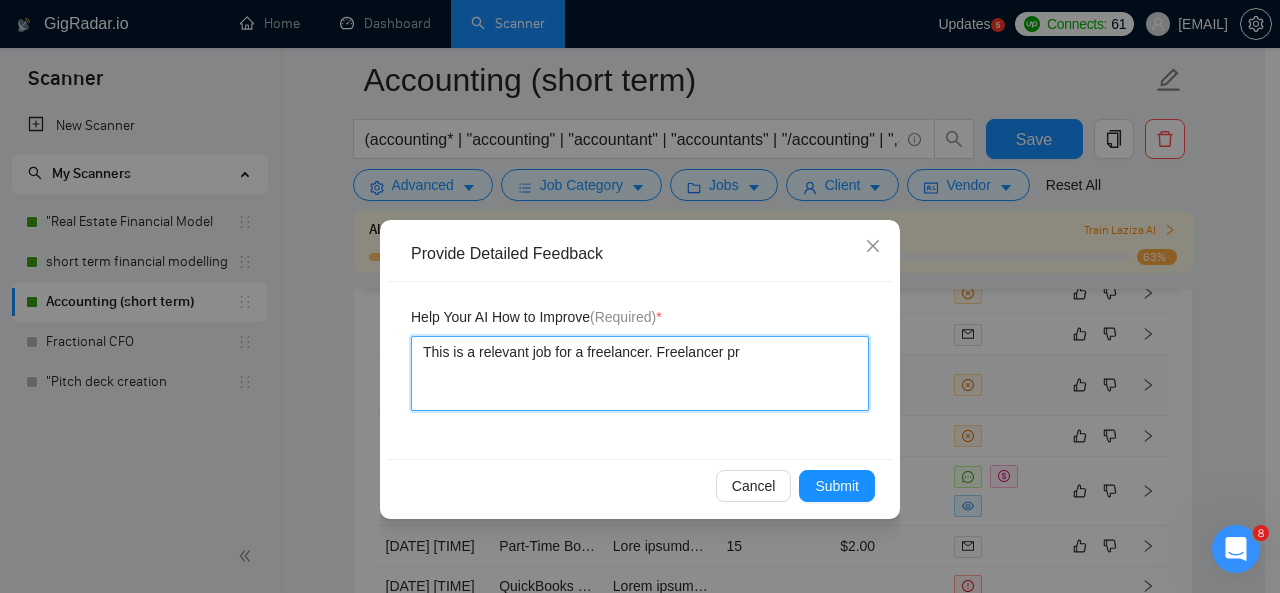 type on "This is a relevant job for a freelancer. Freelancer pro" 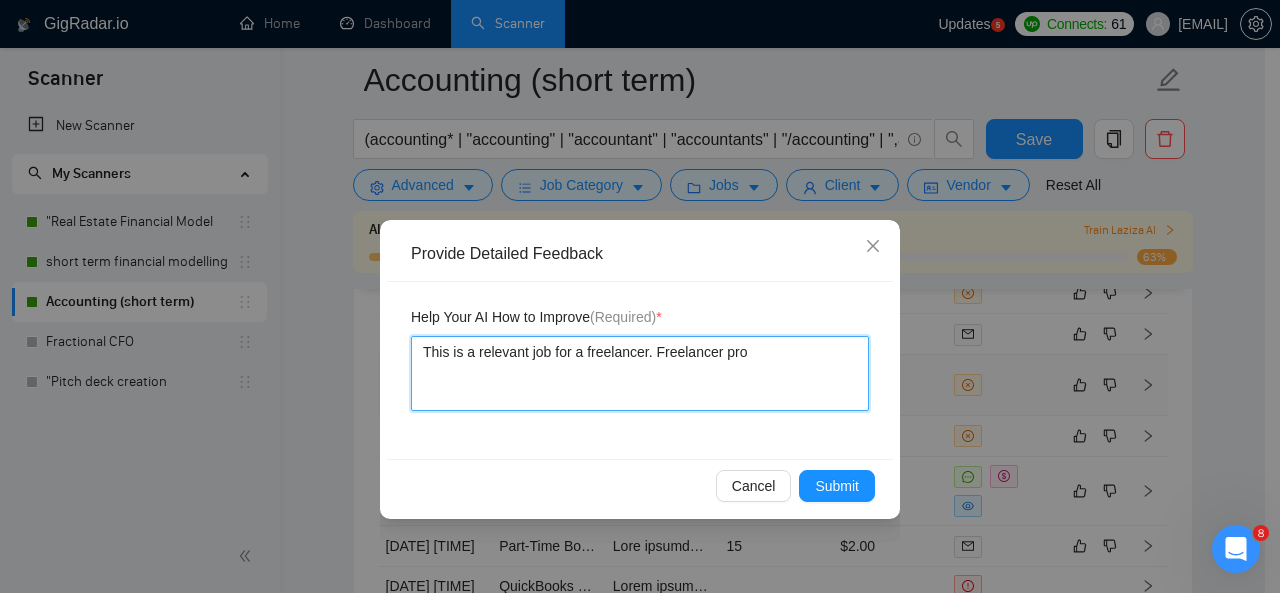 type 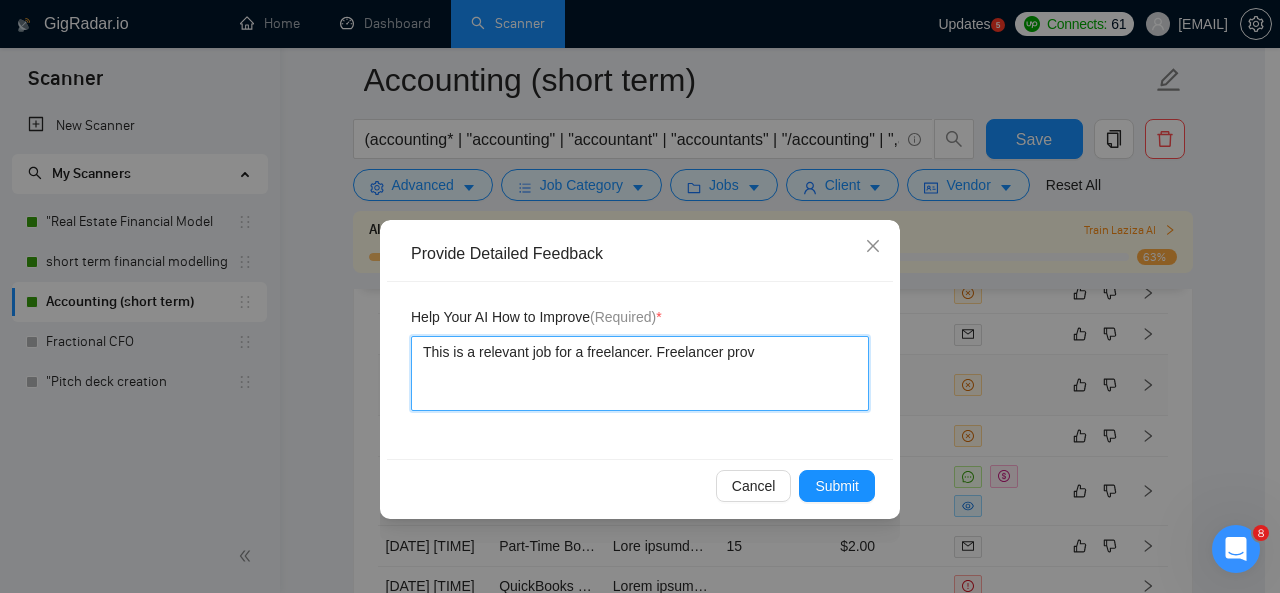 type 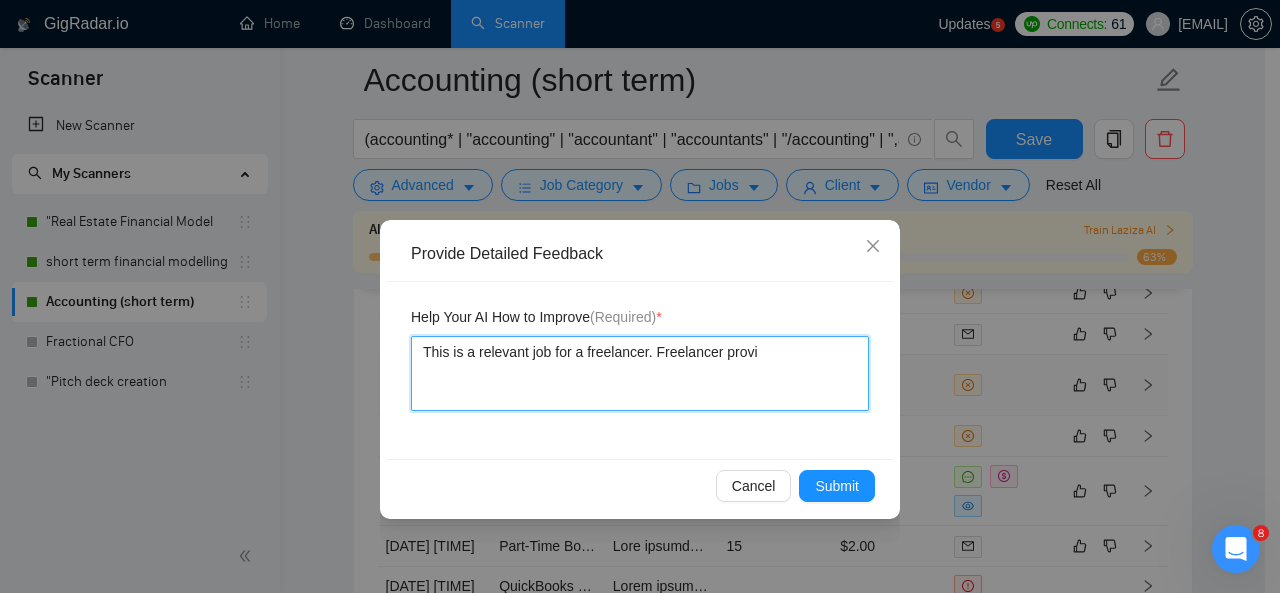 type 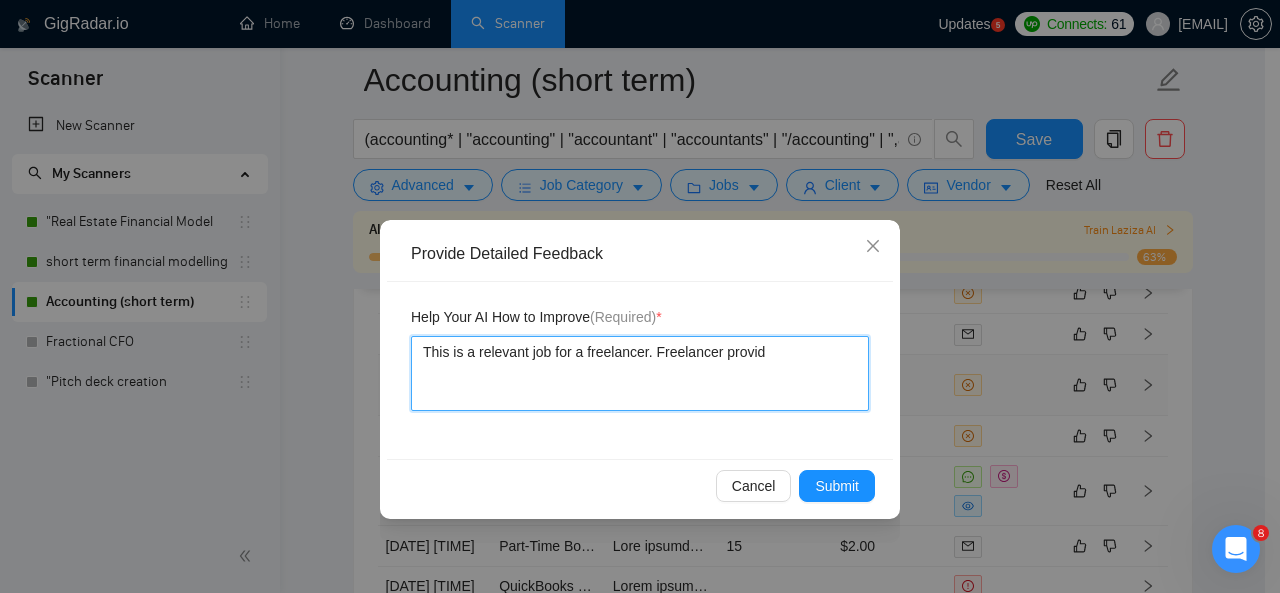 type 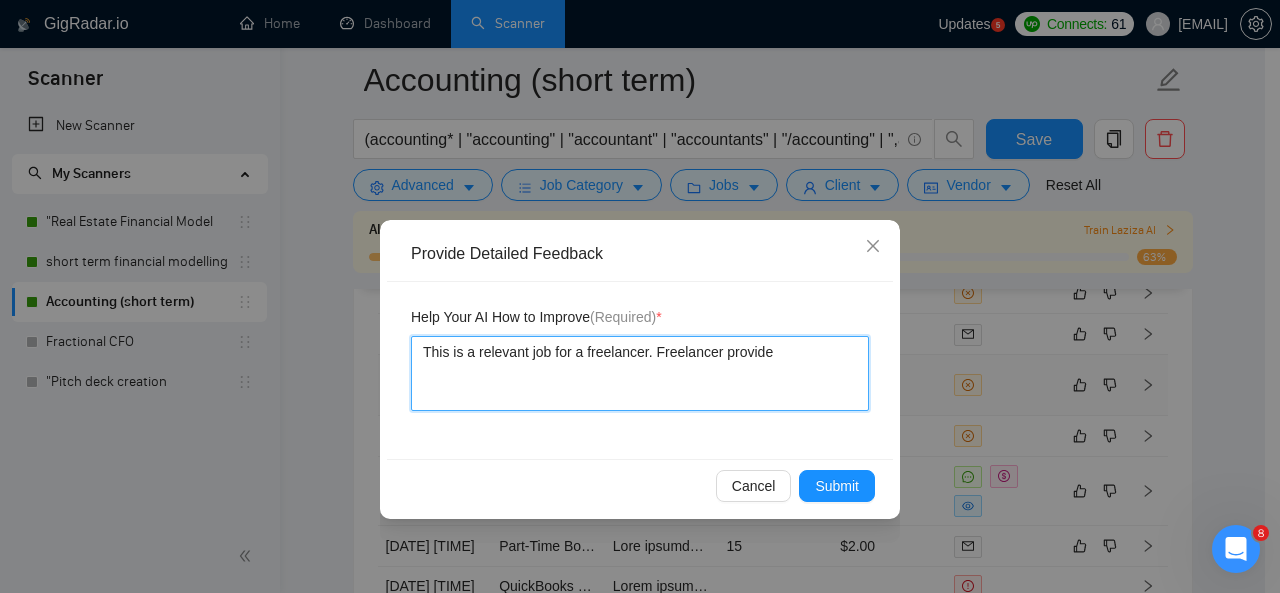type 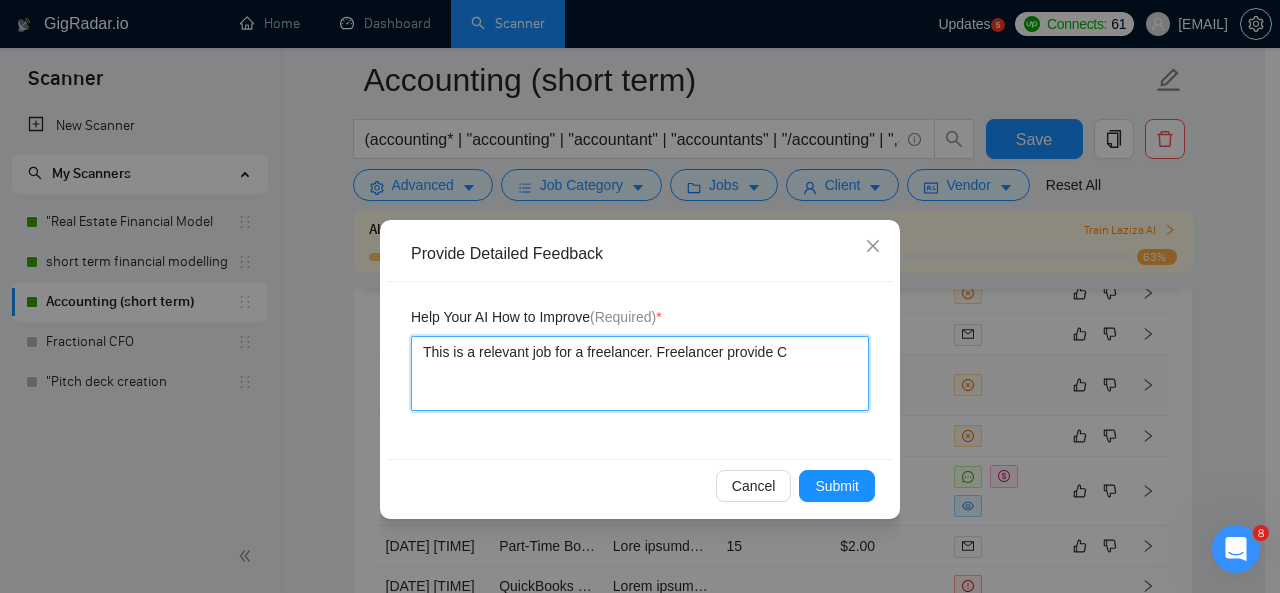 type 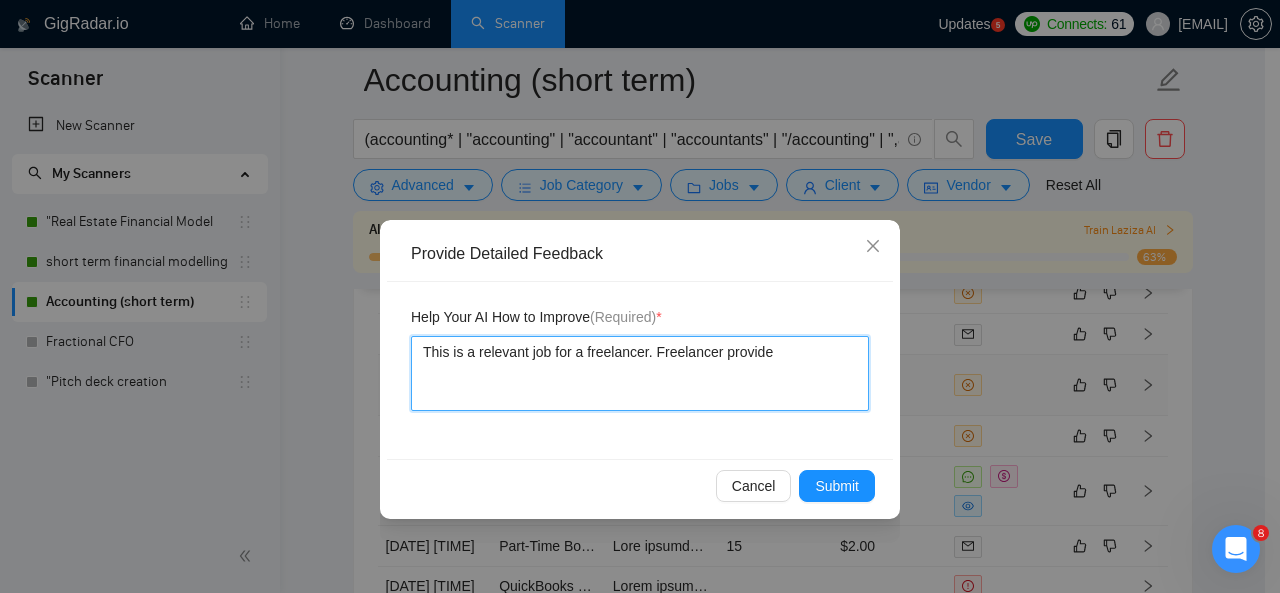 type 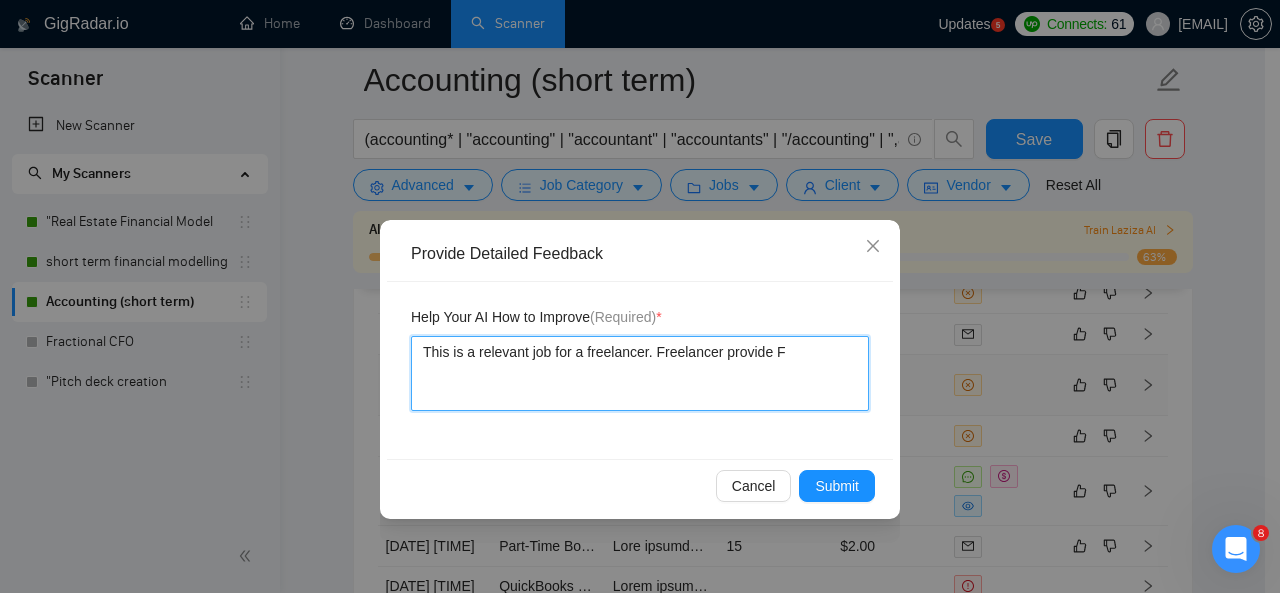 type 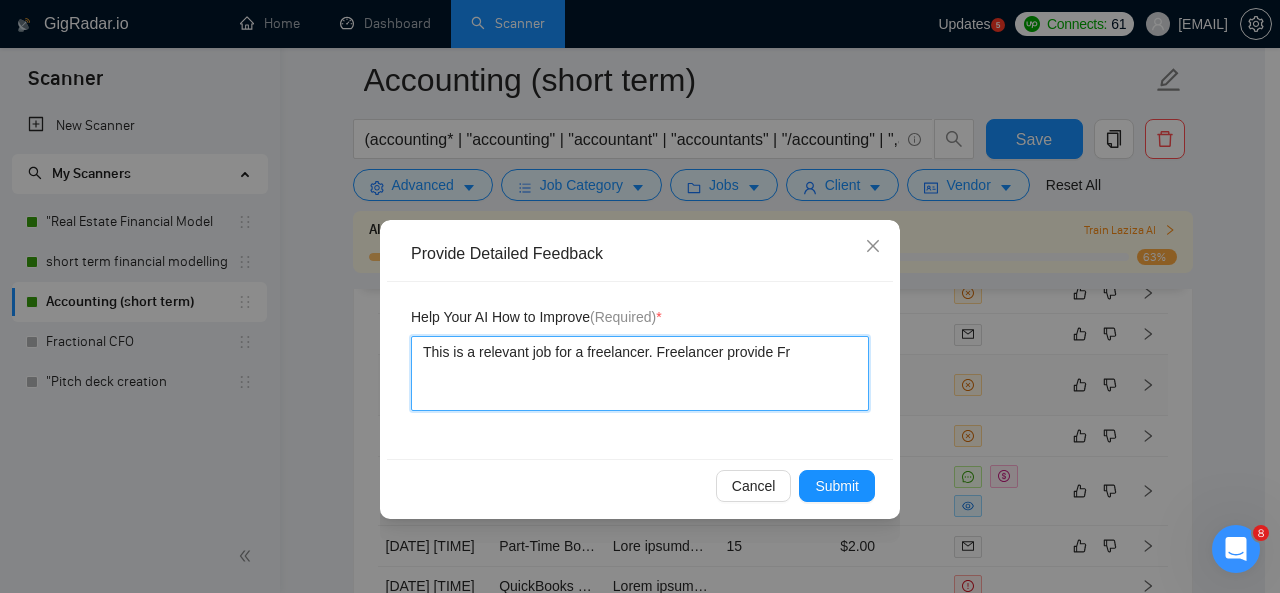 type 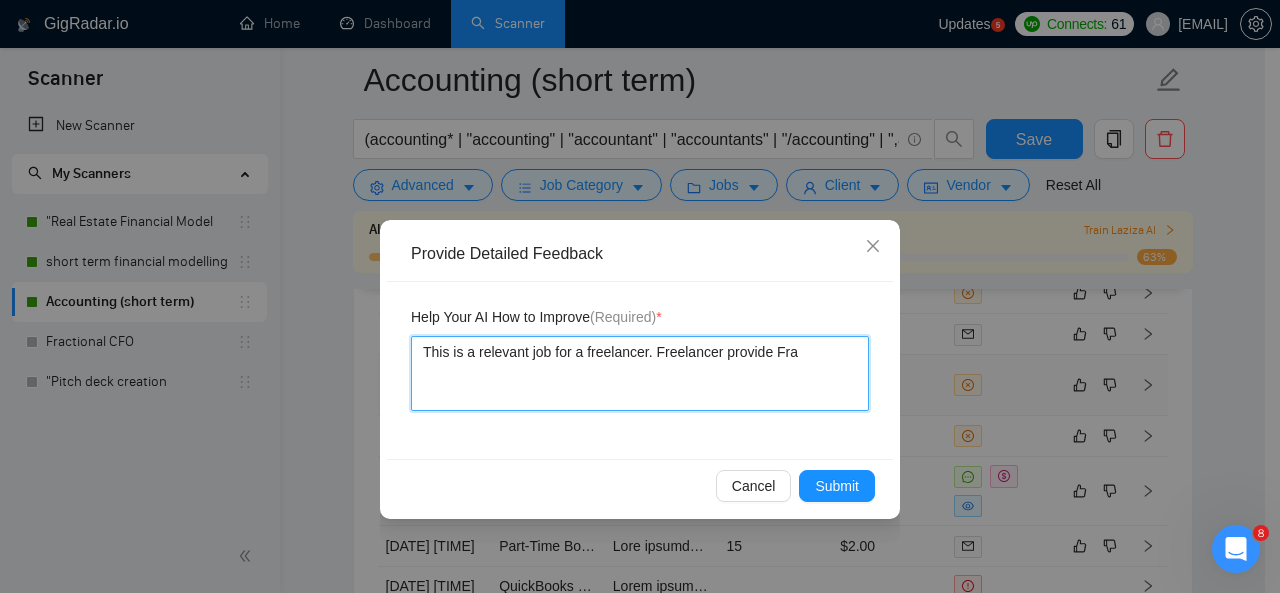 type 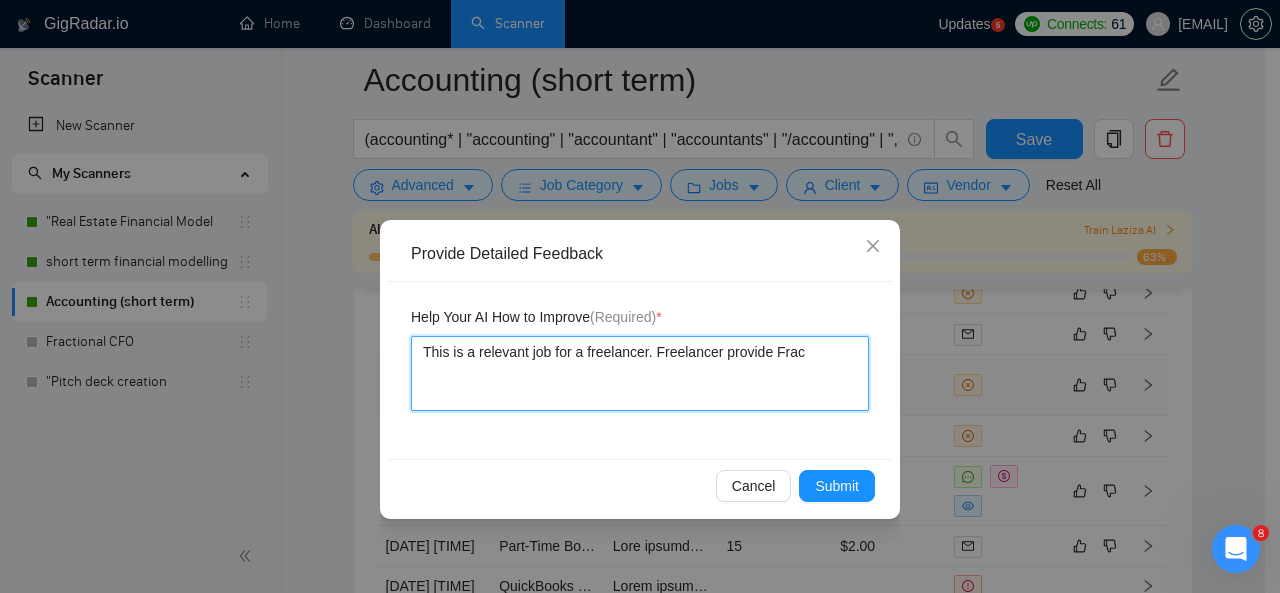 type 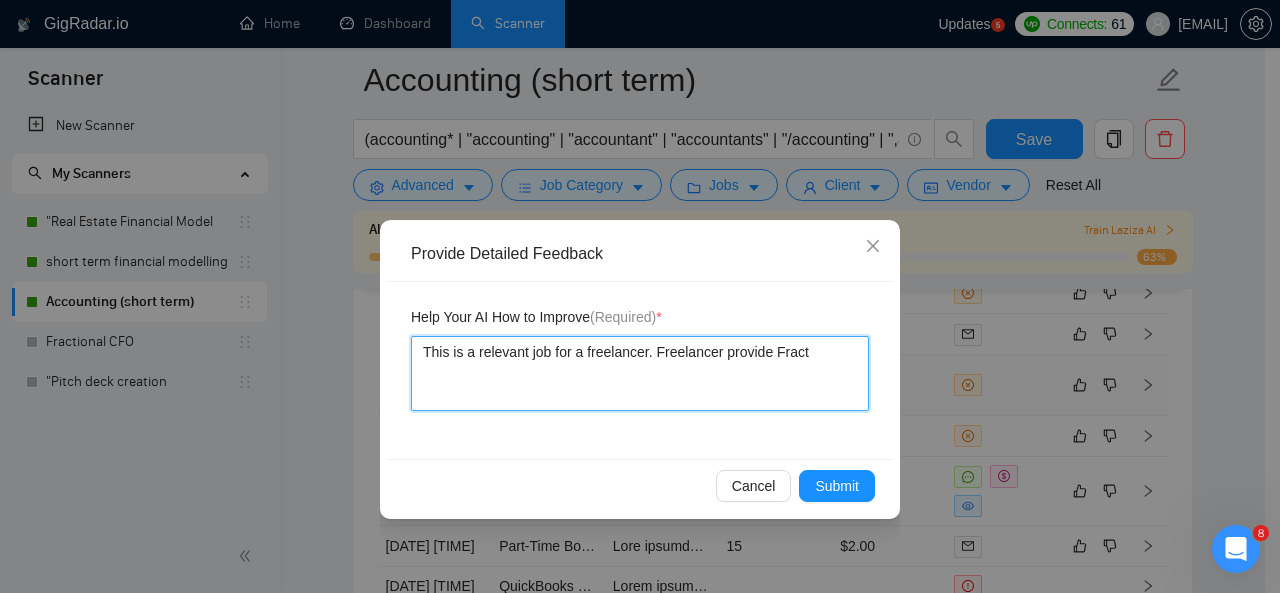 type on "This is a relevant job for a freelancer. Freelancer provide Fracti" 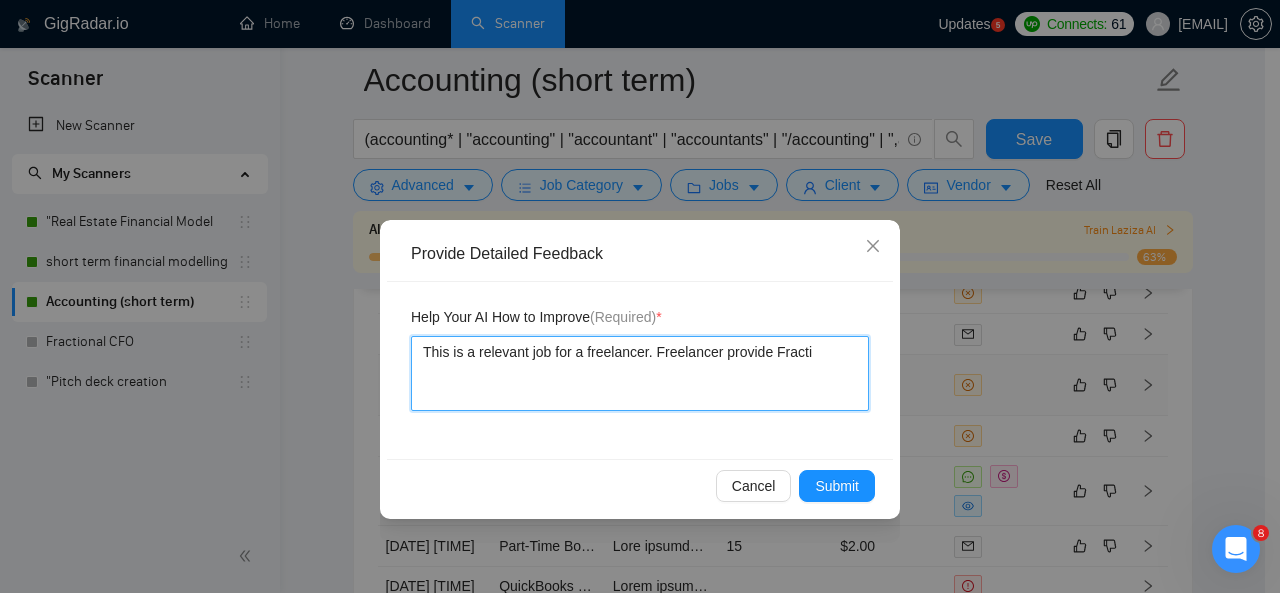 type 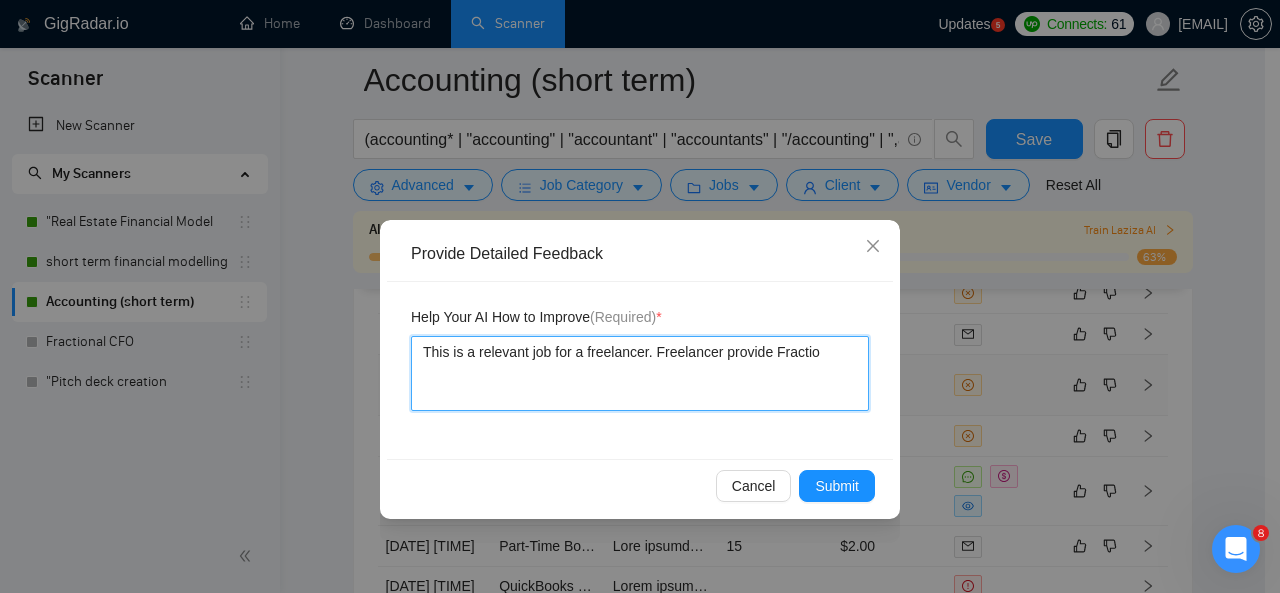 type 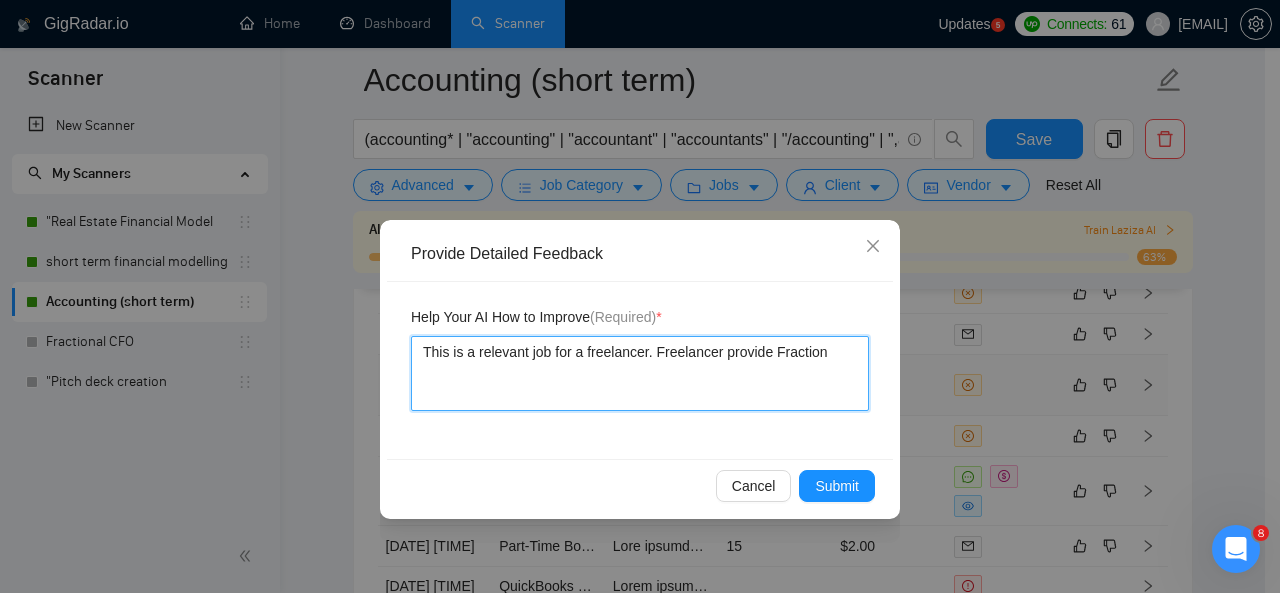 type on "This is a relevant job for a freelancer. Freelancer provide Fractiona" 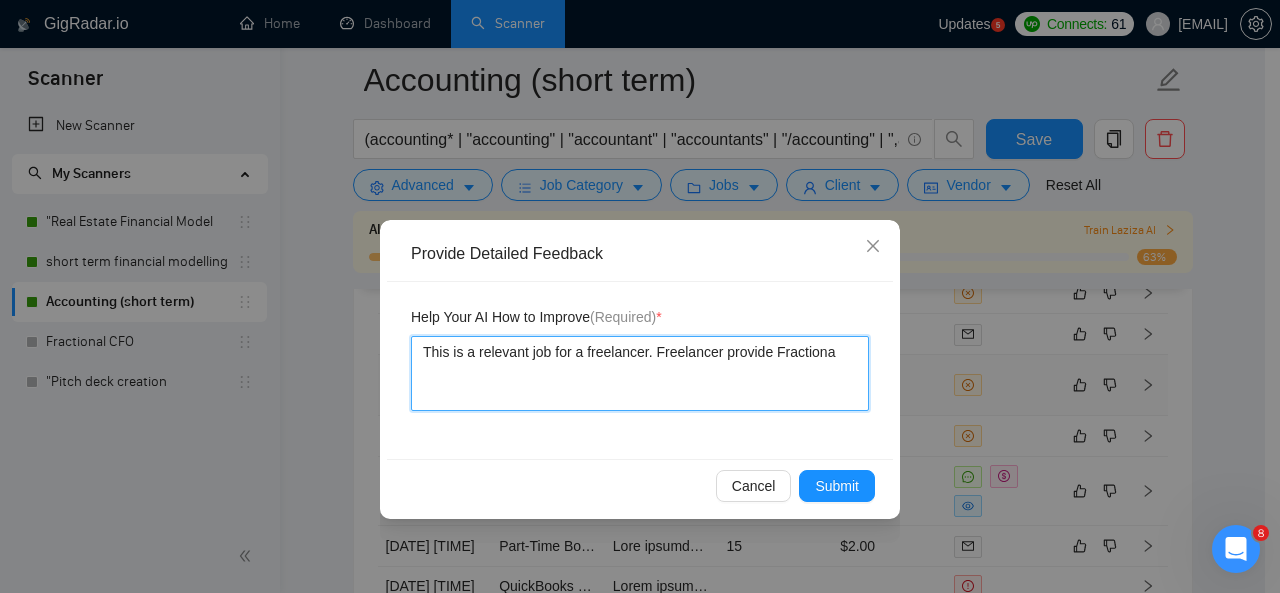type 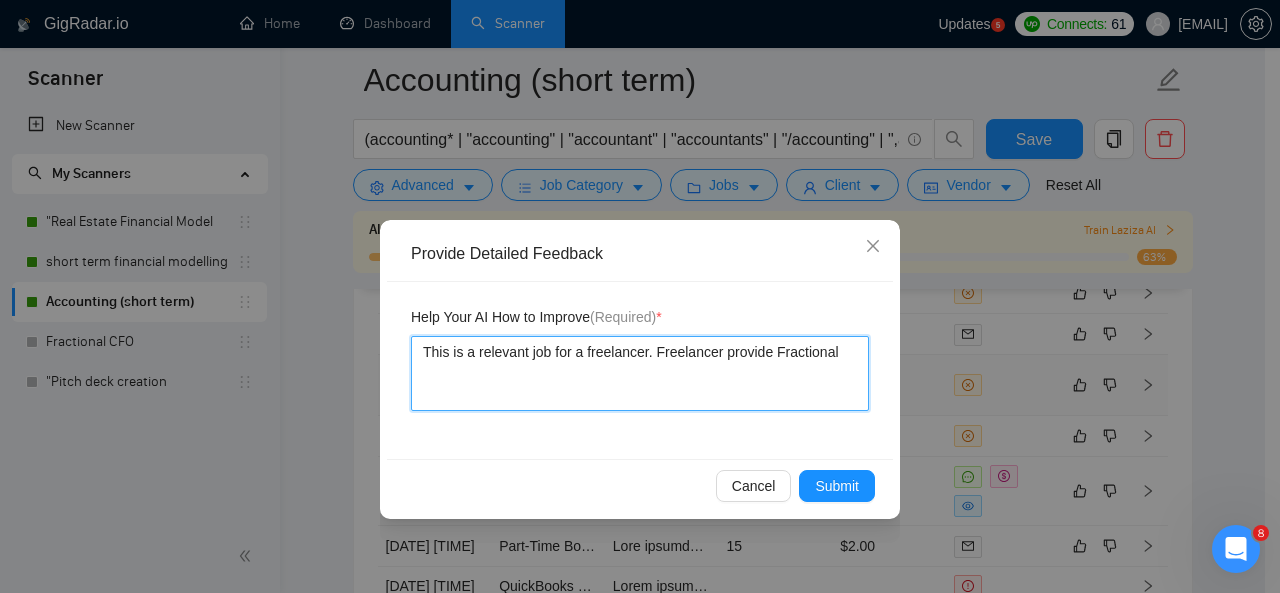 type 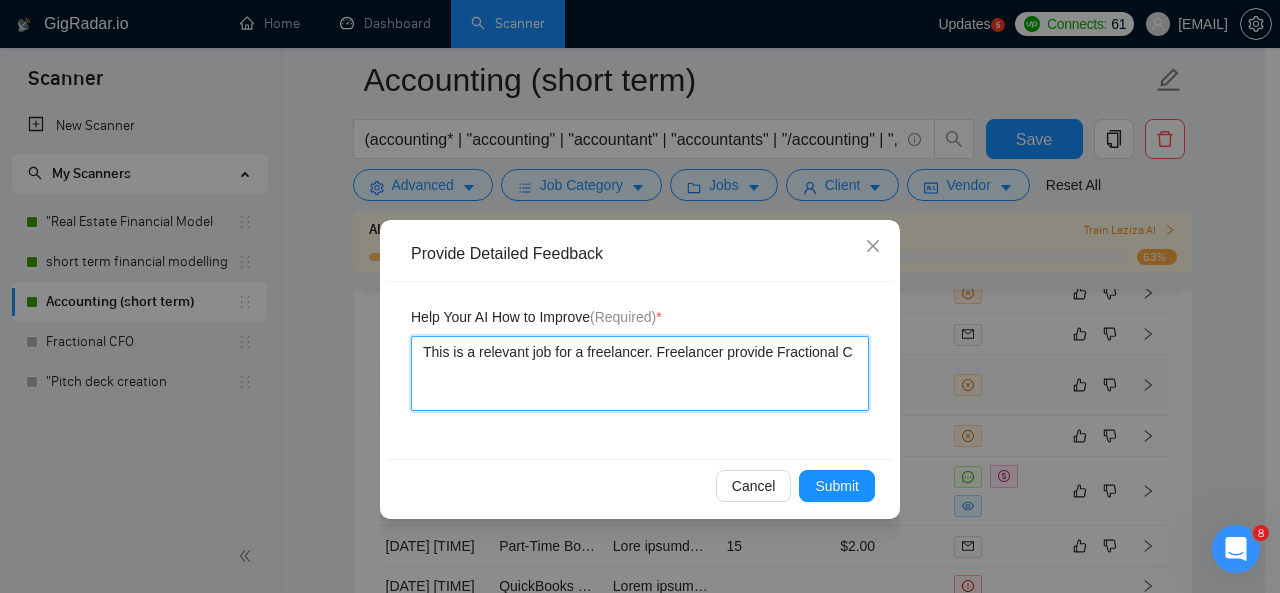 type 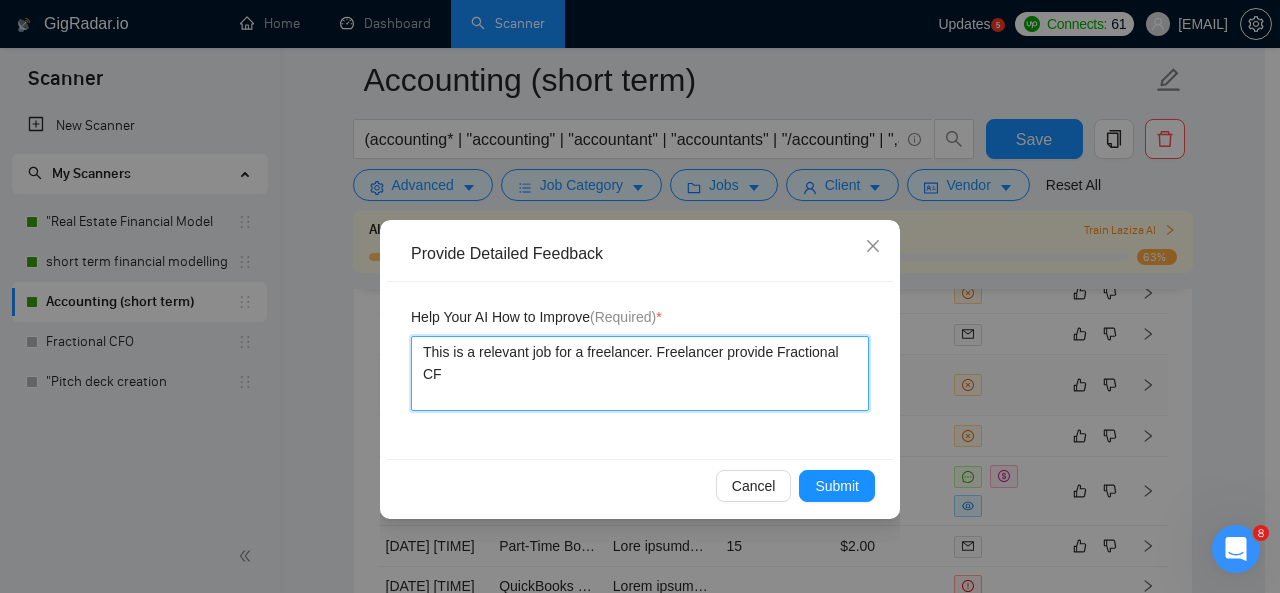type 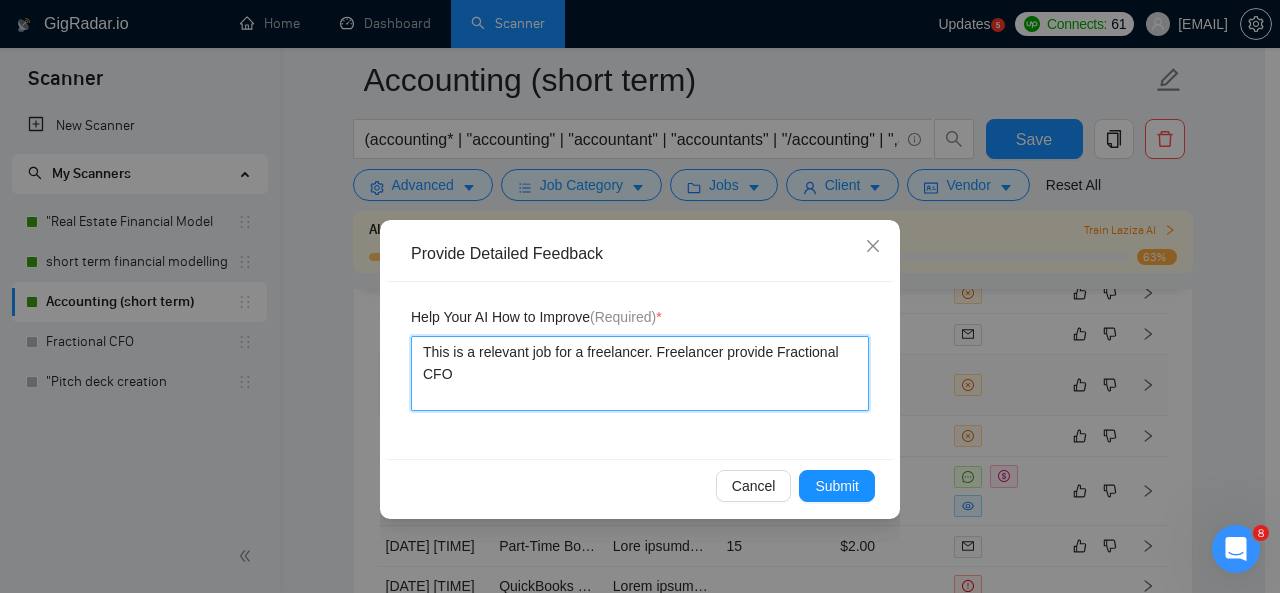 type 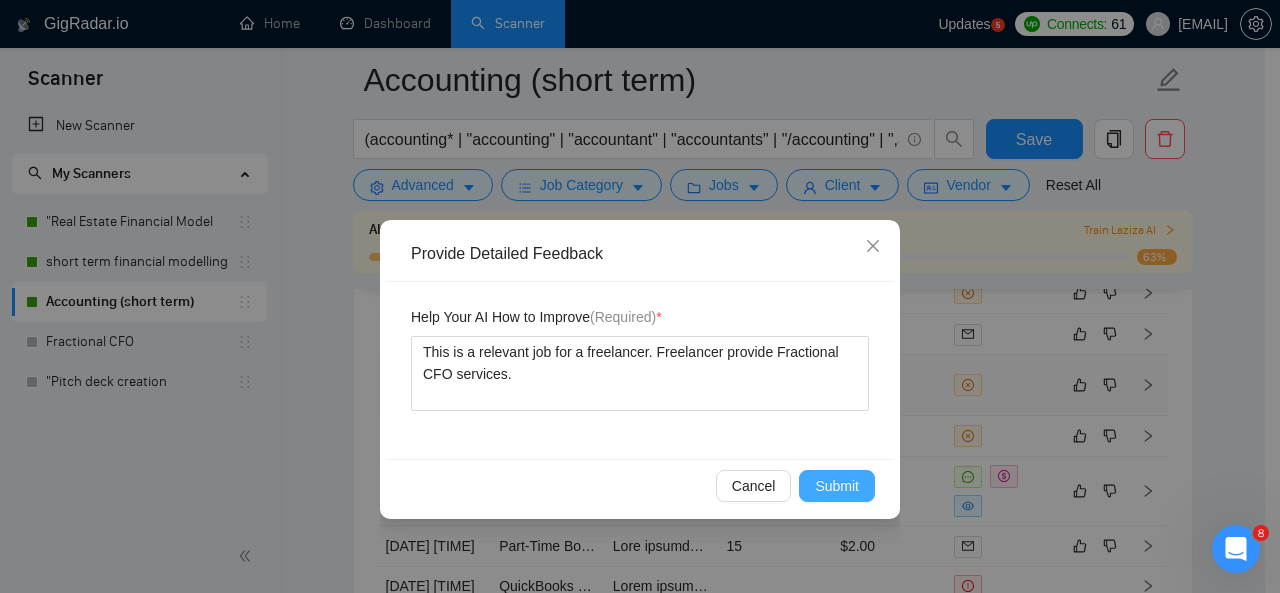 click on "Submit" at bounding box center (837, 486) 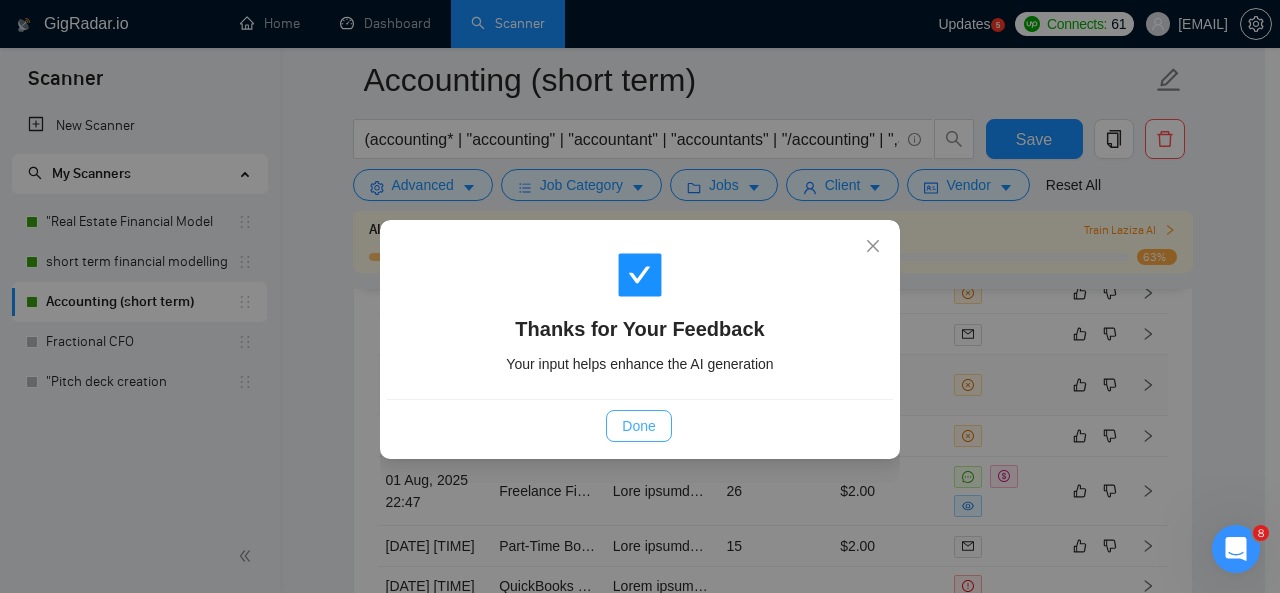click on "Done" at bounding box center (638, 426) 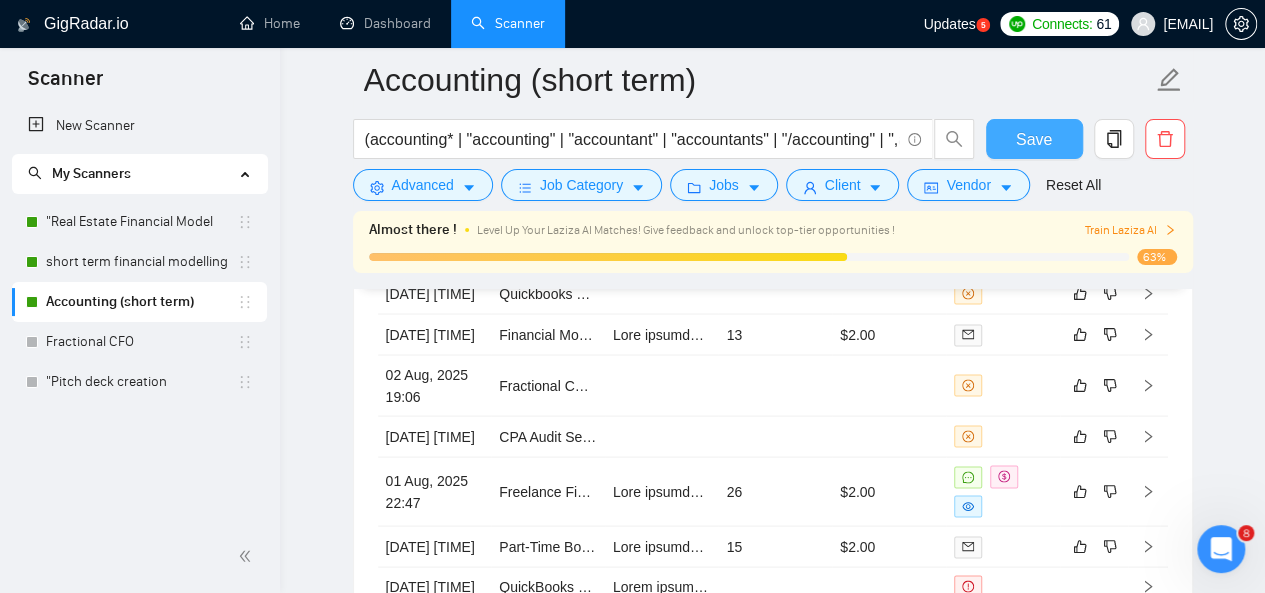 click on "Save" at bounding box center [1034, 139] 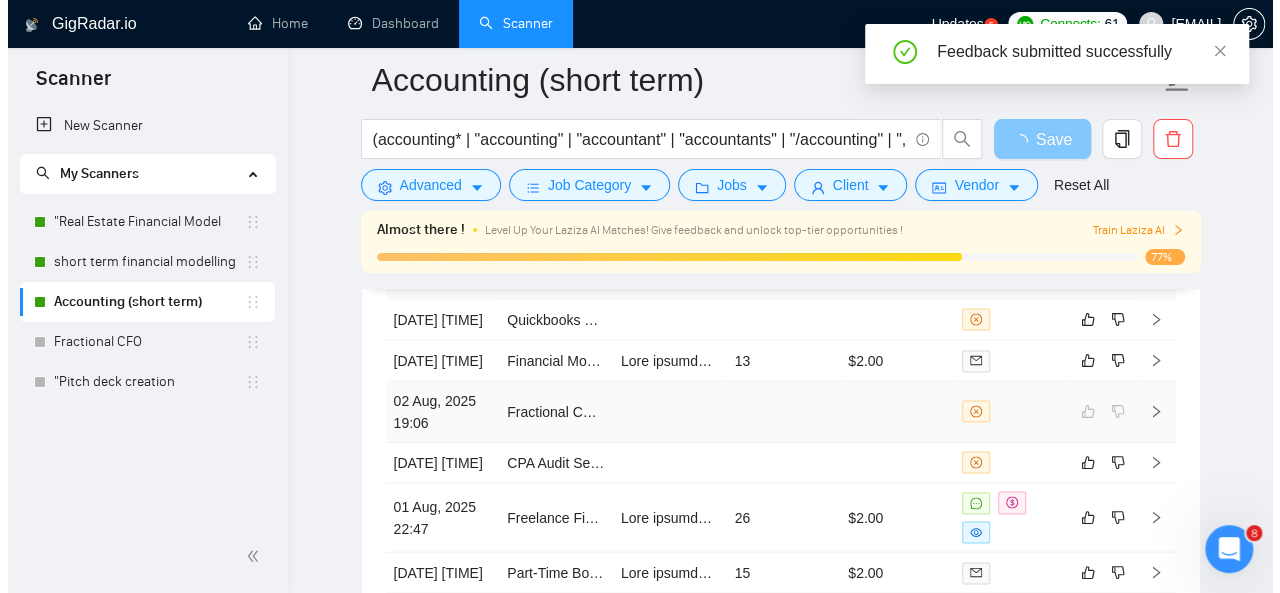 scroll, scrollTop: 5521, scrollLeft: 0, axis: vertical 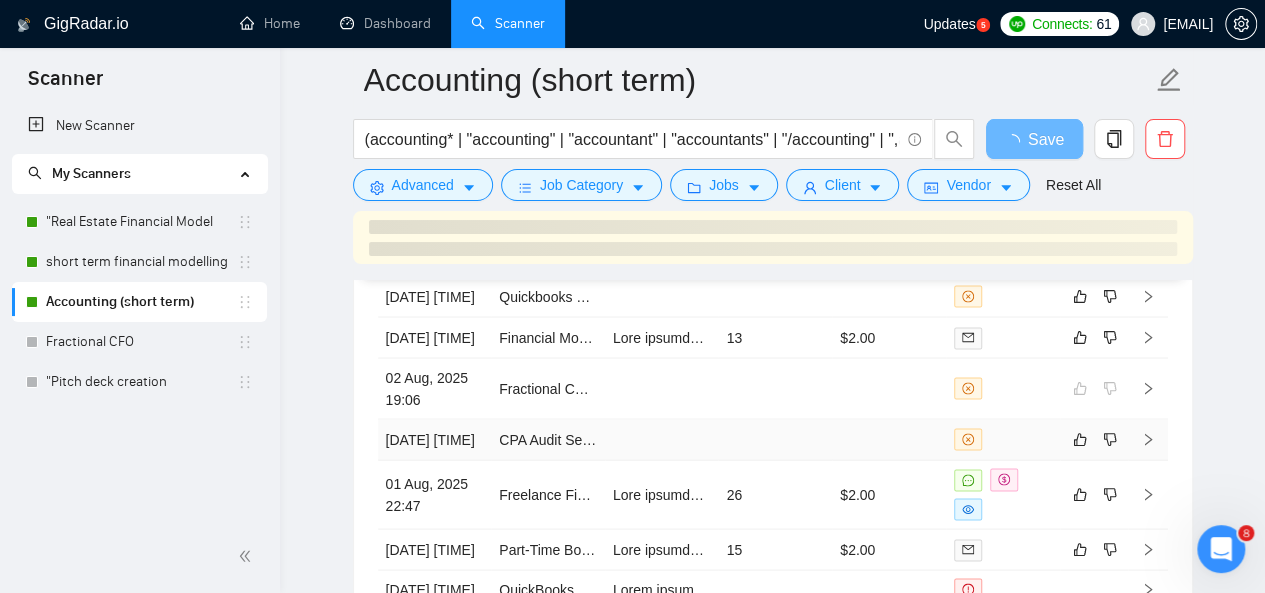 click at bounding box center [889, 439] 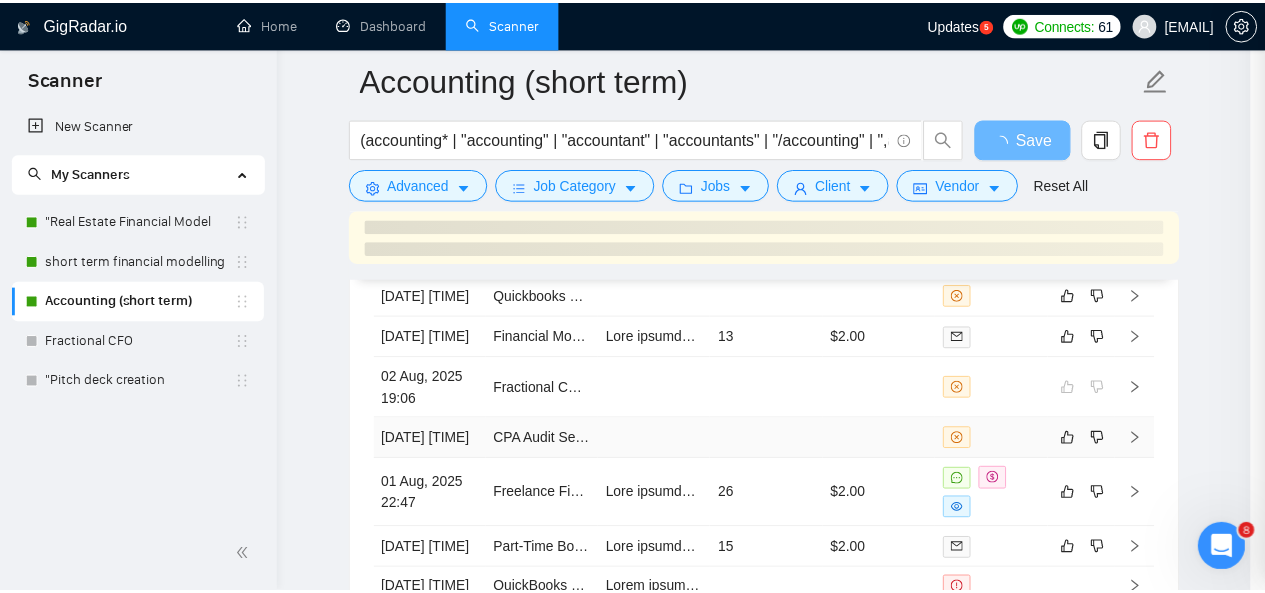 scroll, scrollTop: 666, scrollLeft: 0, axis: vertical 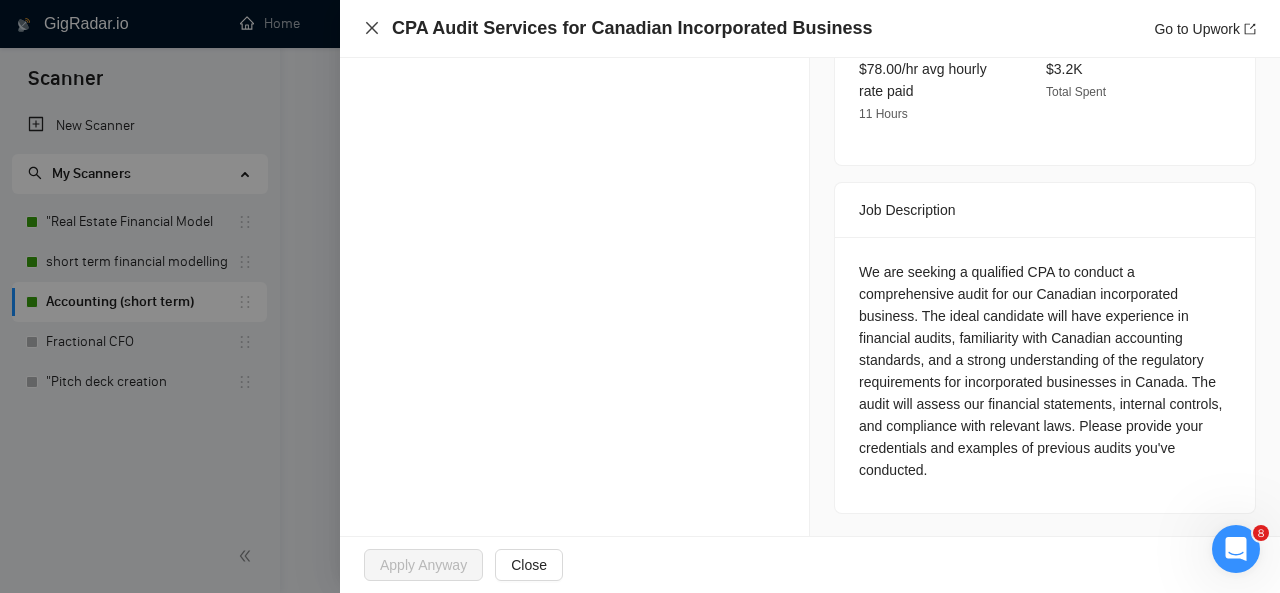 click 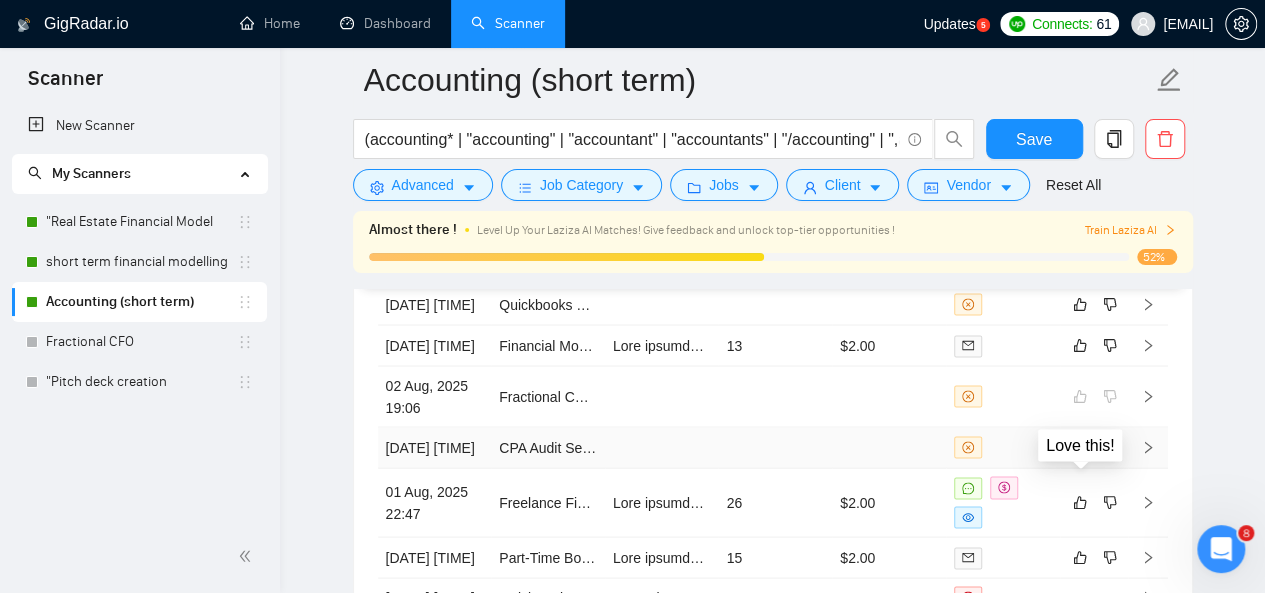 click 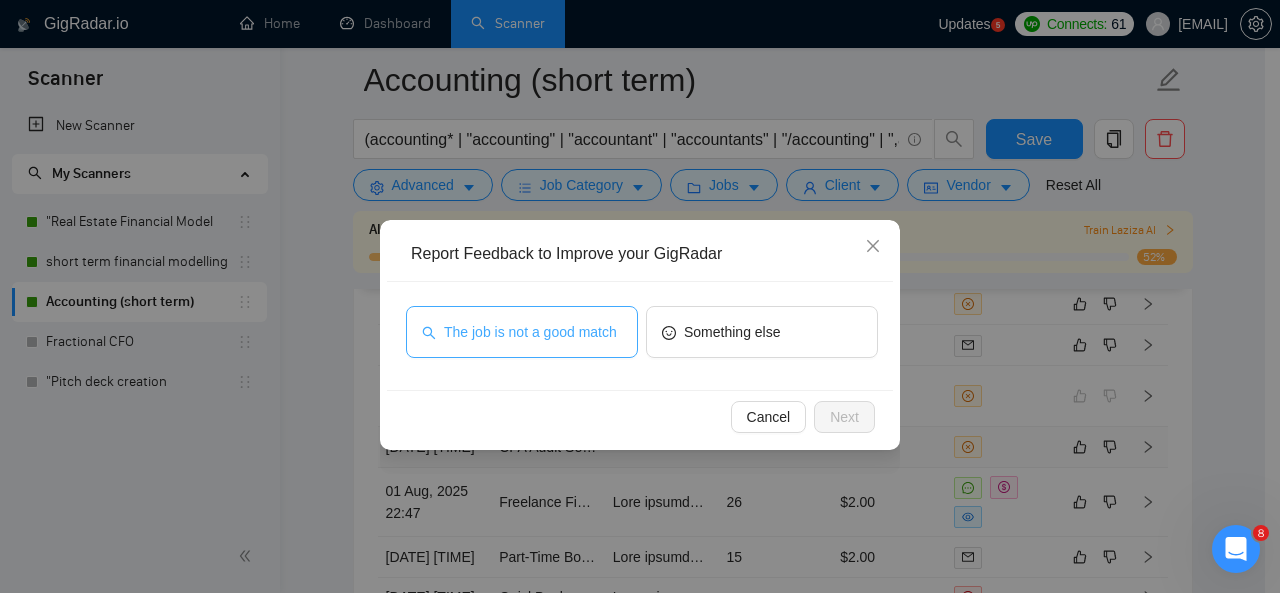 click on "The job is not a good match" at bounding box center (522, 332) 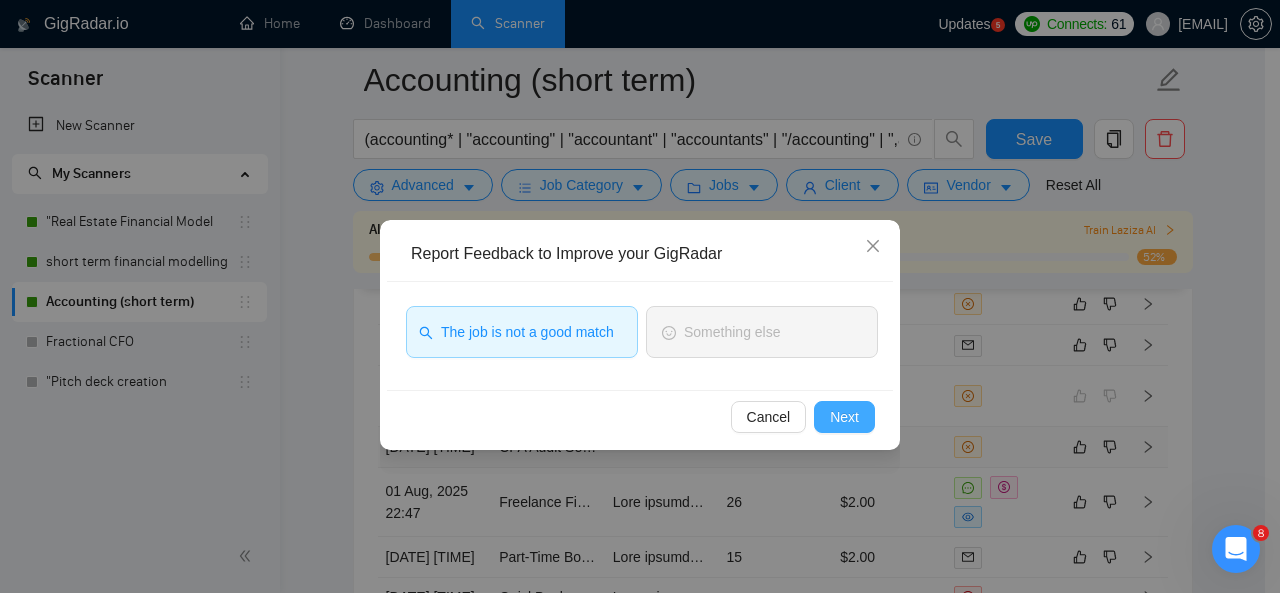 click on "Next" at bounding box center (844, 417) 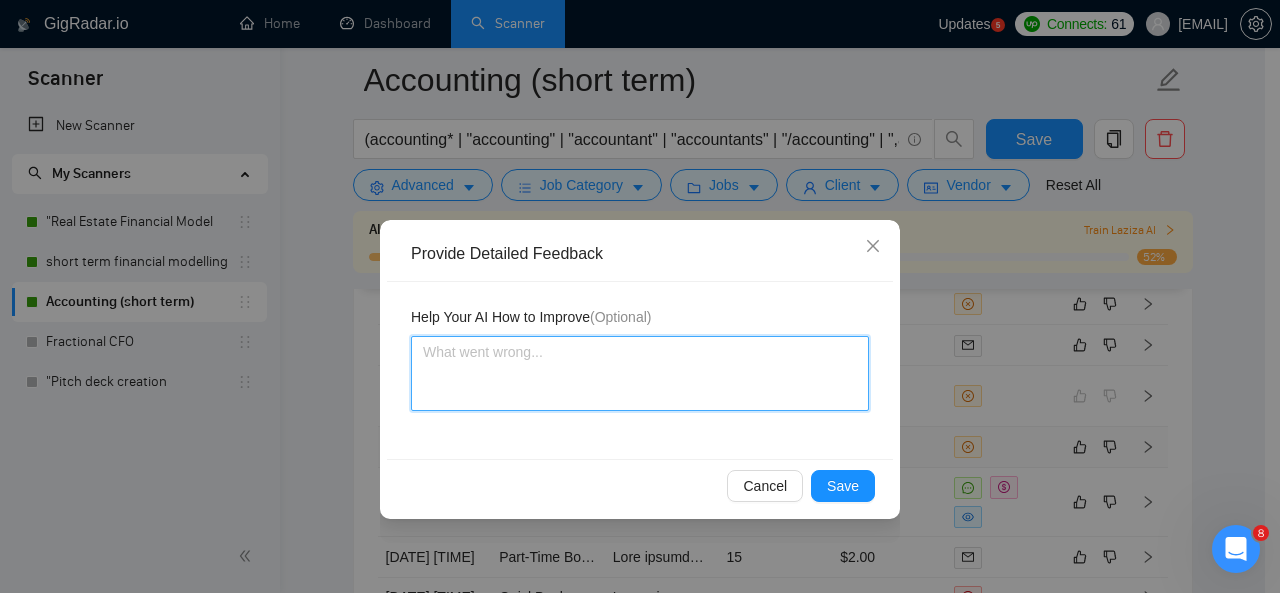 click at bounding box center [640, 373] 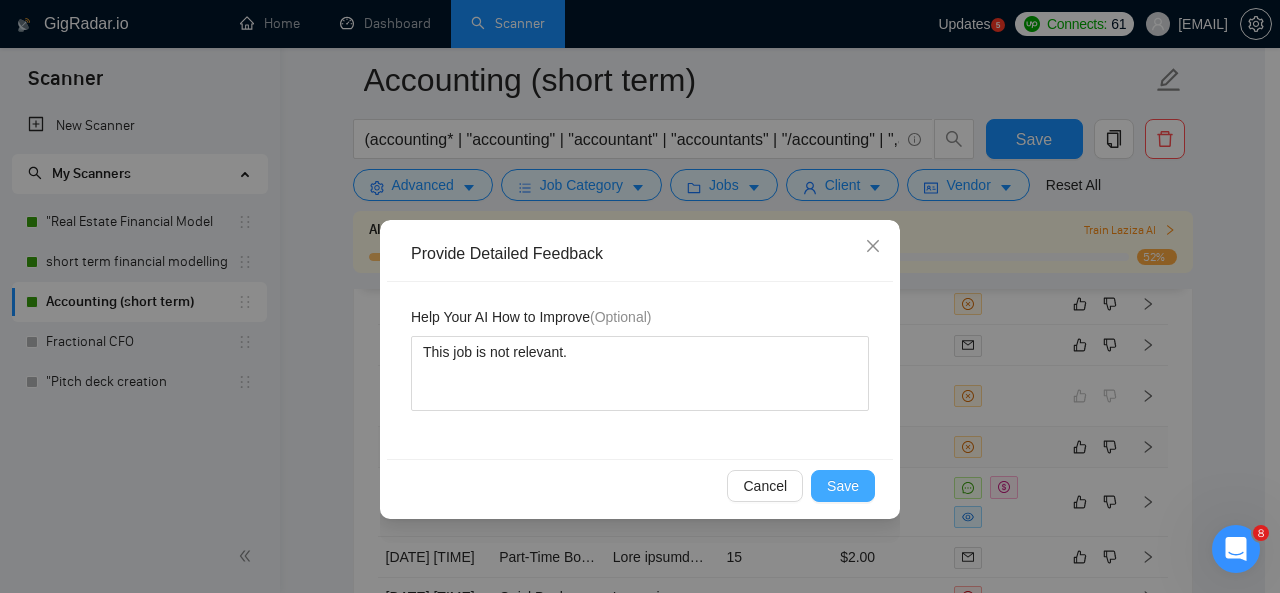 click on "Save" at bounding box center [843, 486] 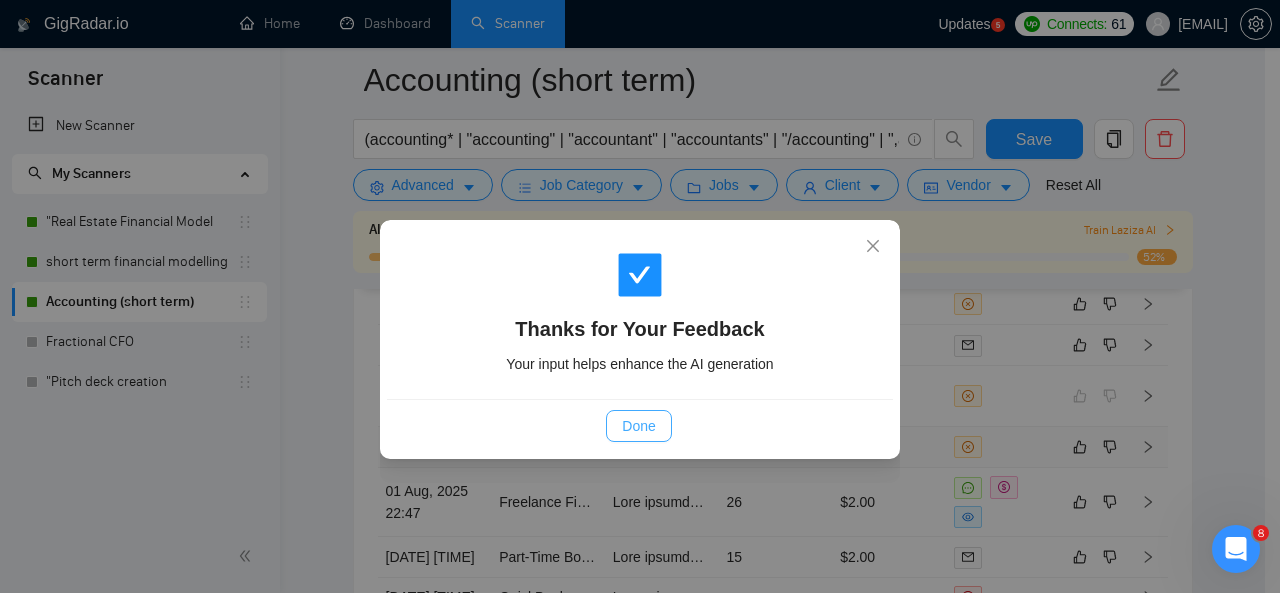 click on "Done" at bounding box center [638, 426] 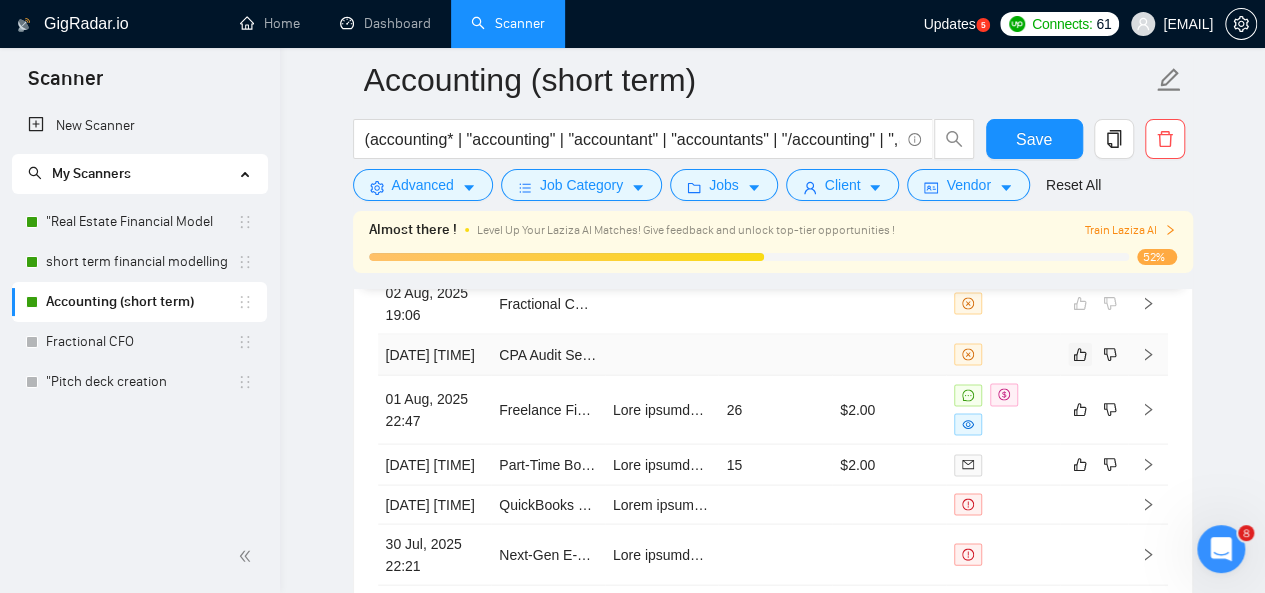 scroll, scrollTop: 5617, scrollLeft: 0, axis: vertical 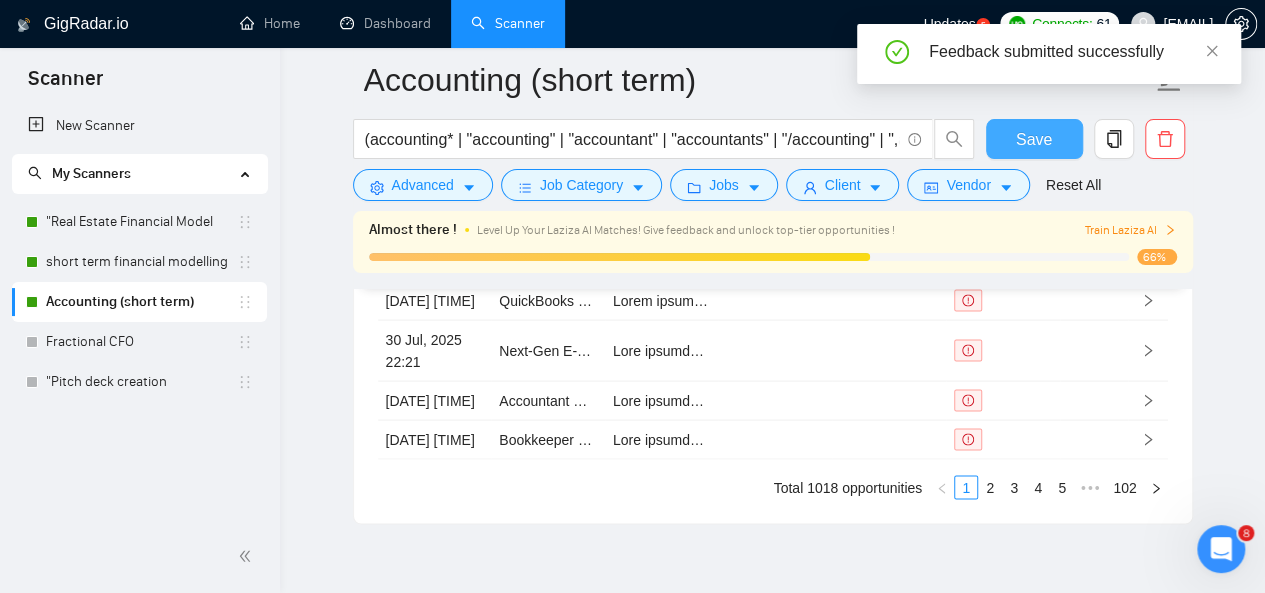 click on "Save" at bounding box center (1034, 139) 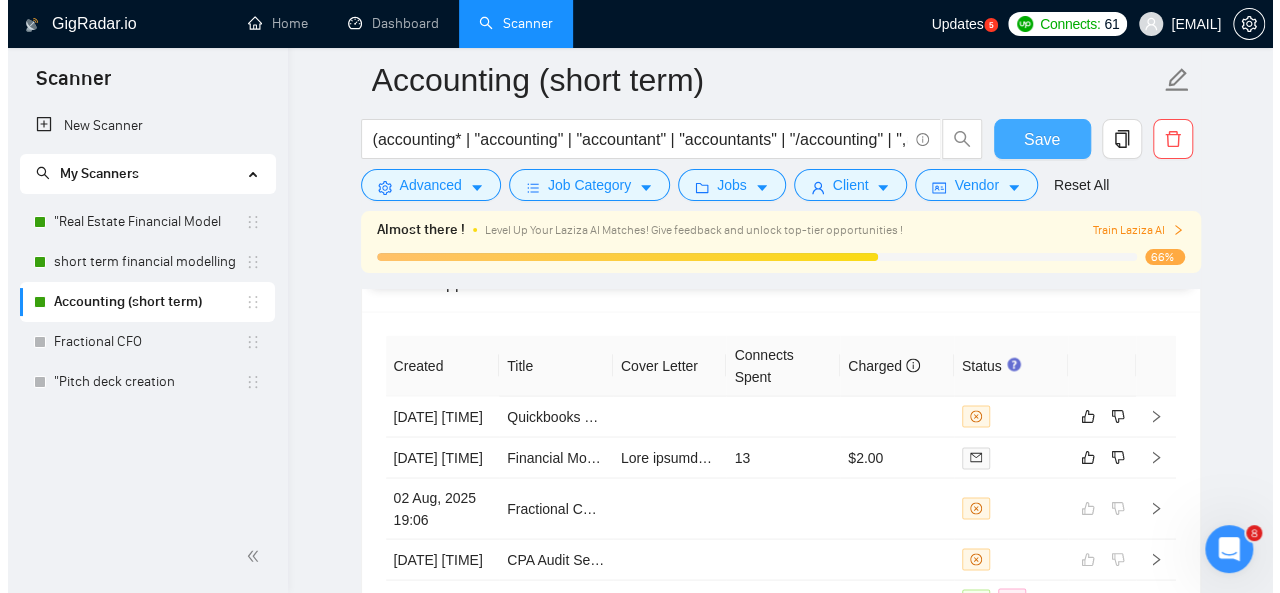 scroll, scrollTop: 5412, scrollLeft: 0, axis: vertical 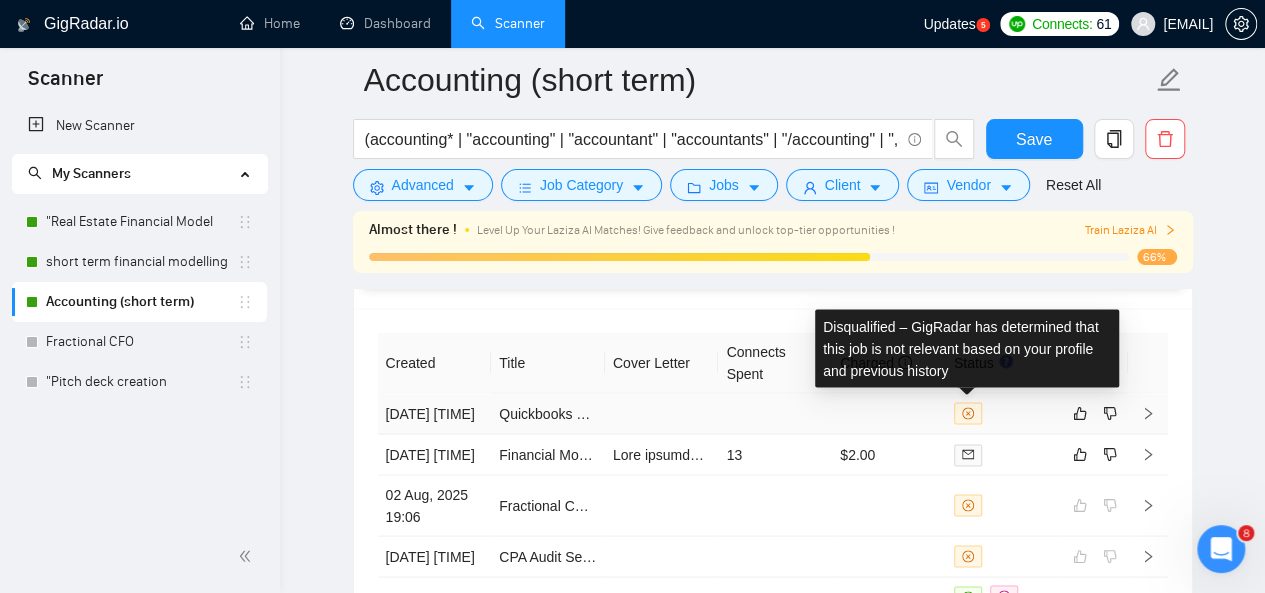 click at bounding box center (968, 413) 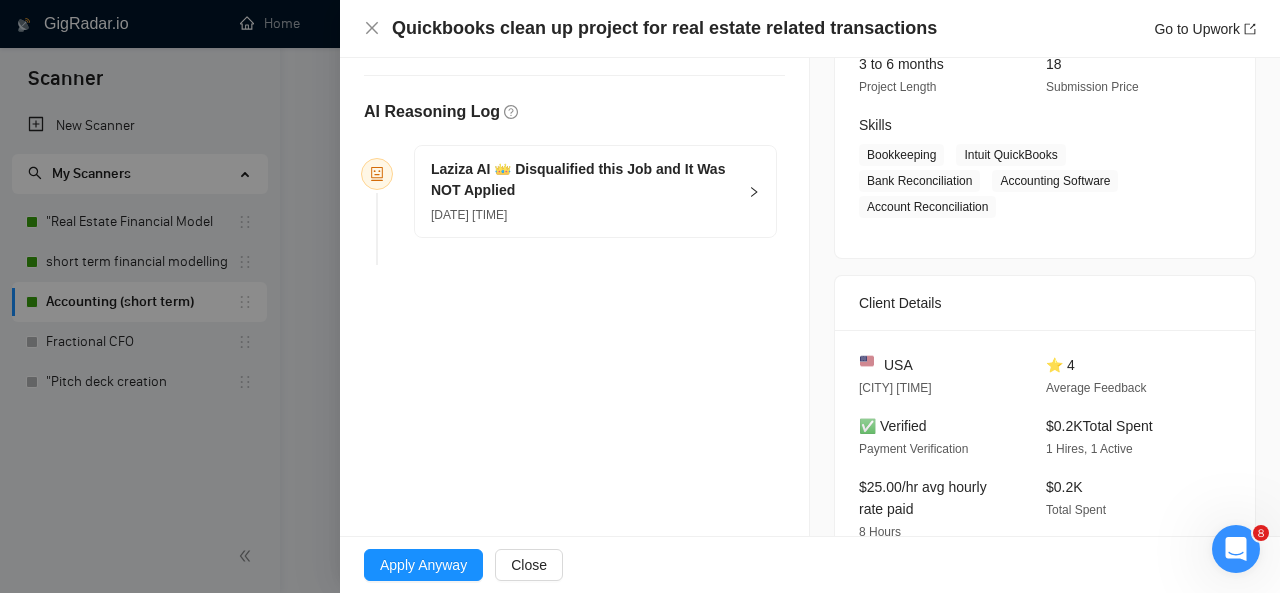 scroll, scrollTop: 0, scrollLeft: 0, axis: both 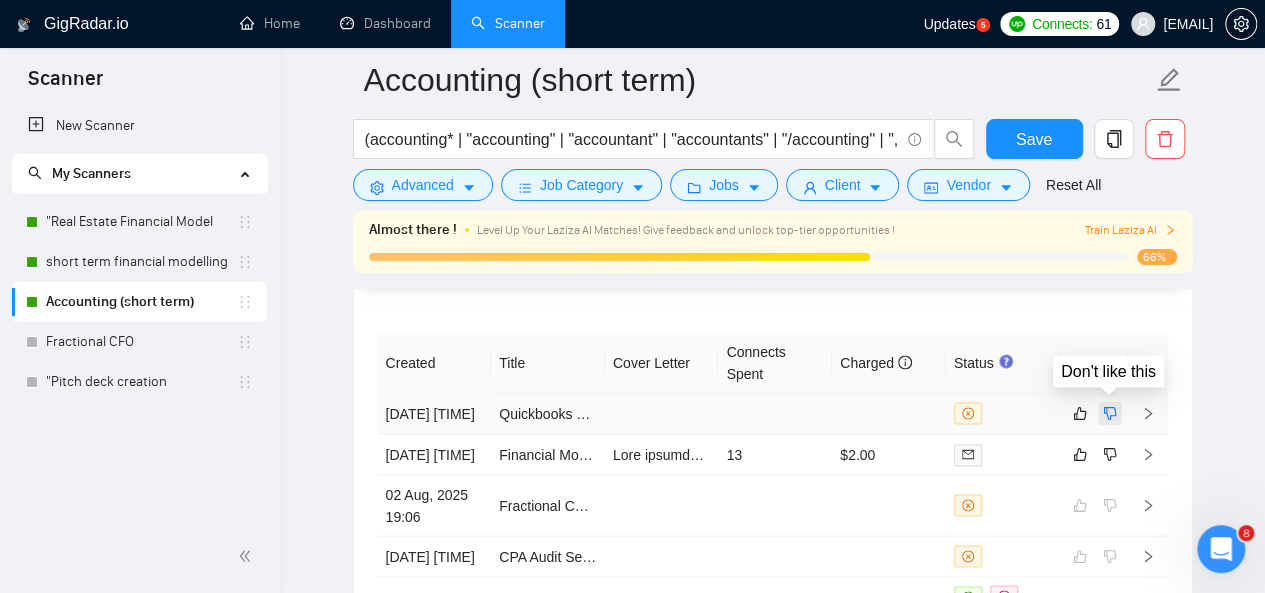 click 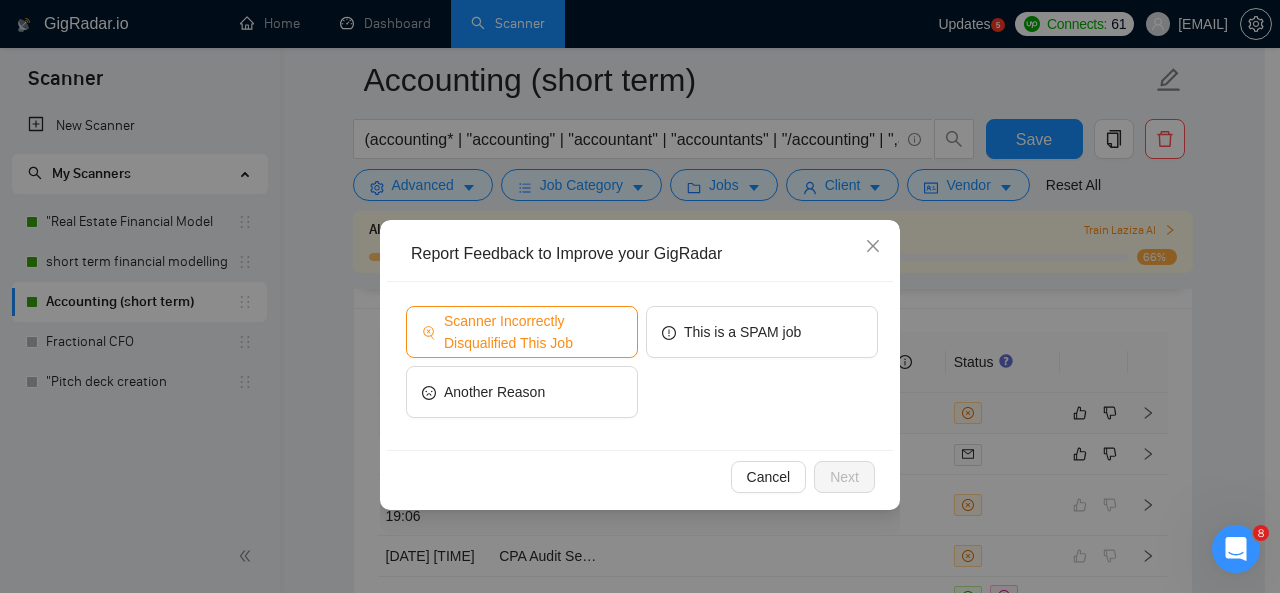 click on "Scanner Incorrectly Disqualified This Job" at bounding box center (533, 332) 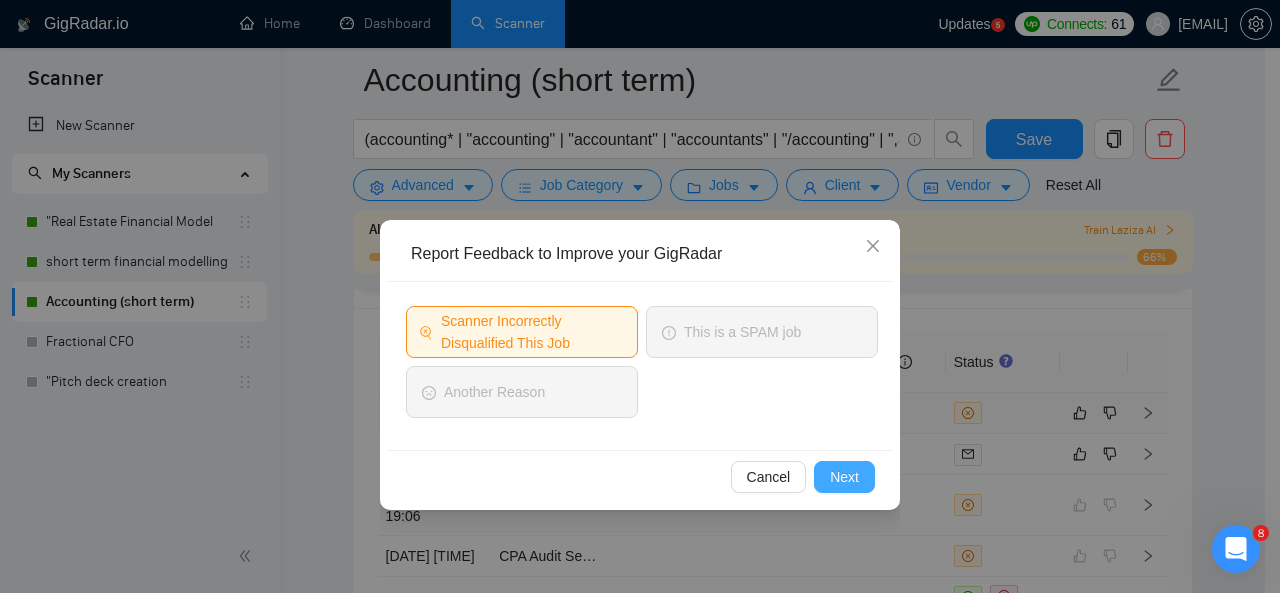 click on "Next" at bounding box center (844, 477) 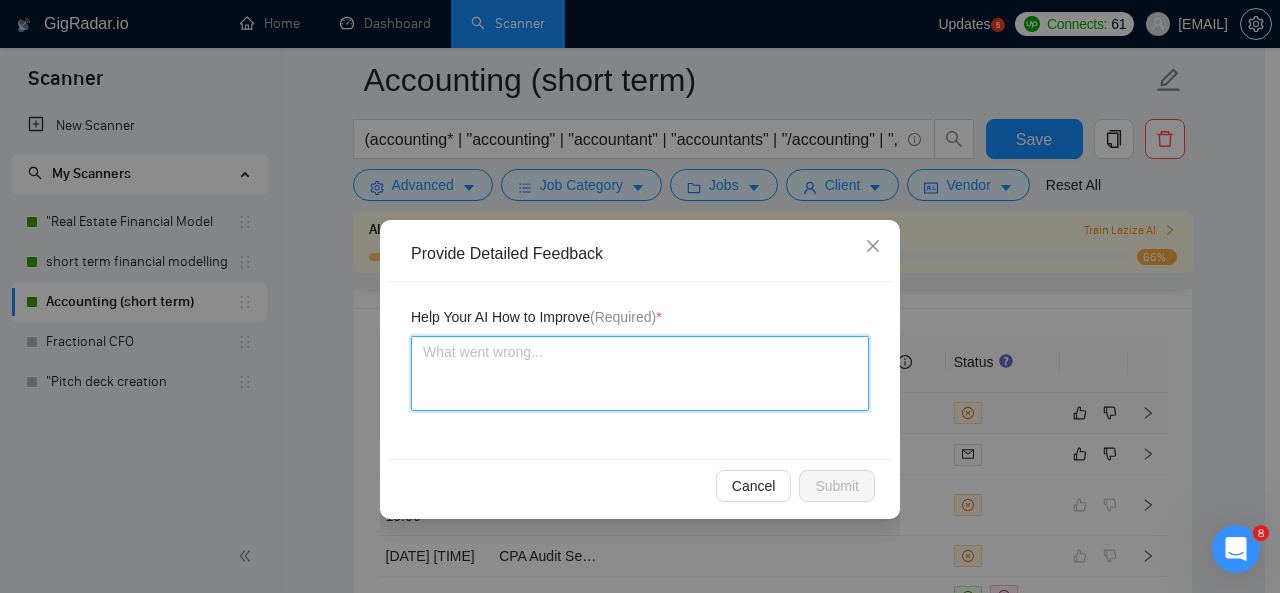 click at bounding box center (640, 373) 